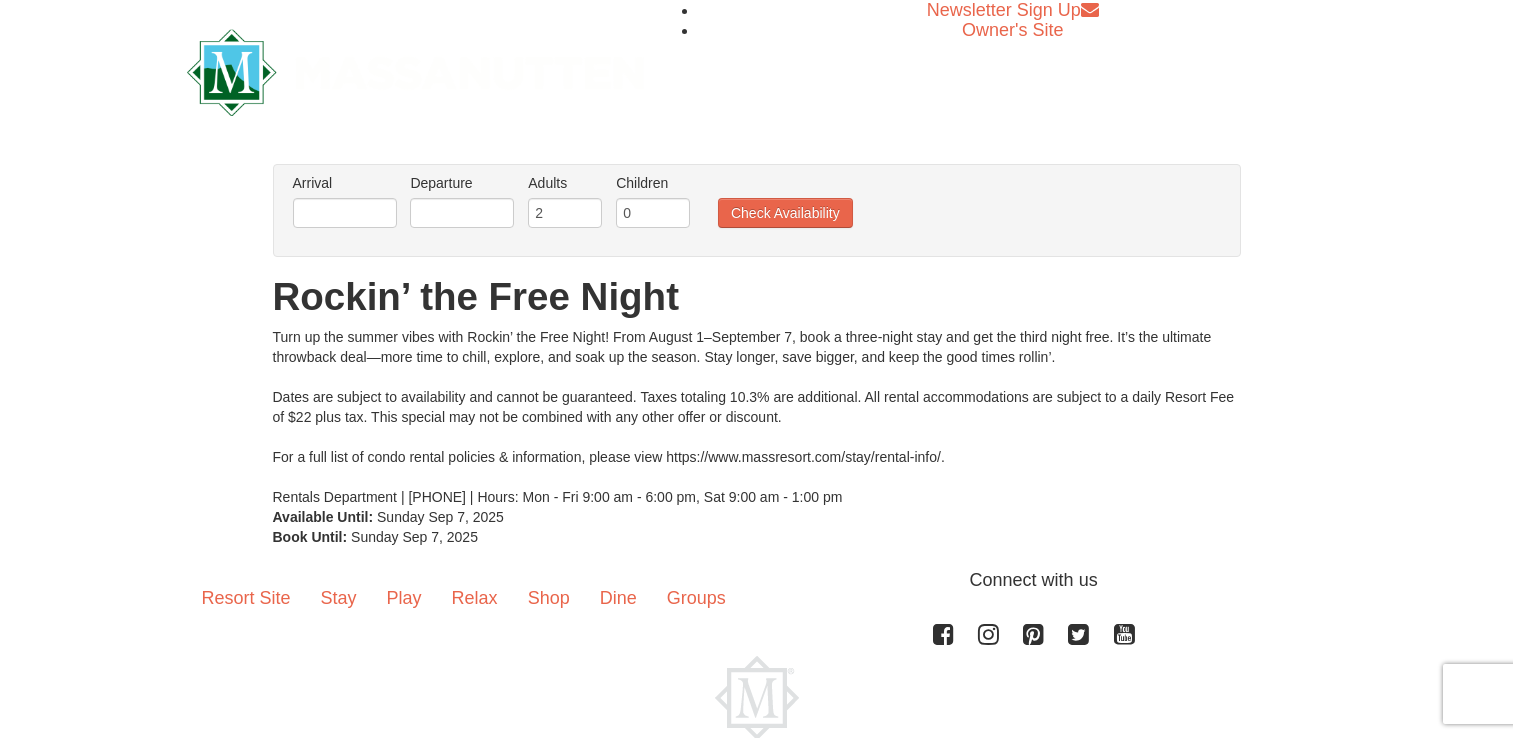 scroll, scrollTop: 0, scrollLeft: 0, axis: both 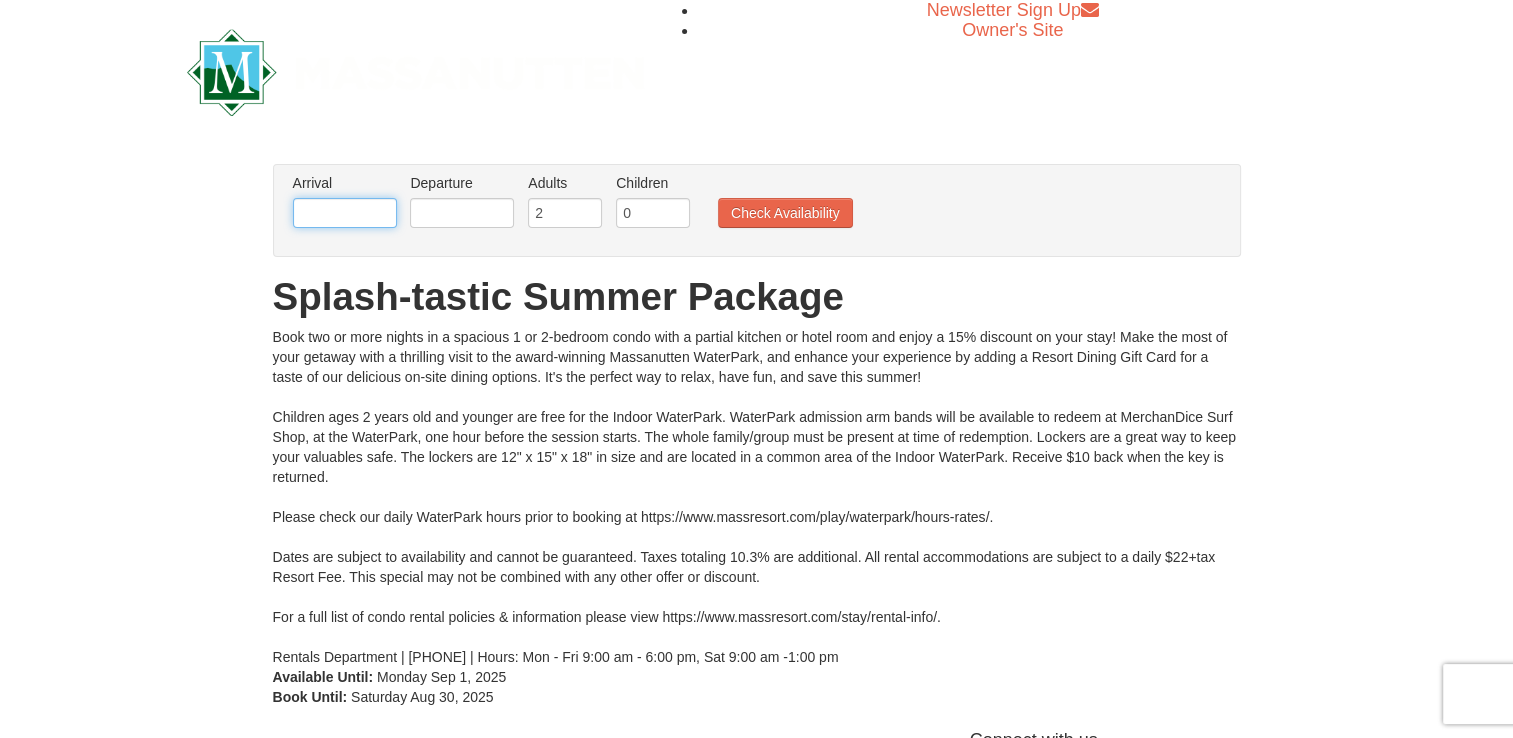 click at bounding box center (345, 213) 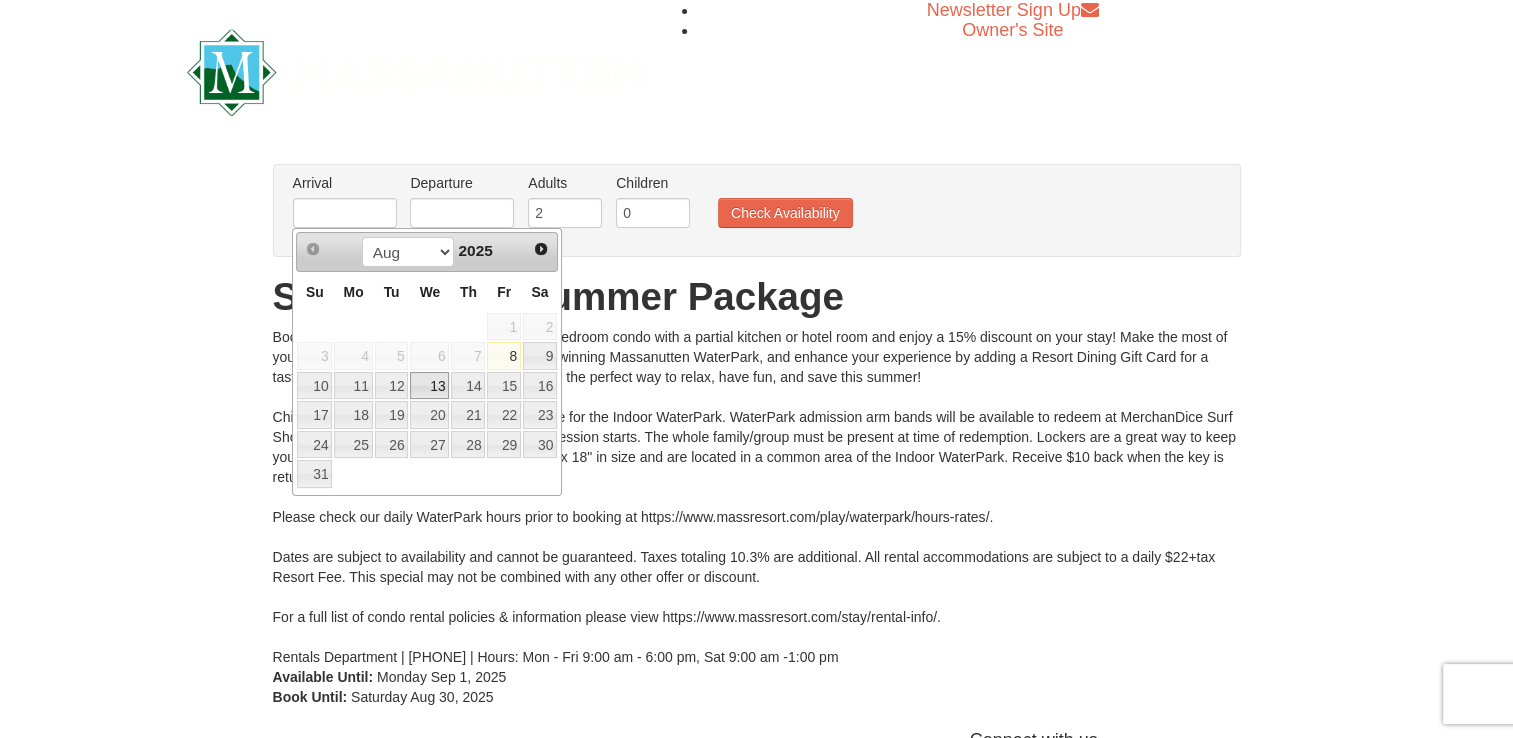 click on "13" at bounding box center [429, 386] 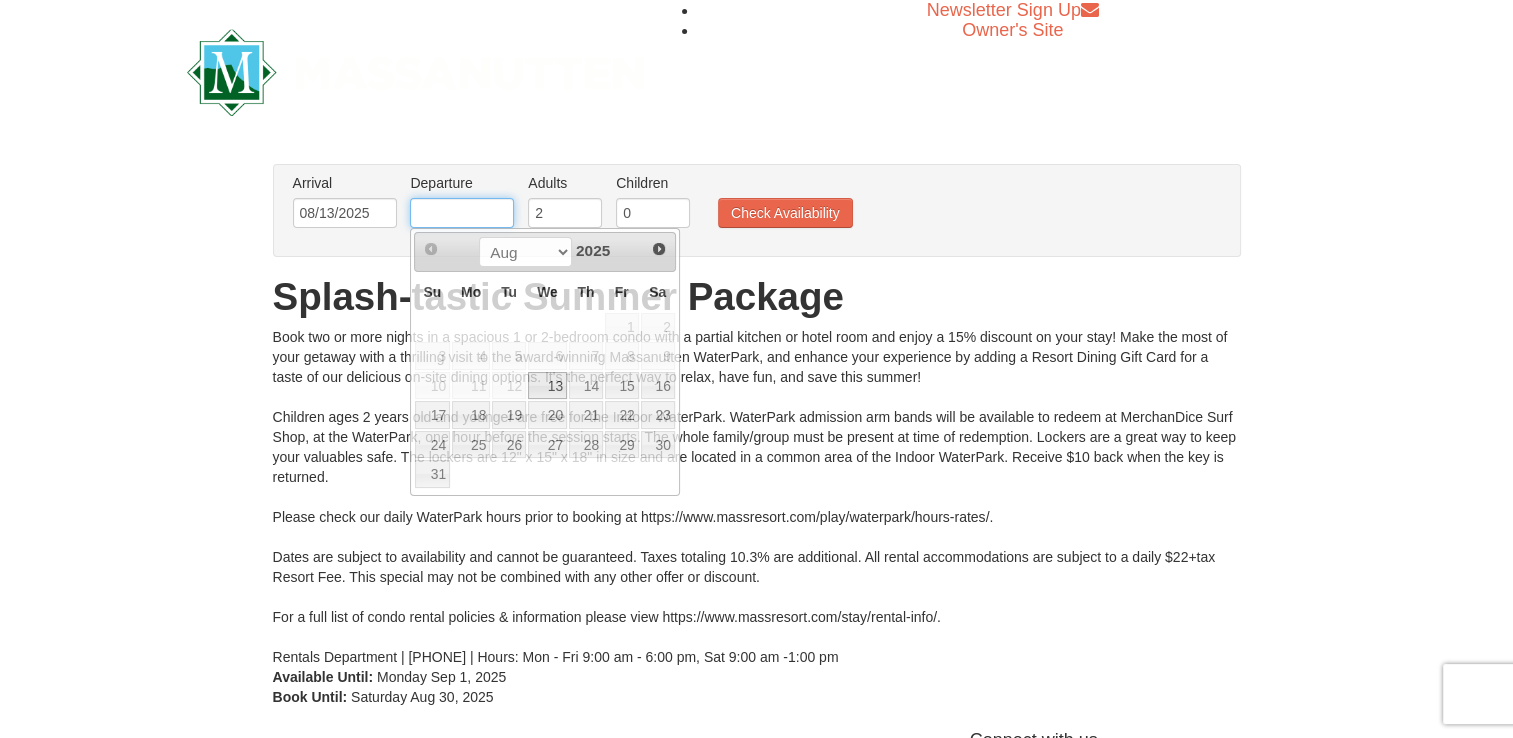 click at bounding box center (462, 213) 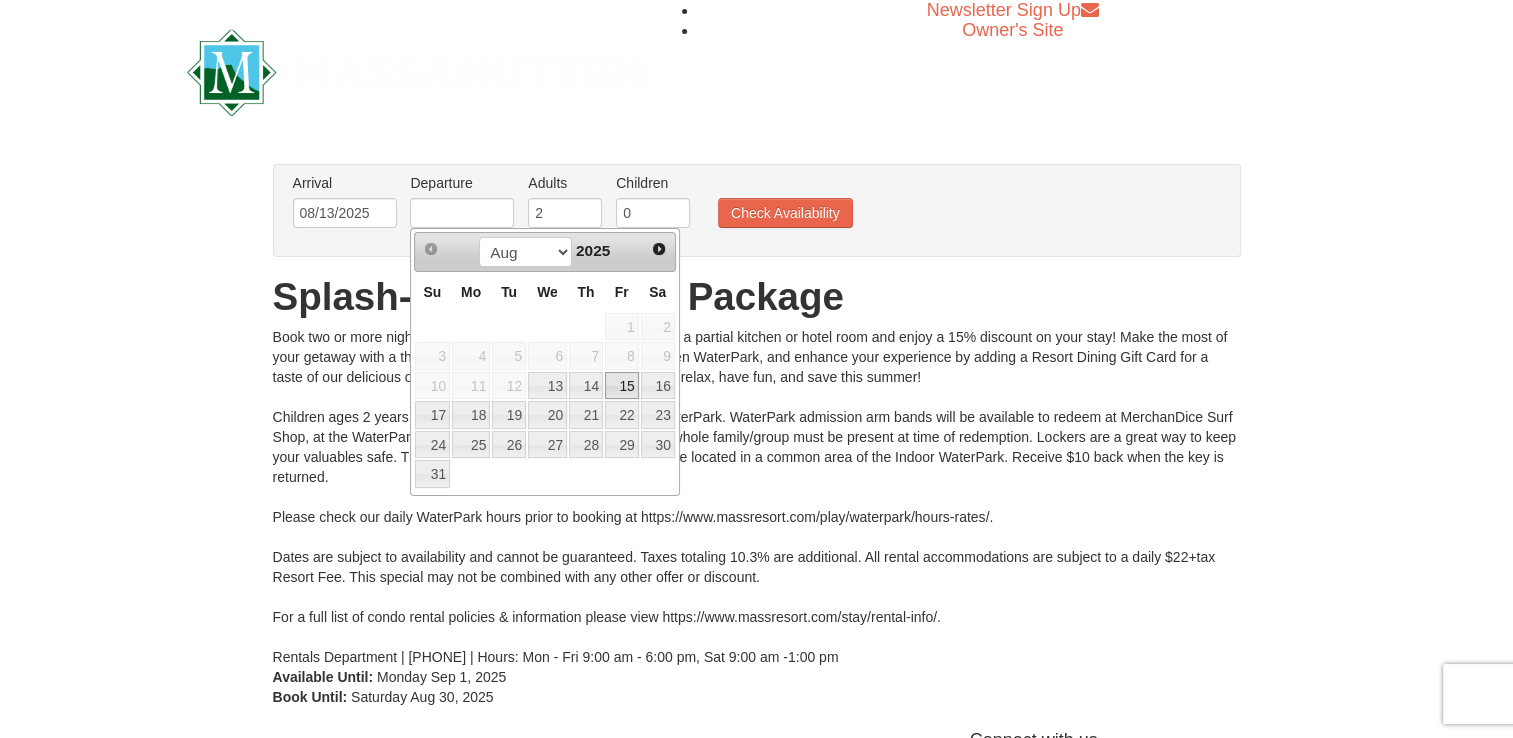 click on "15" at bounding box center [622, 386] 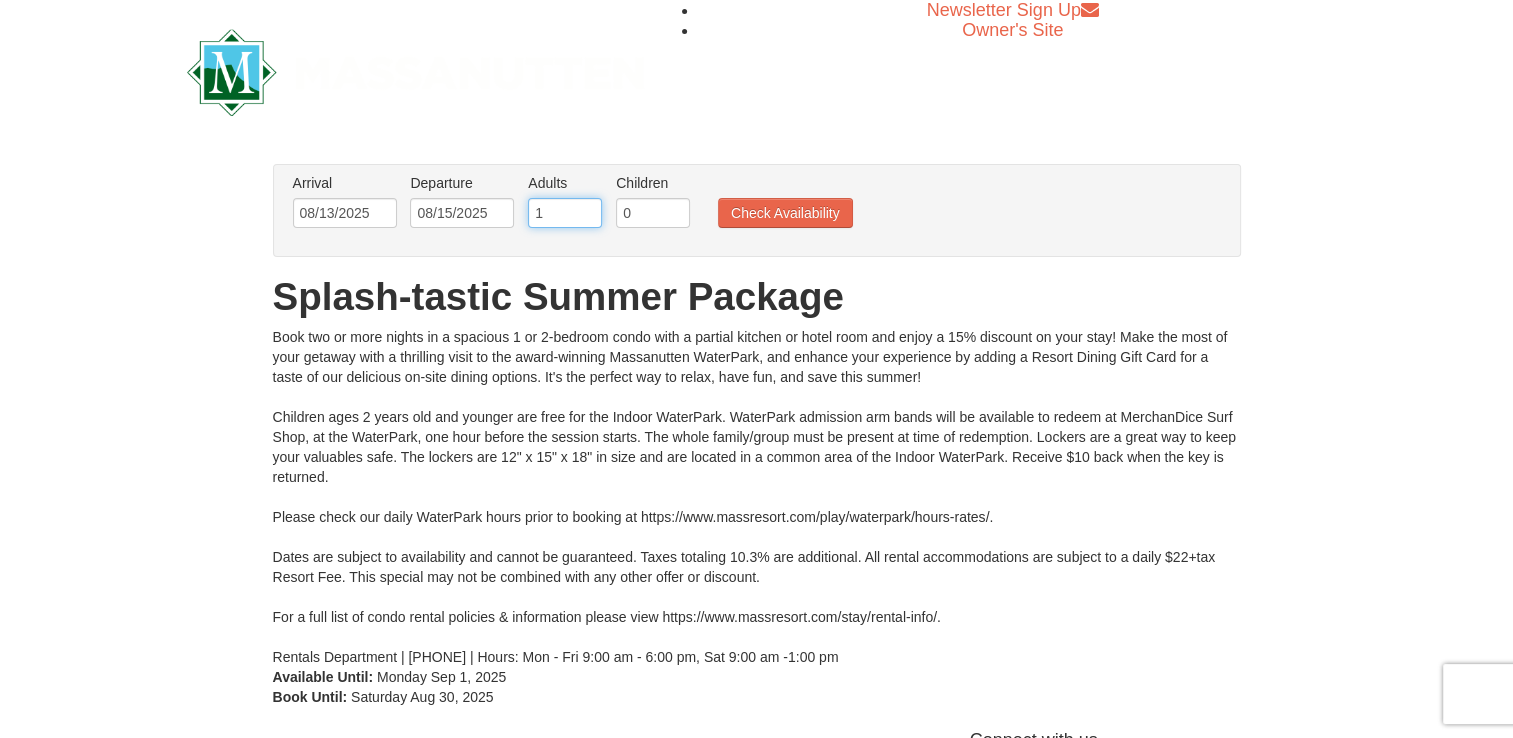 type on "1" 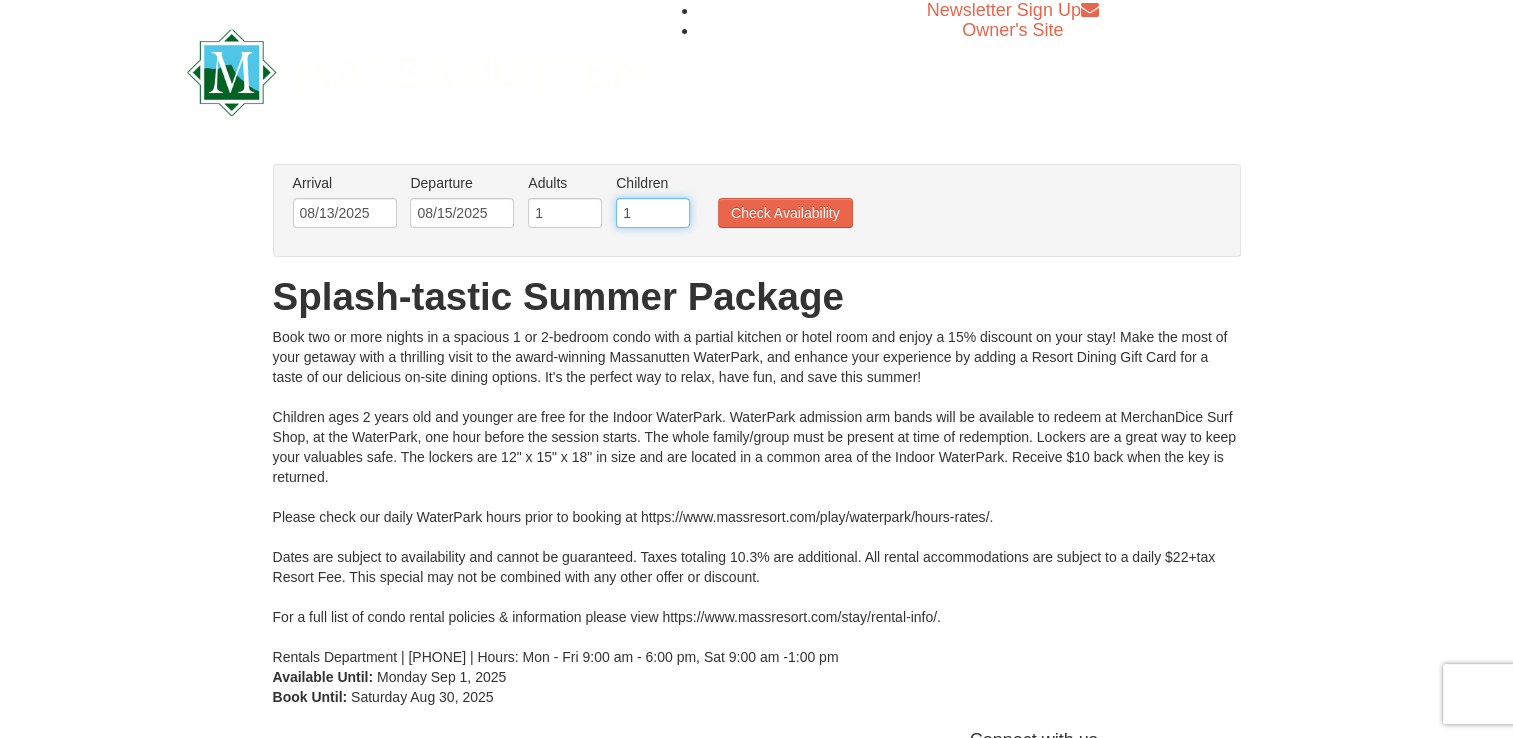type on "1" 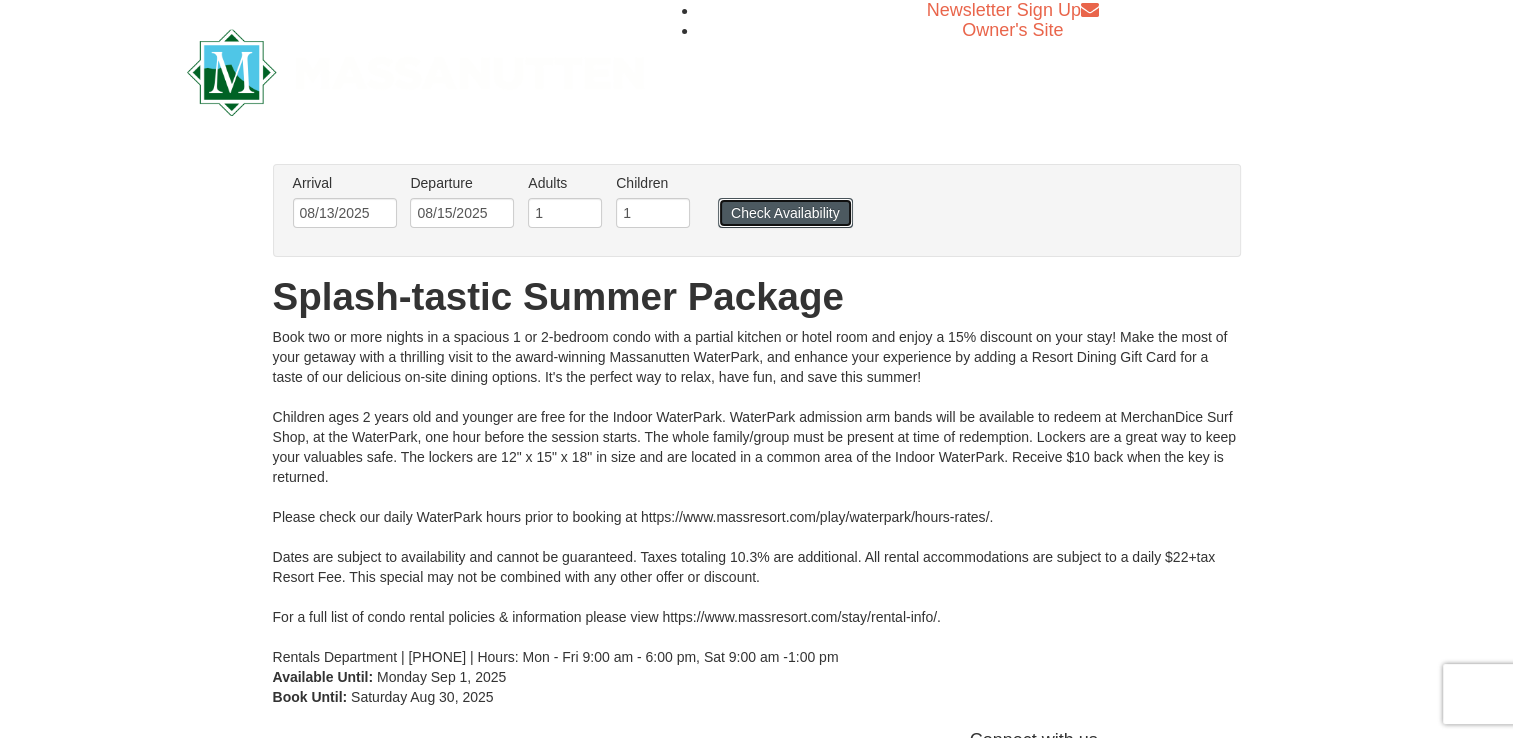 click on "Check Availability" at bounding box center [785, 213] 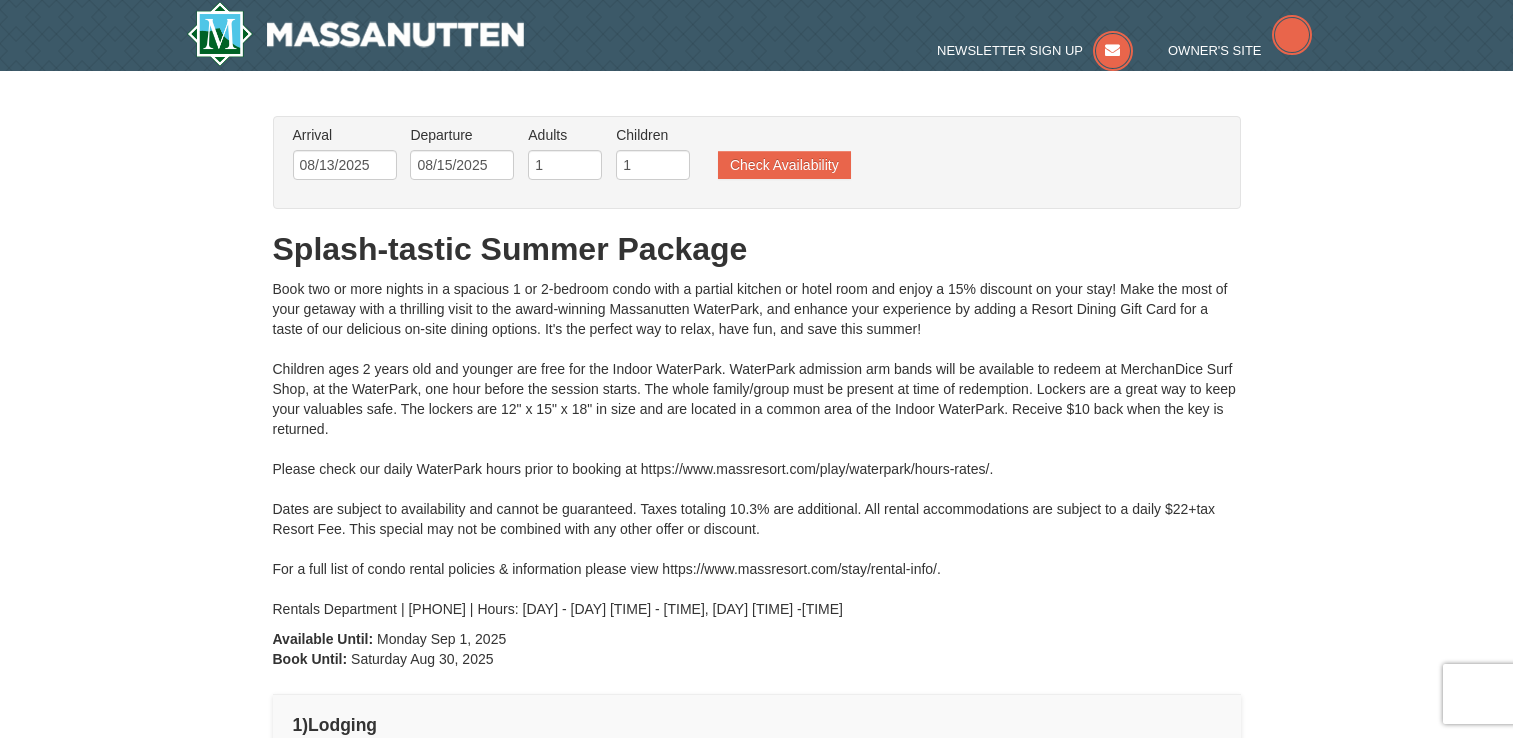 scroll, scrollTop: 0, scrollLeft: 0, axis: both 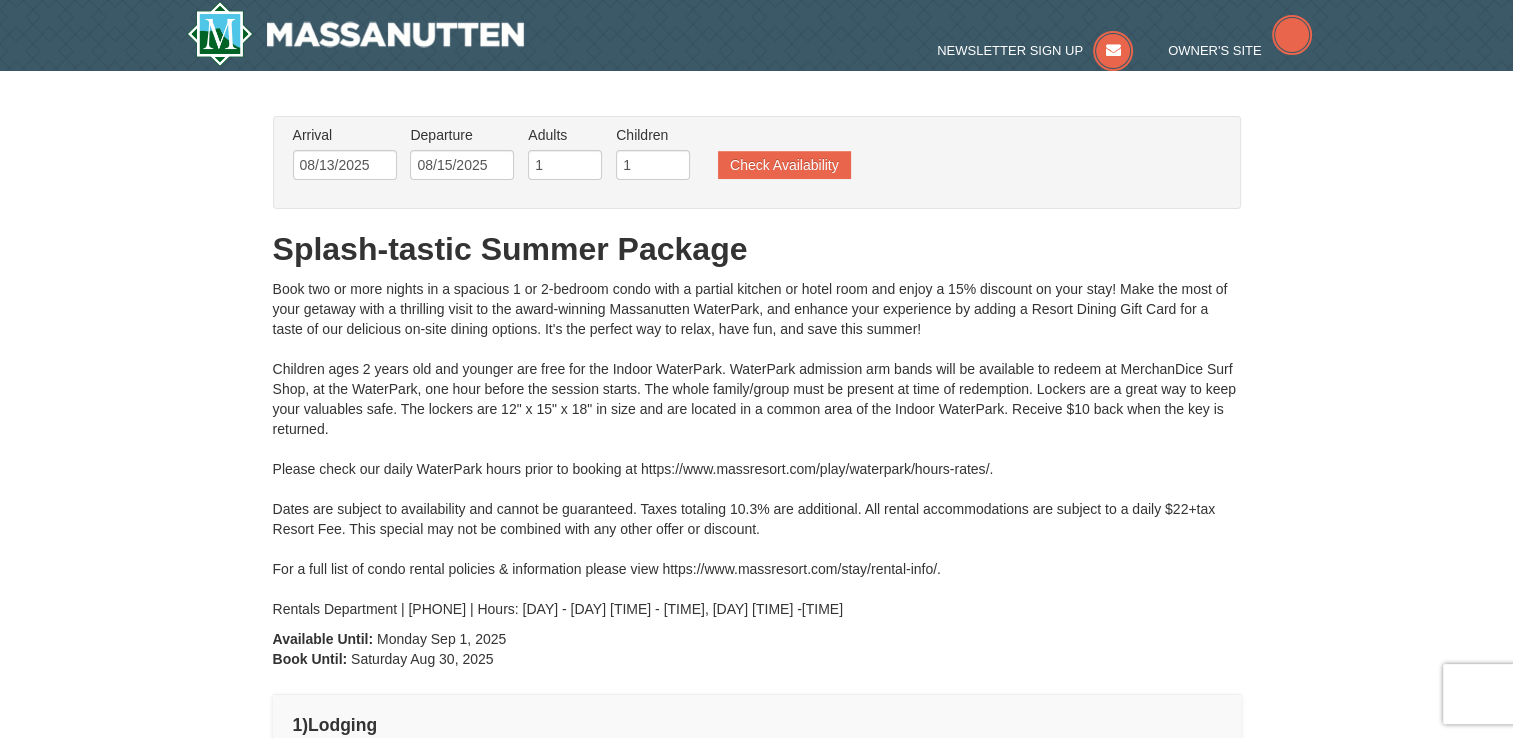 type on "08/13/2025" 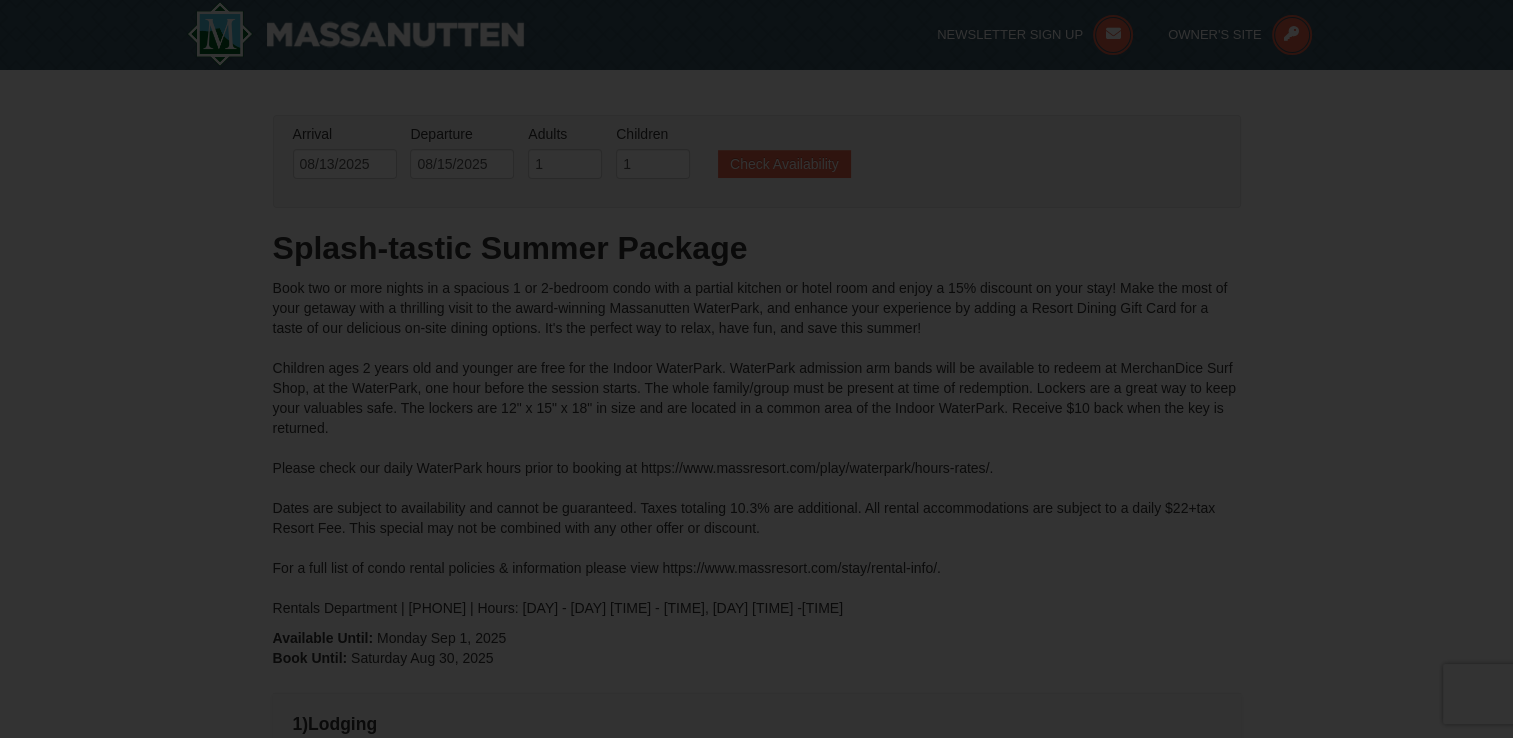 scroll, scrollTop: 176, scrollLeft: 0, axis: vertical 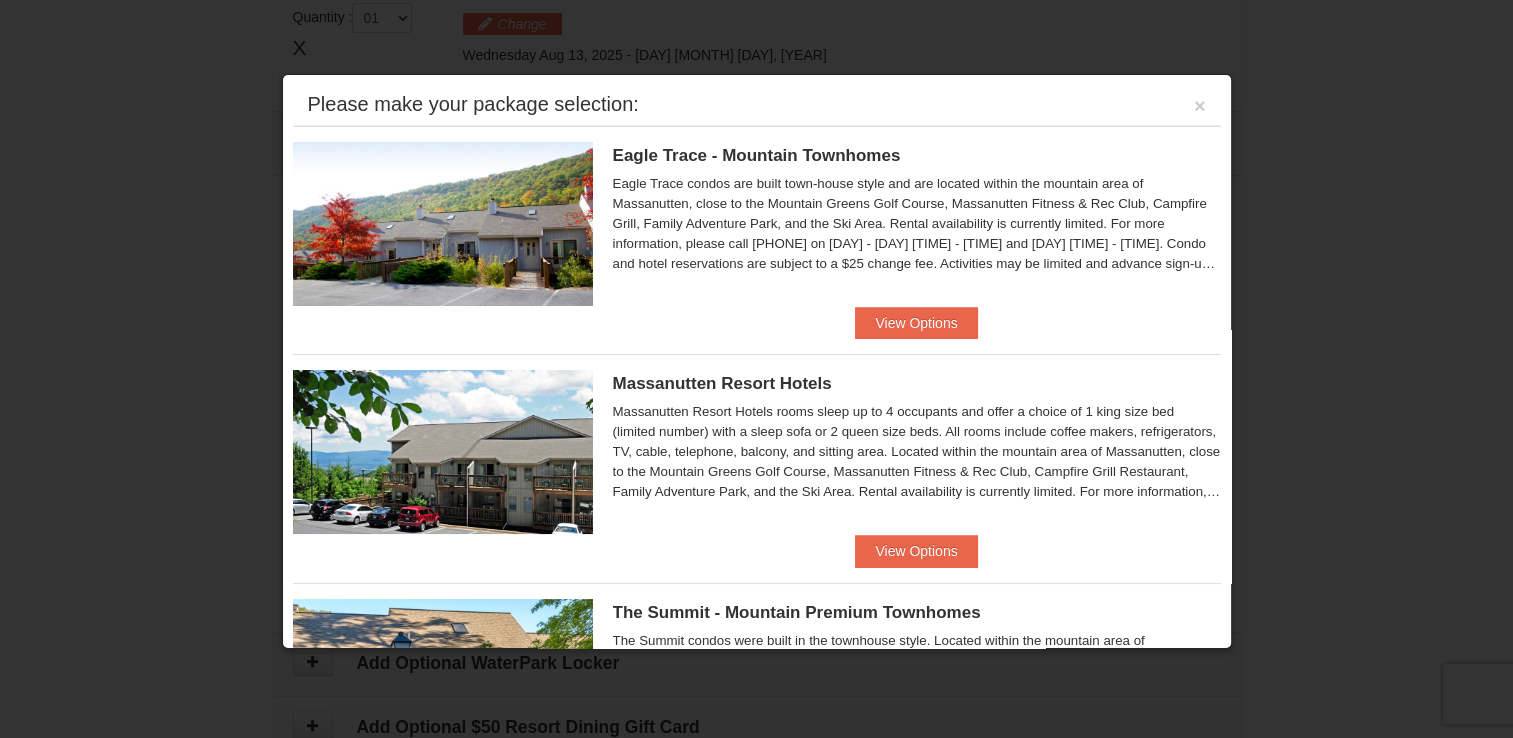 click on "Eagle Trace - Mountain Townhomes
Eagle Trace condos are built town-house style and are located within the mountain area of Massanutten, close to the Mountain Greens Golf Course, Massanutten Fitness & Rec Club, Campfire Grill, Family Adventure Park, and the Ski Area.
Rental availability is currently limited. For more information, please call 540.289.4952 on Monday - Friday 9 am - 6 pm and Saturday 9 am - 1 pm. Condo and hotel reservations are subject to a $25 change fee.
Activities may be limited and advance sign-ups and ticket purchases required. For more information please visit https://www.massresort.com. Thank you for your patience and understanding. We look forward to welcoming you!" at bounding box center [917, 213] 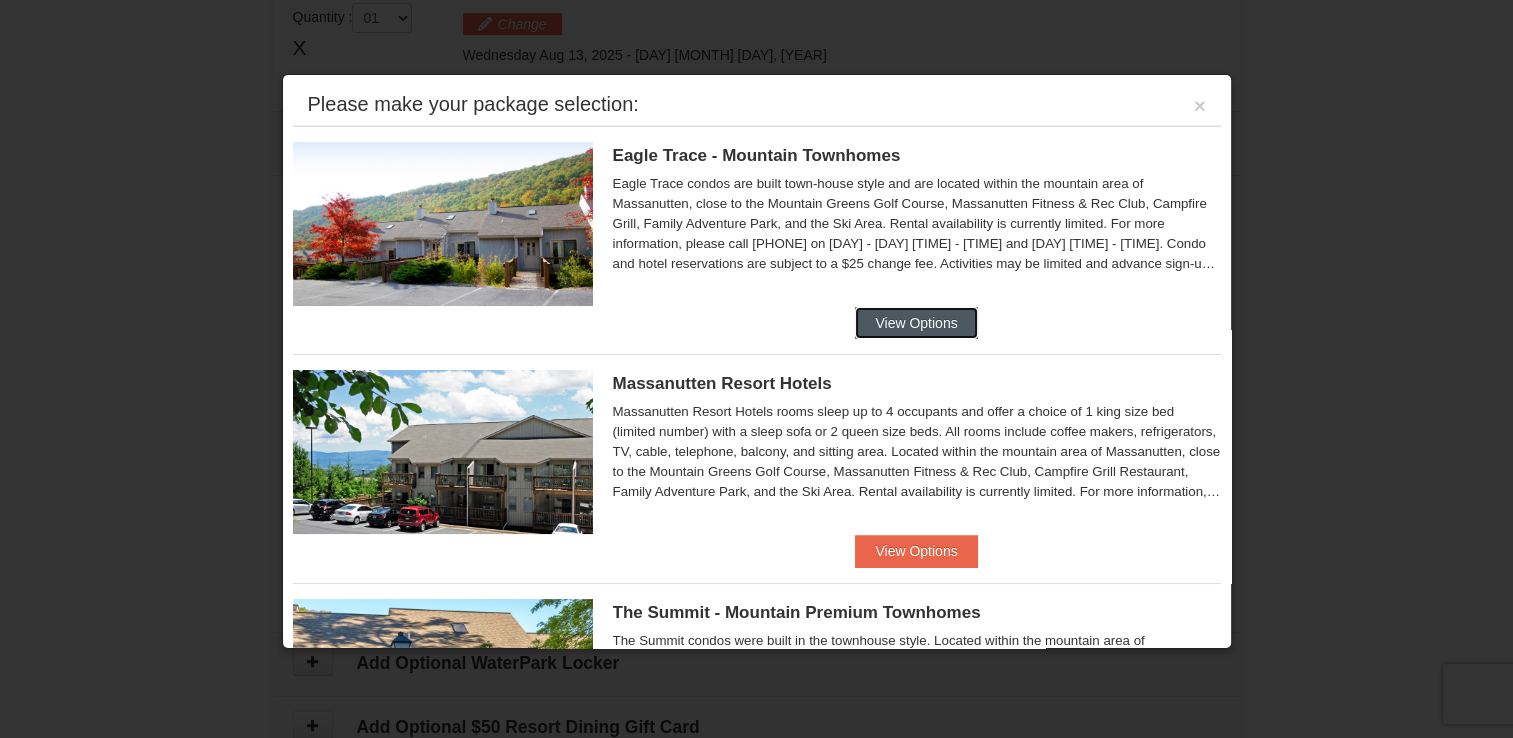 click on "View Options" at bounding box center [916, 323] 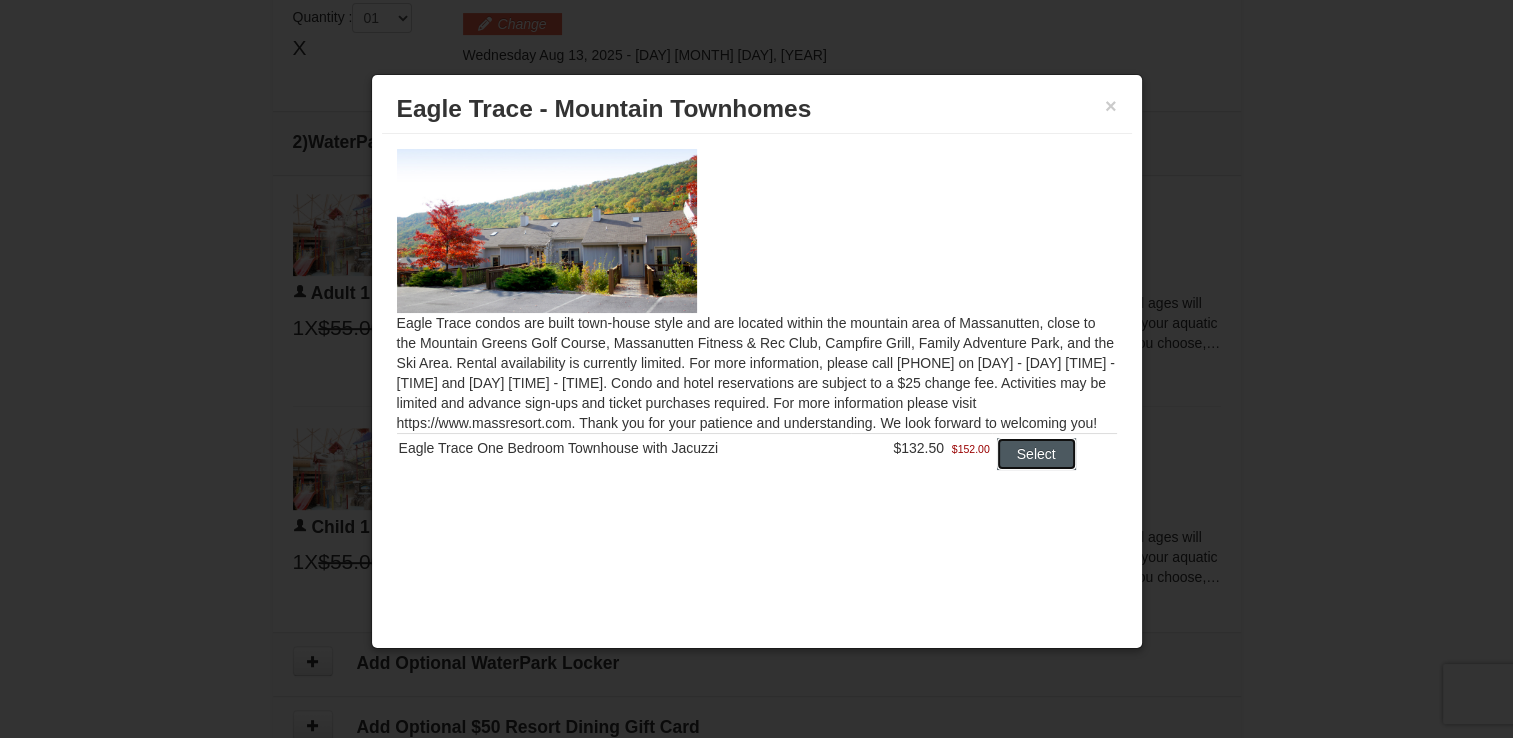 click on "Select" at bounding box center [1036, 454] 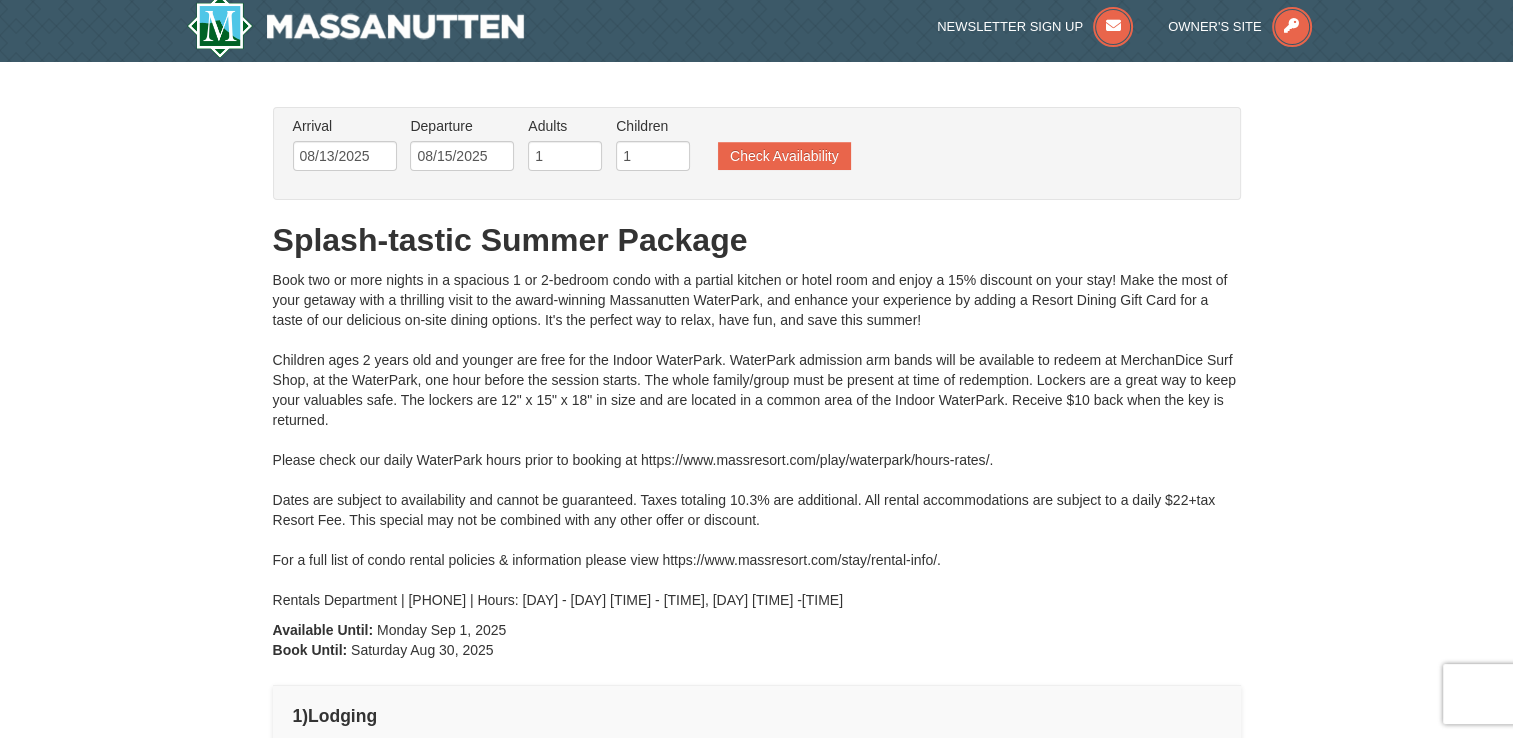 scroll, scrollTop: 0, scrollLeft: 0, axis: both 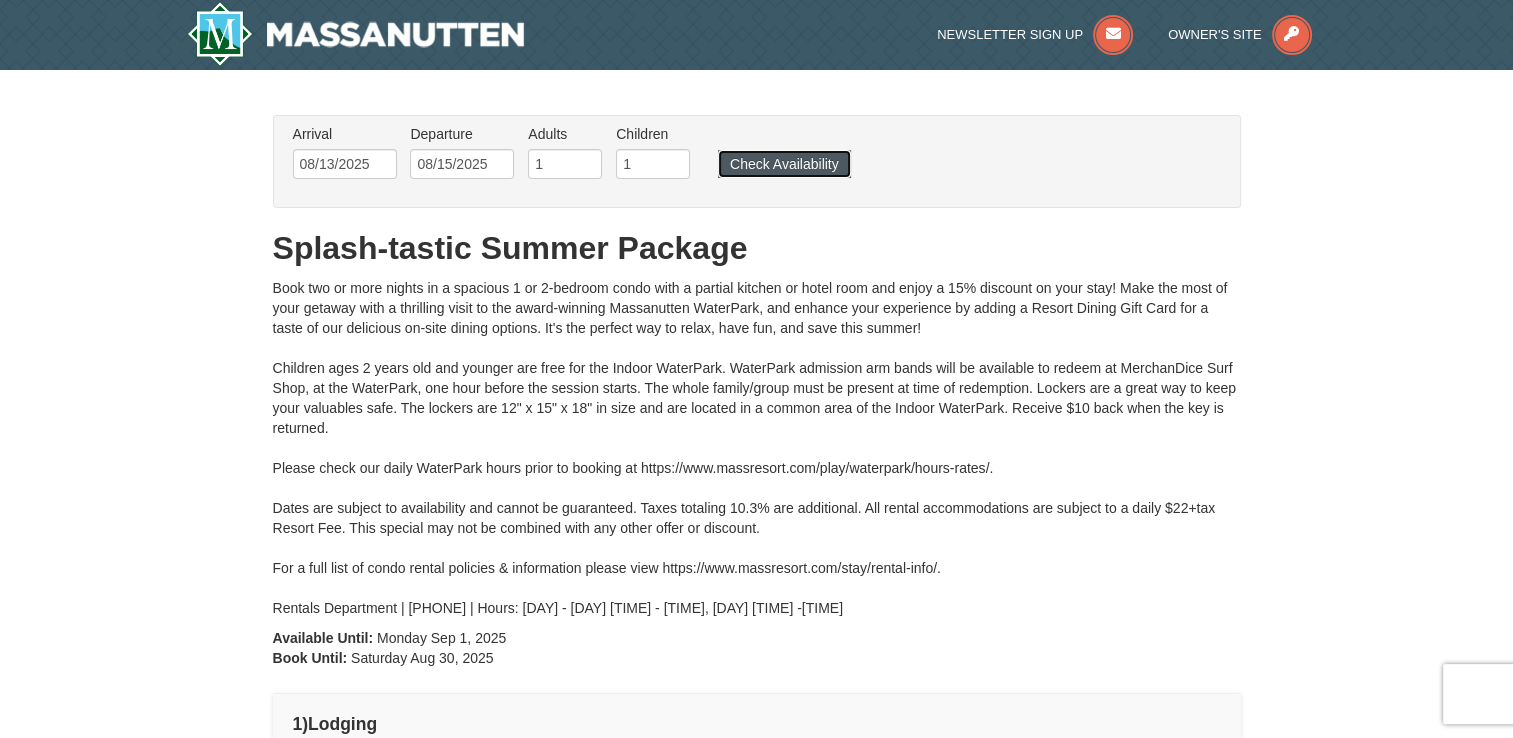 click on "Check Availability" at bounding box center [784, 164] 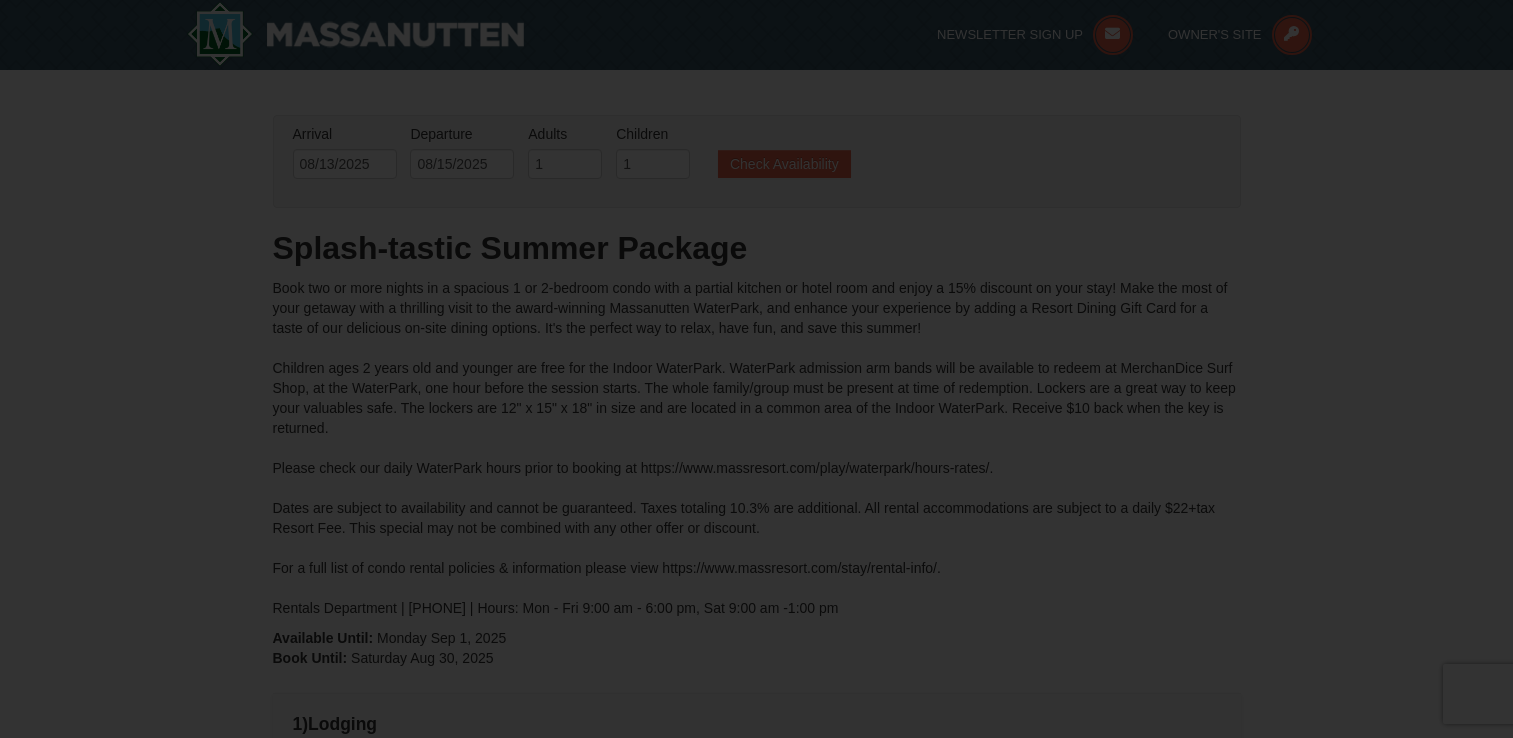 scroll, scrollTop: 376, scrollLeft: 0, axis: vertical 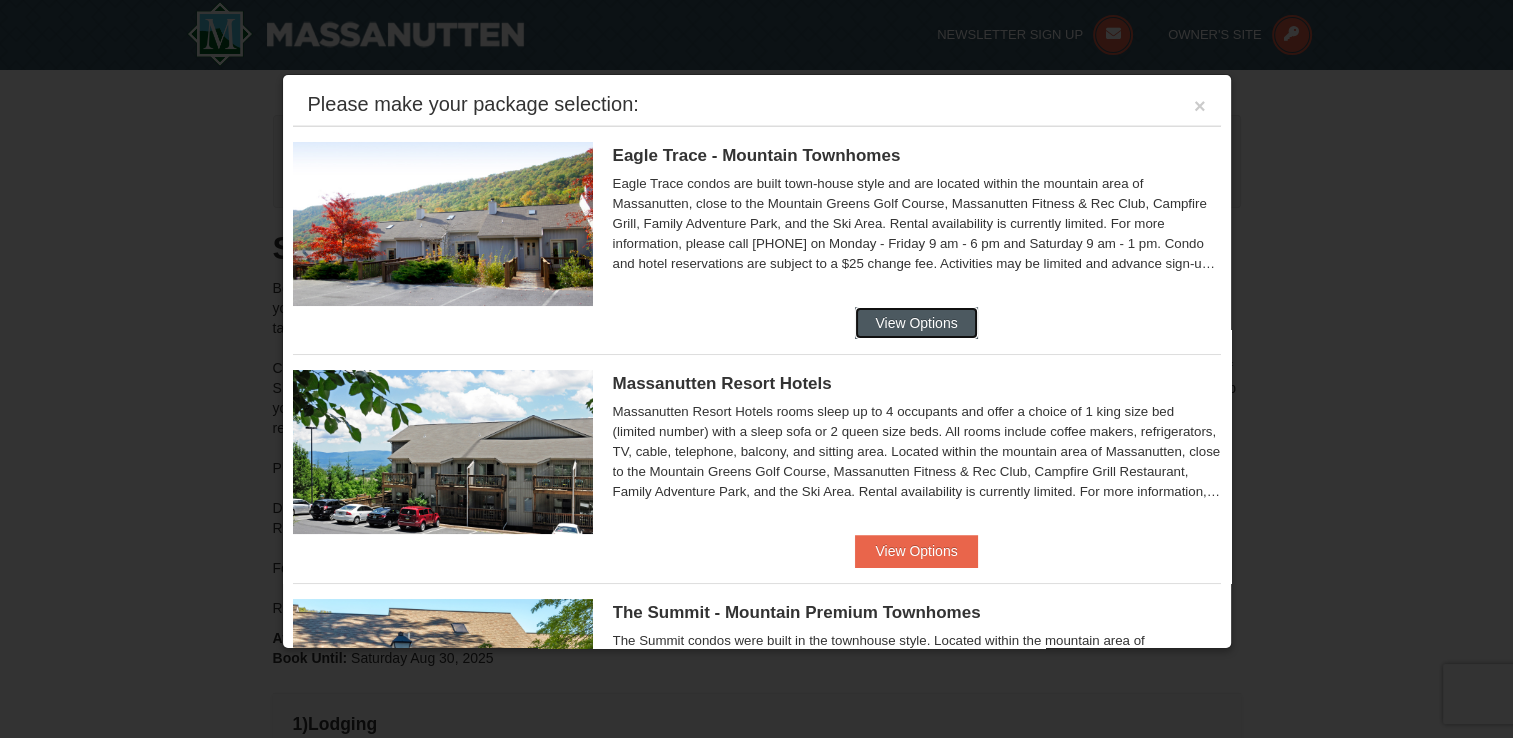 click on "View Options" at bounding box center (916, 323) 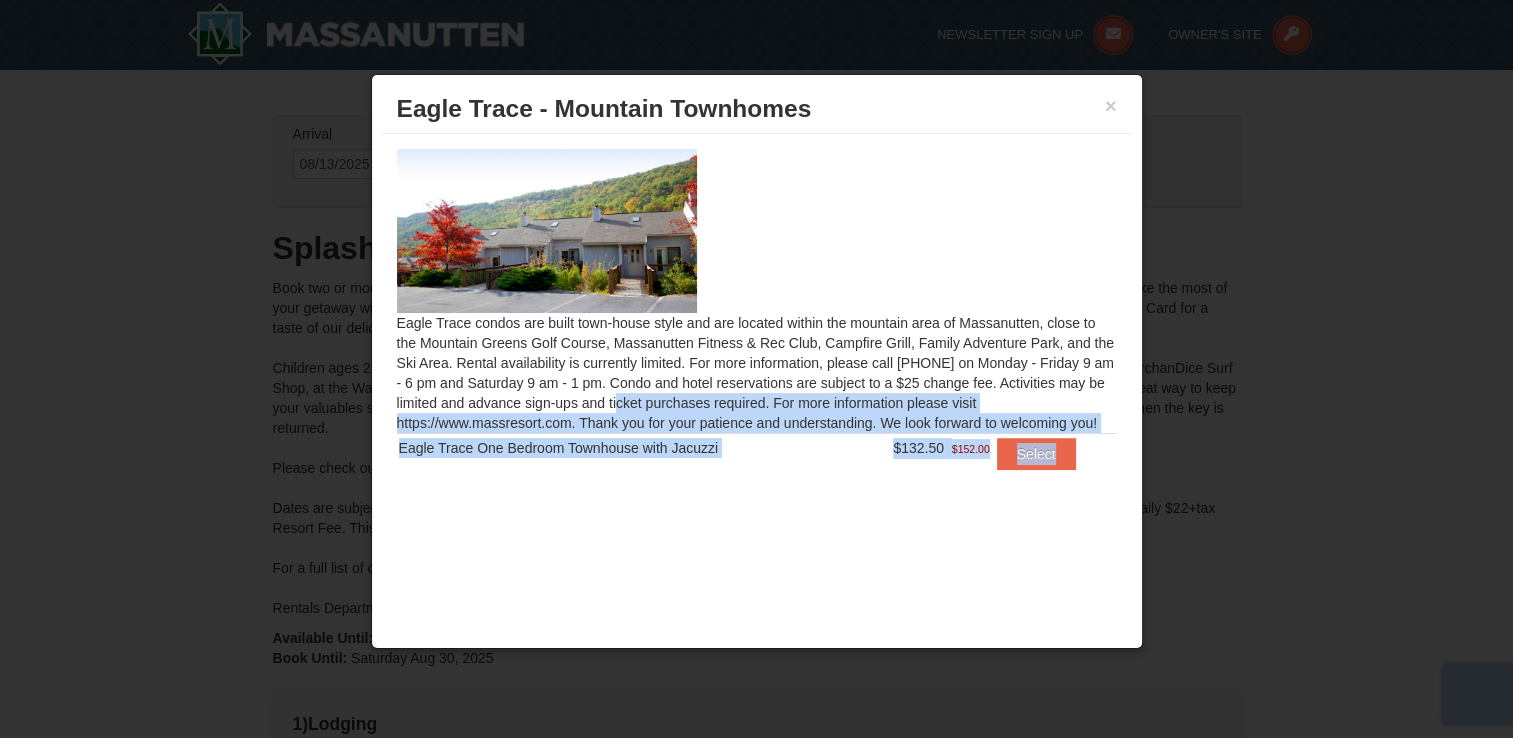 drag, startPoint x: 1218, startPoint y: 190, endPoint x: 1096, endPoint y: 386, distance: 230.86794 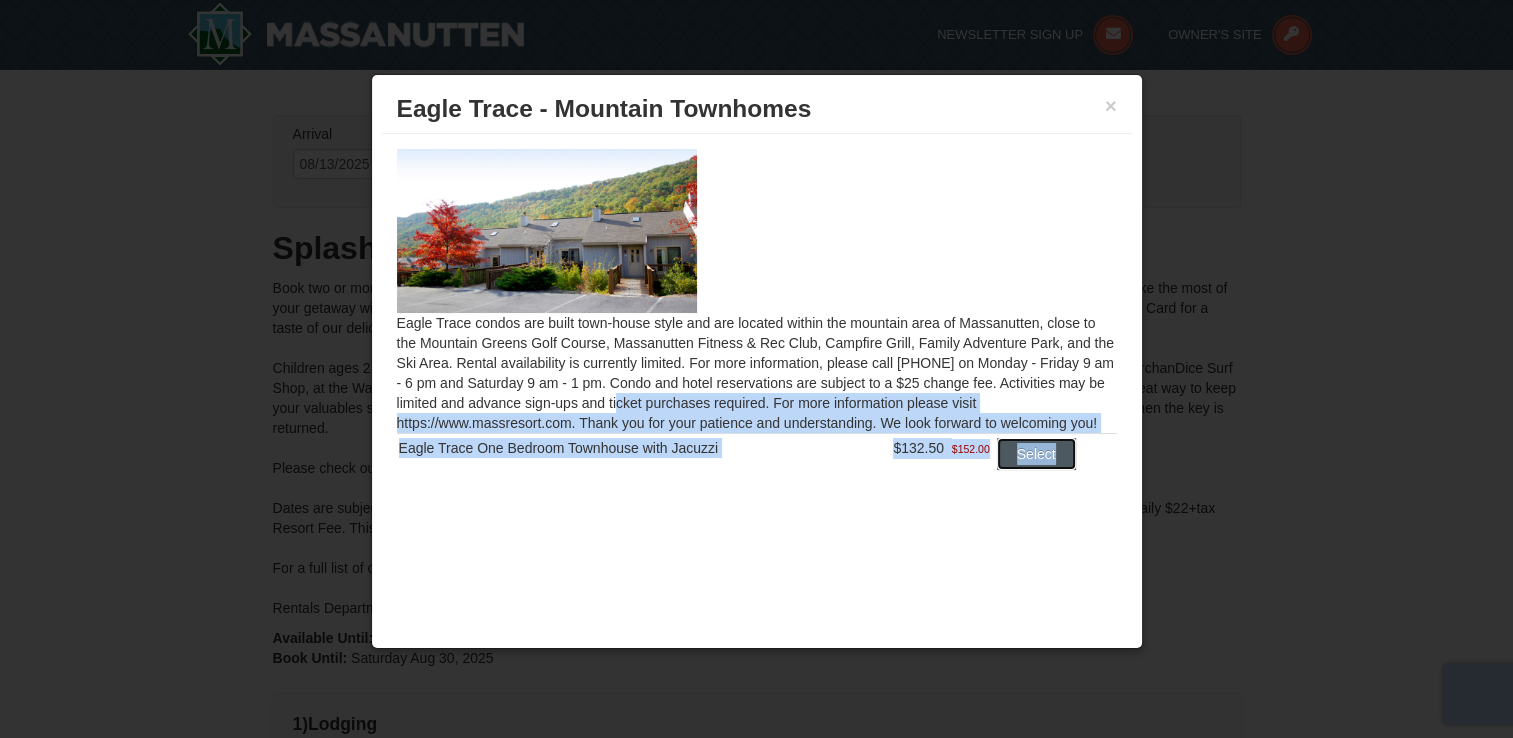 drag, startPoint x: 1096, startPoint y: 386, endPoint x: 1031, endPoint y: 457, distance: 96.26006 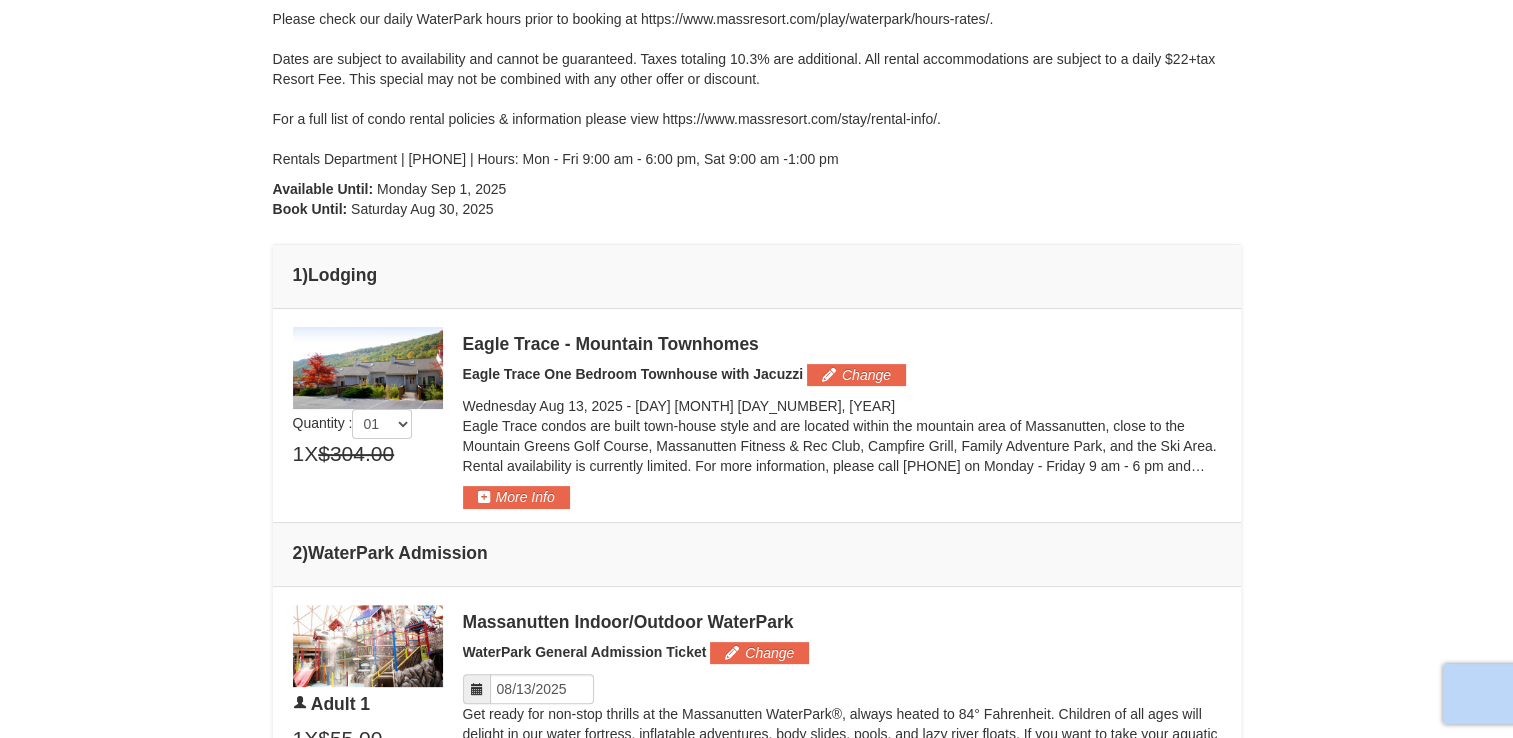 scroll, scrollTop: 448, scrollLeft: 0, axis: vertical 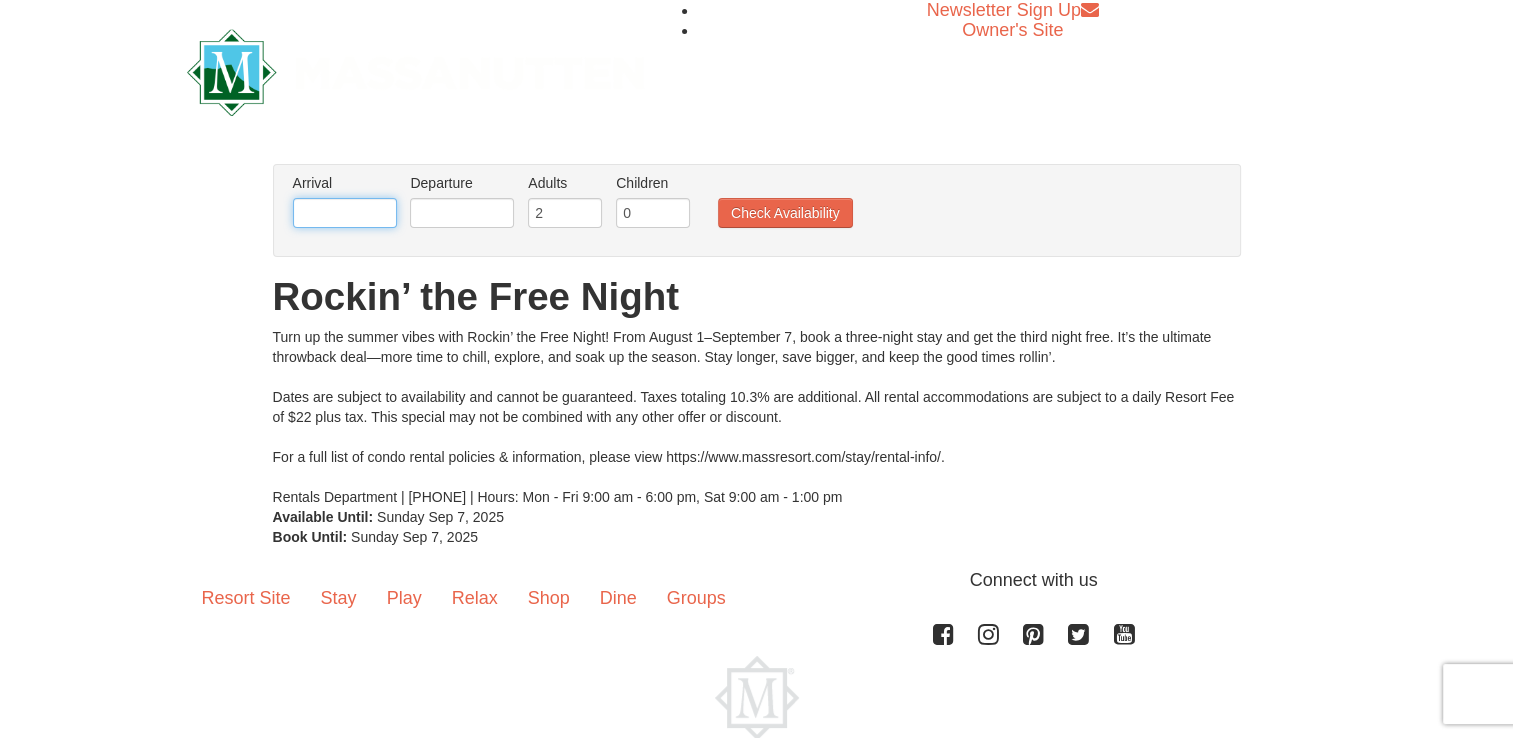 click at bounding box center (345, 213) 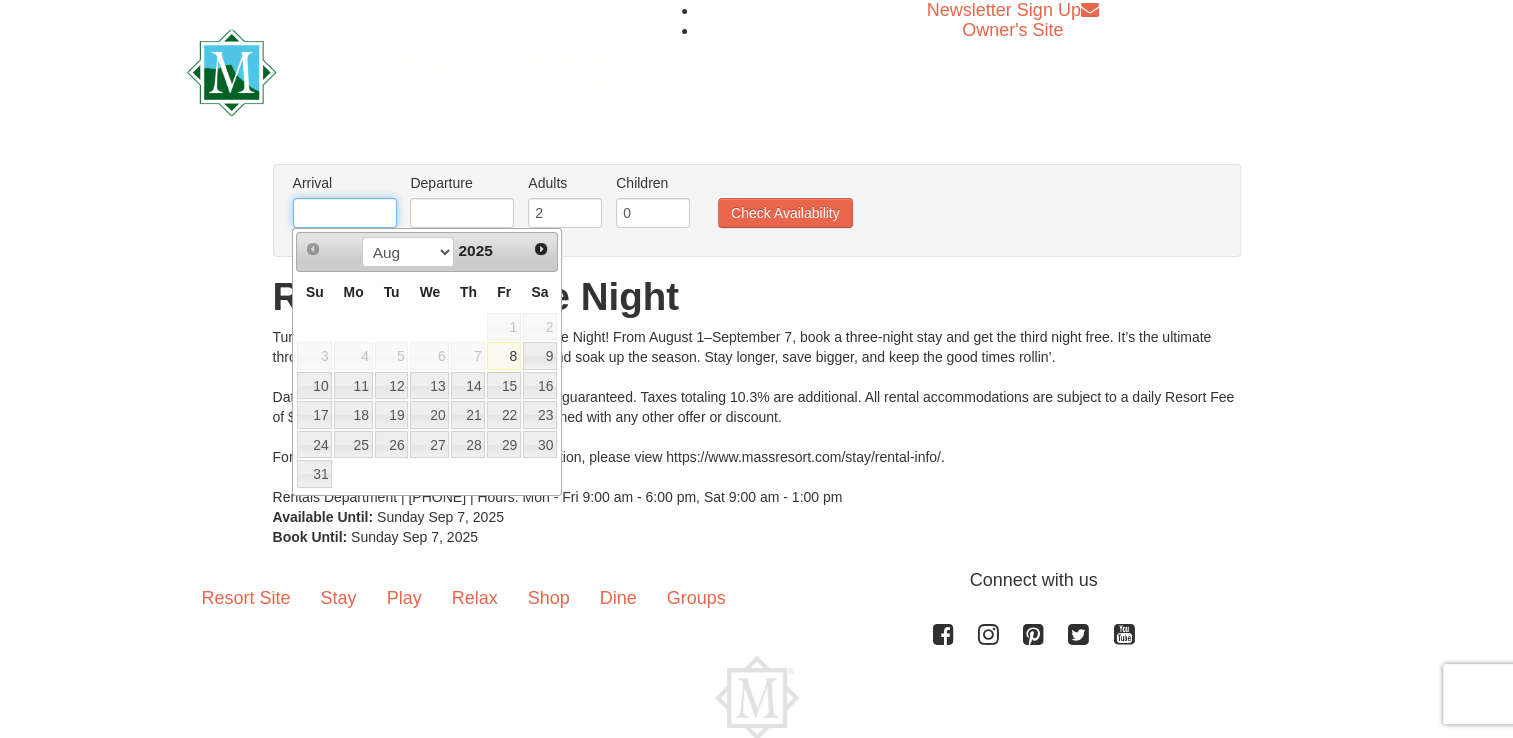 type on "08/13/2025" 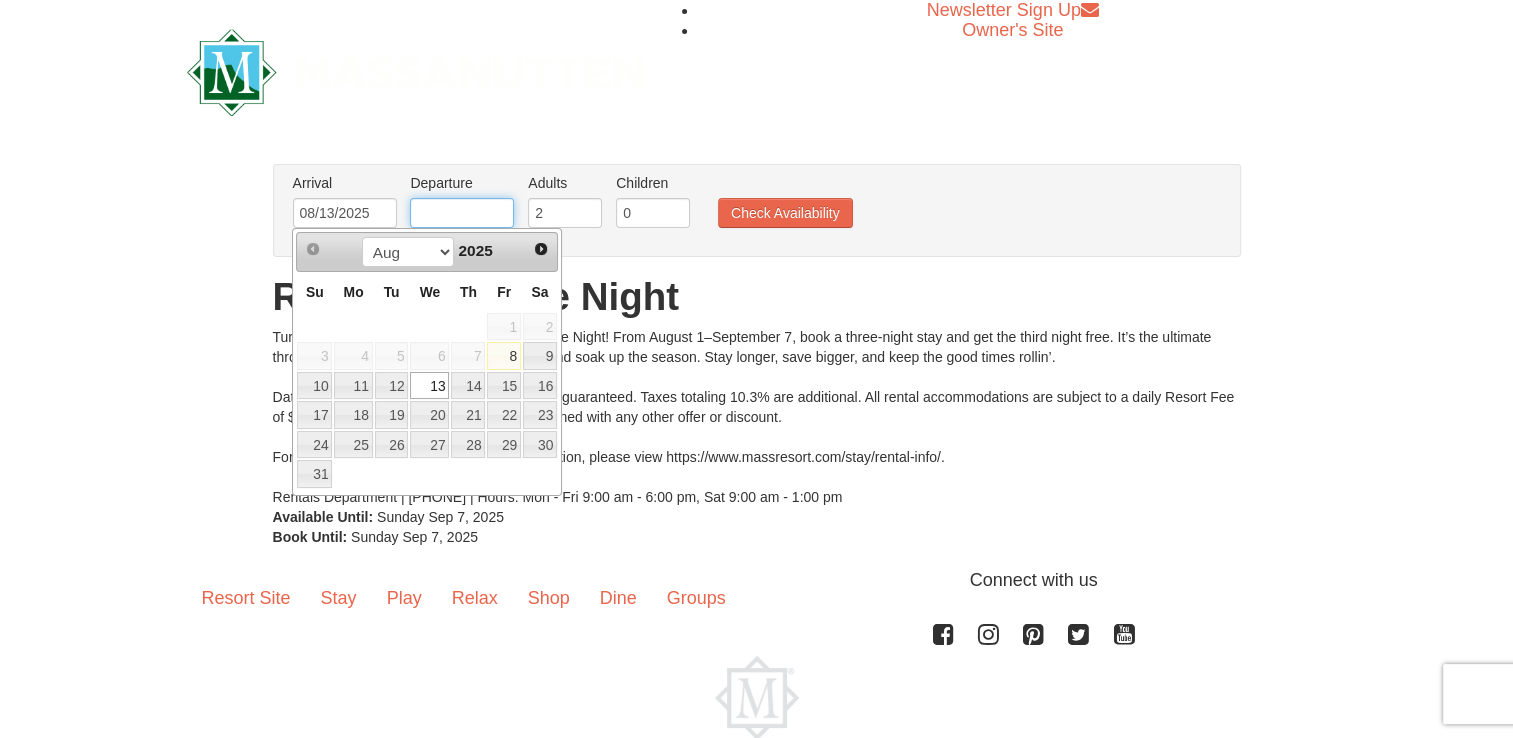 click at bounding box center [462, 213] 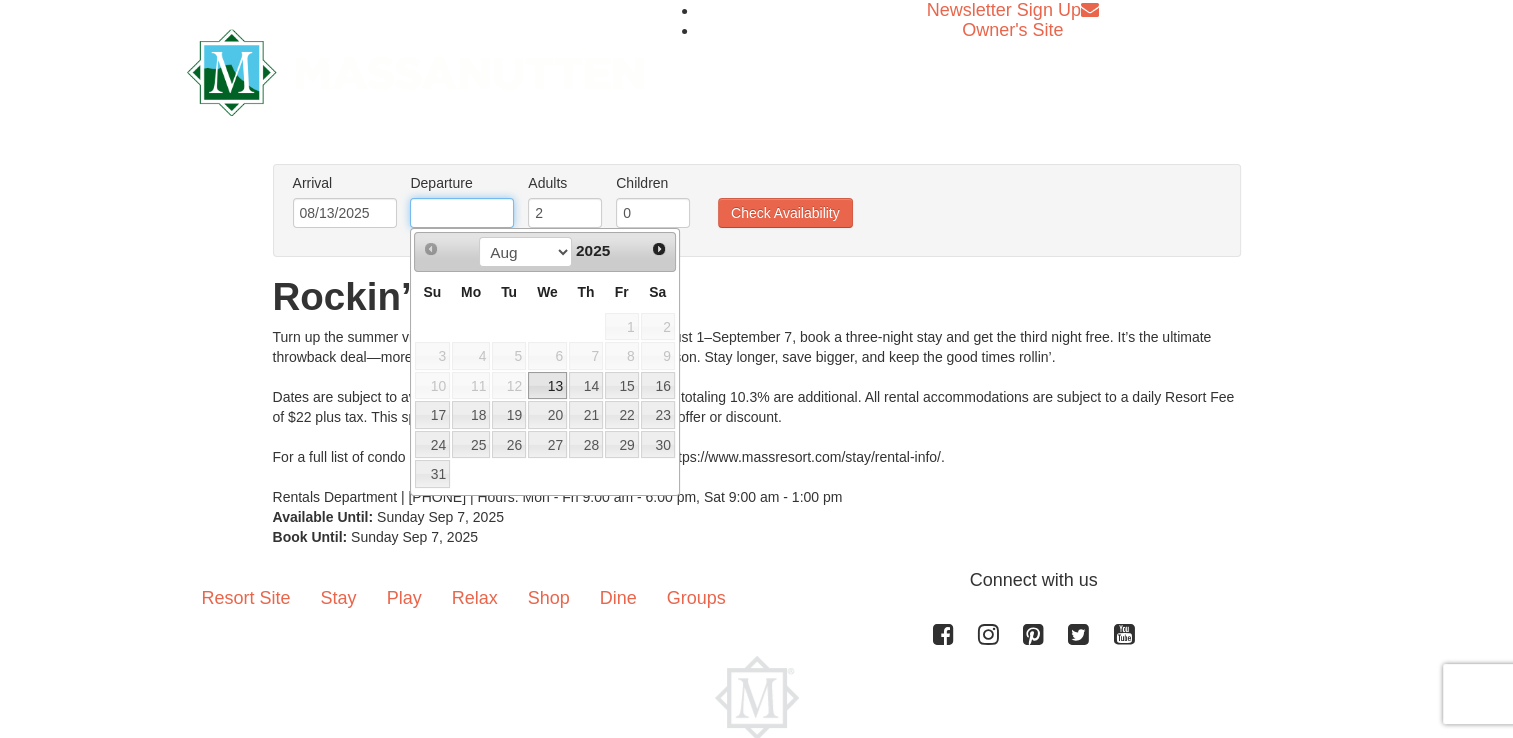 type on "08/15/2025" 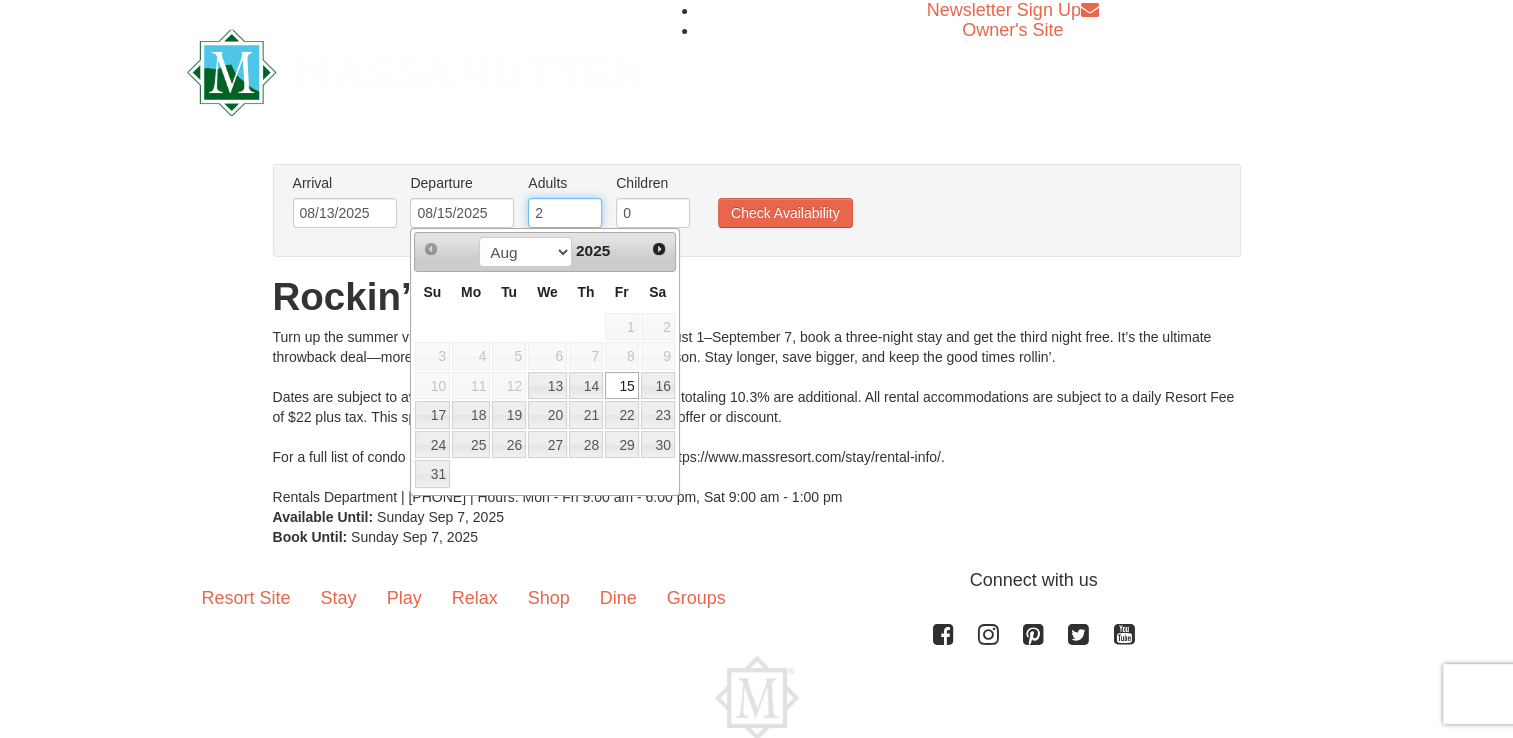 click on "2" at bounding box center [565, 213] 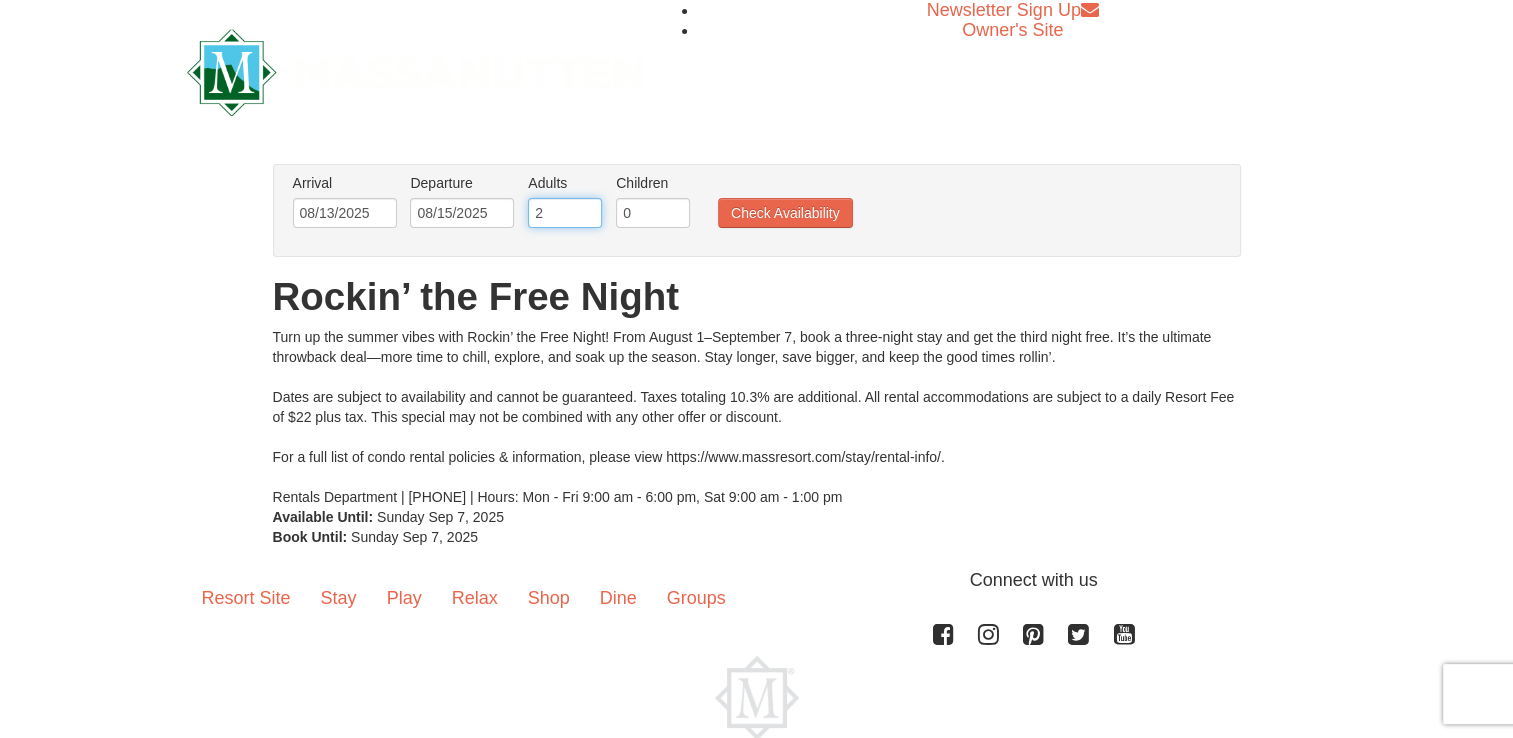 type on "1" 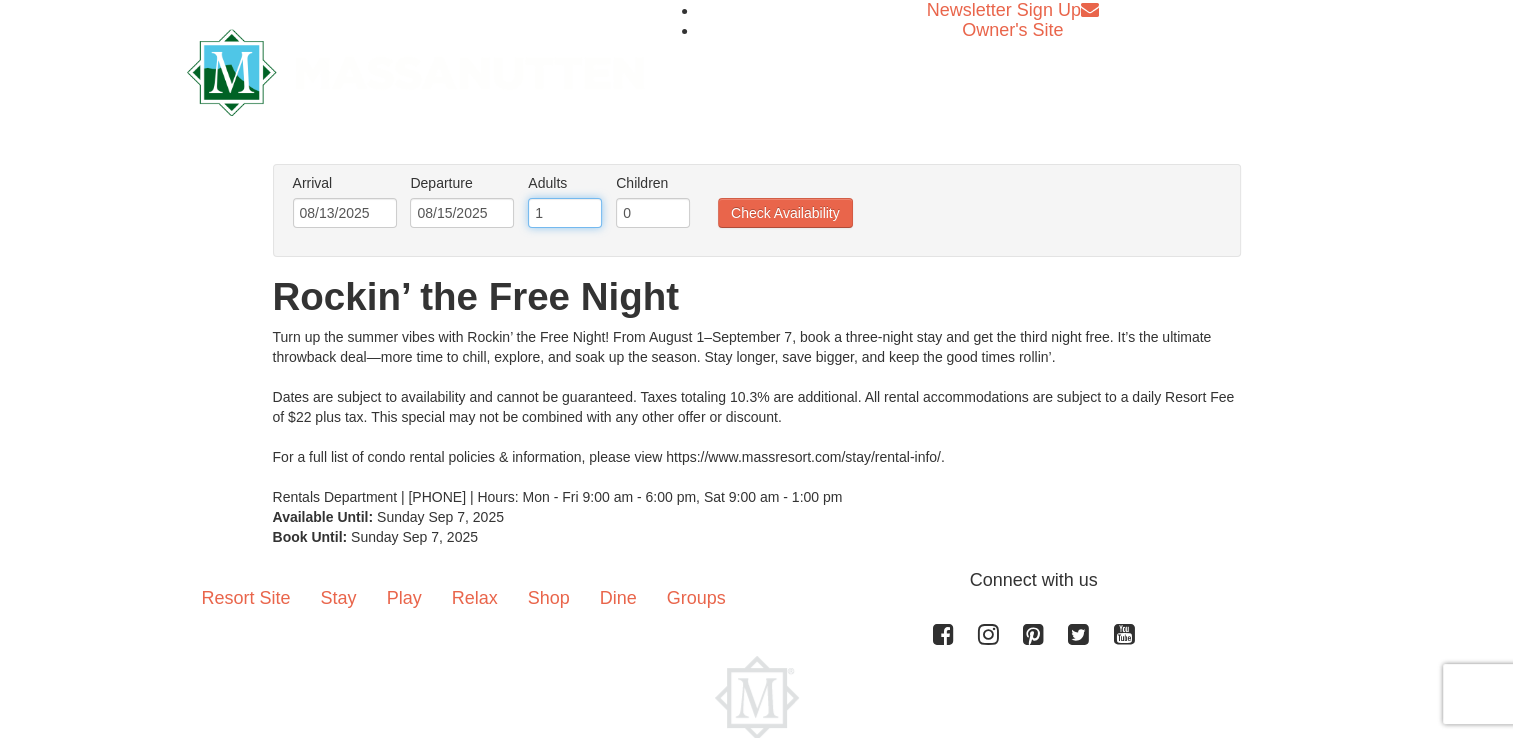 click on "1" at bounding box center (565, 213) 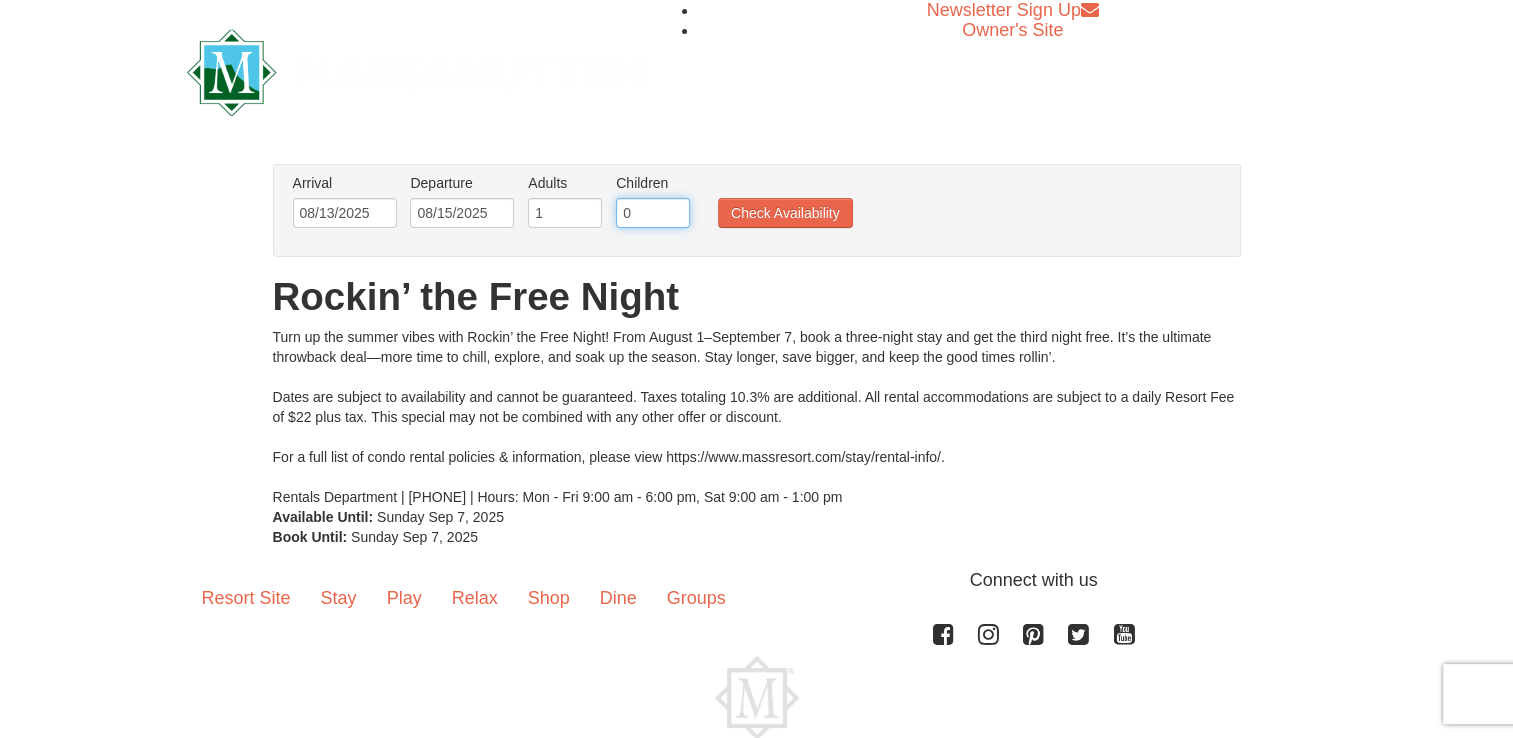 click on "0" at bounding box center (653, 213) 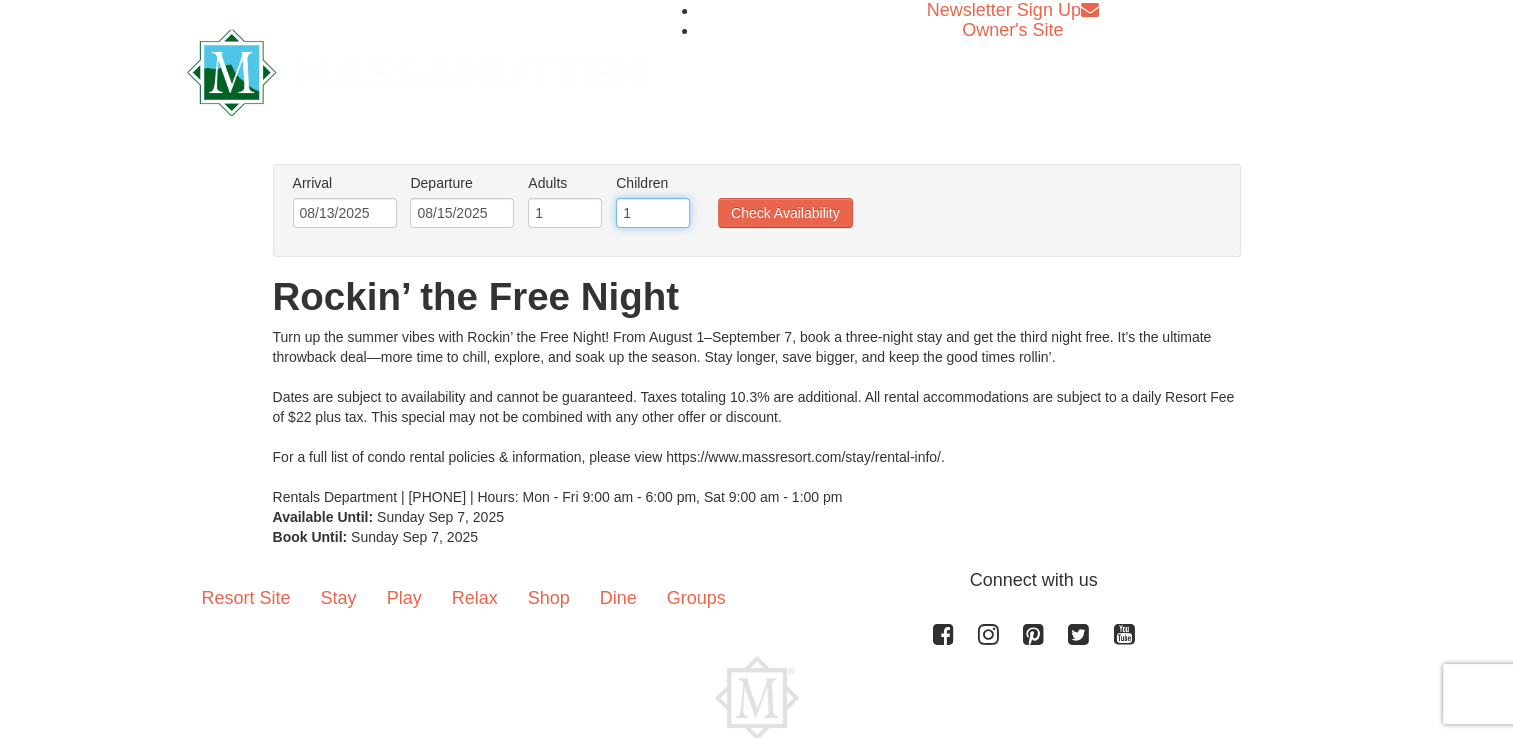 type on "1" 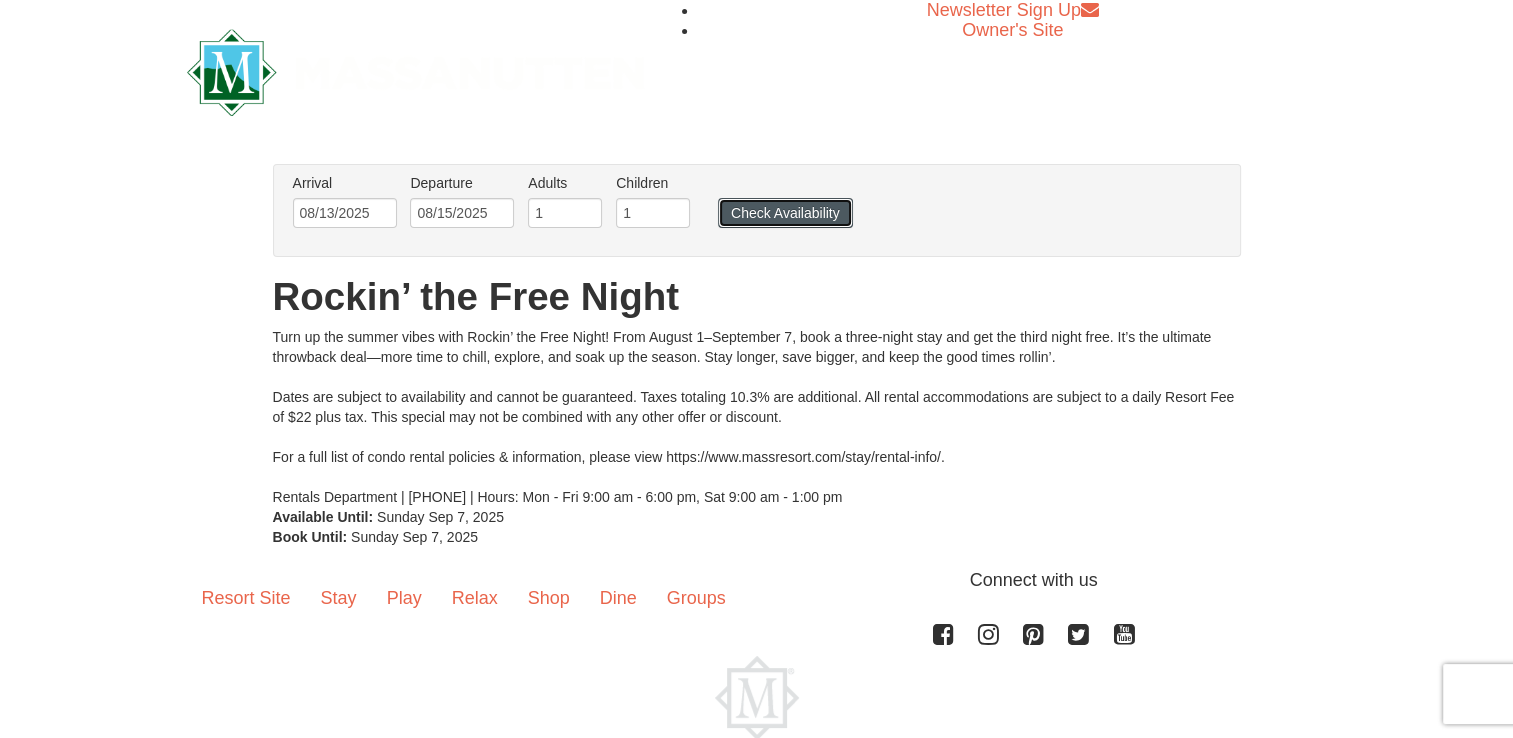 click on "Check Availability" at bounding box center [785, 213] 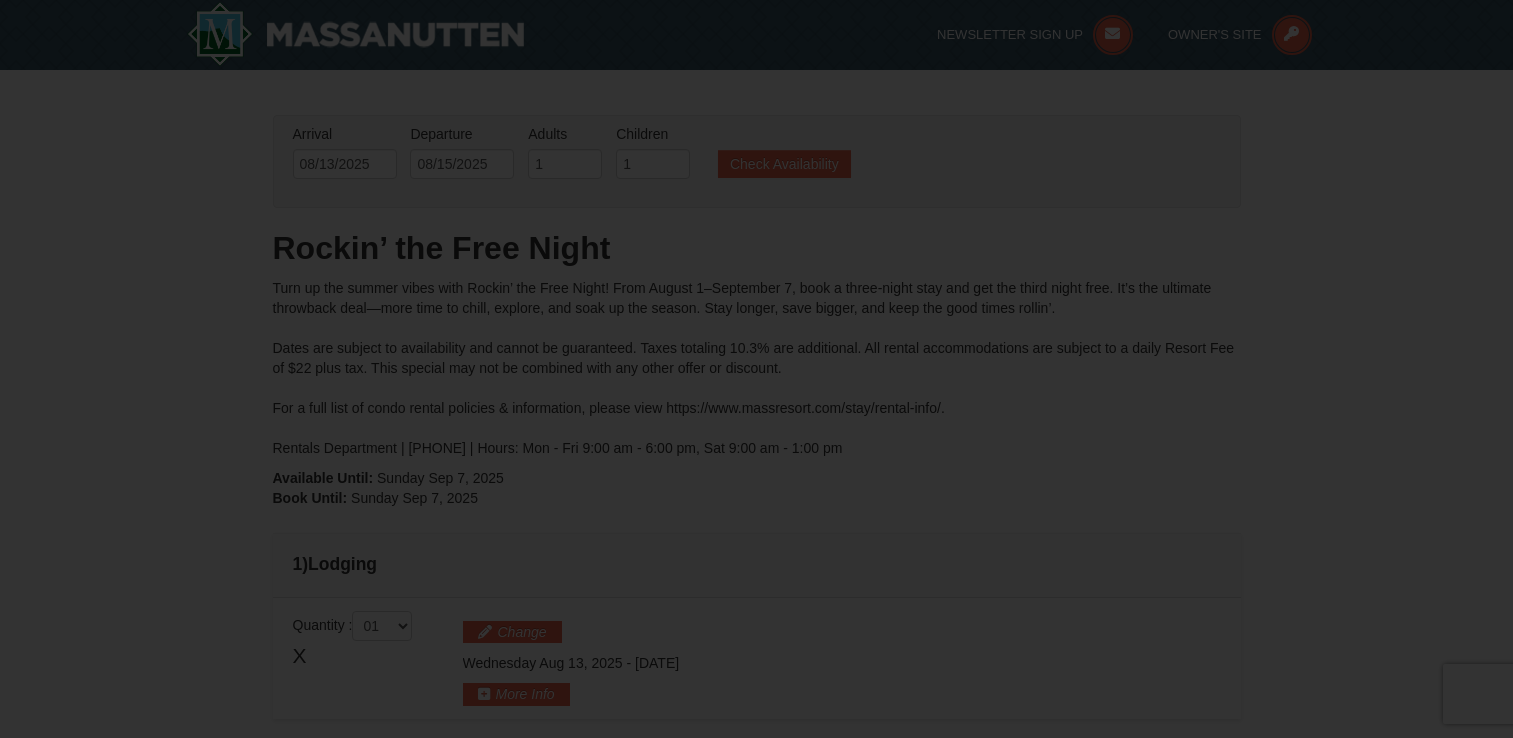 scroll, scrollTop: 248, scrollLeft: 0, axis: vertical 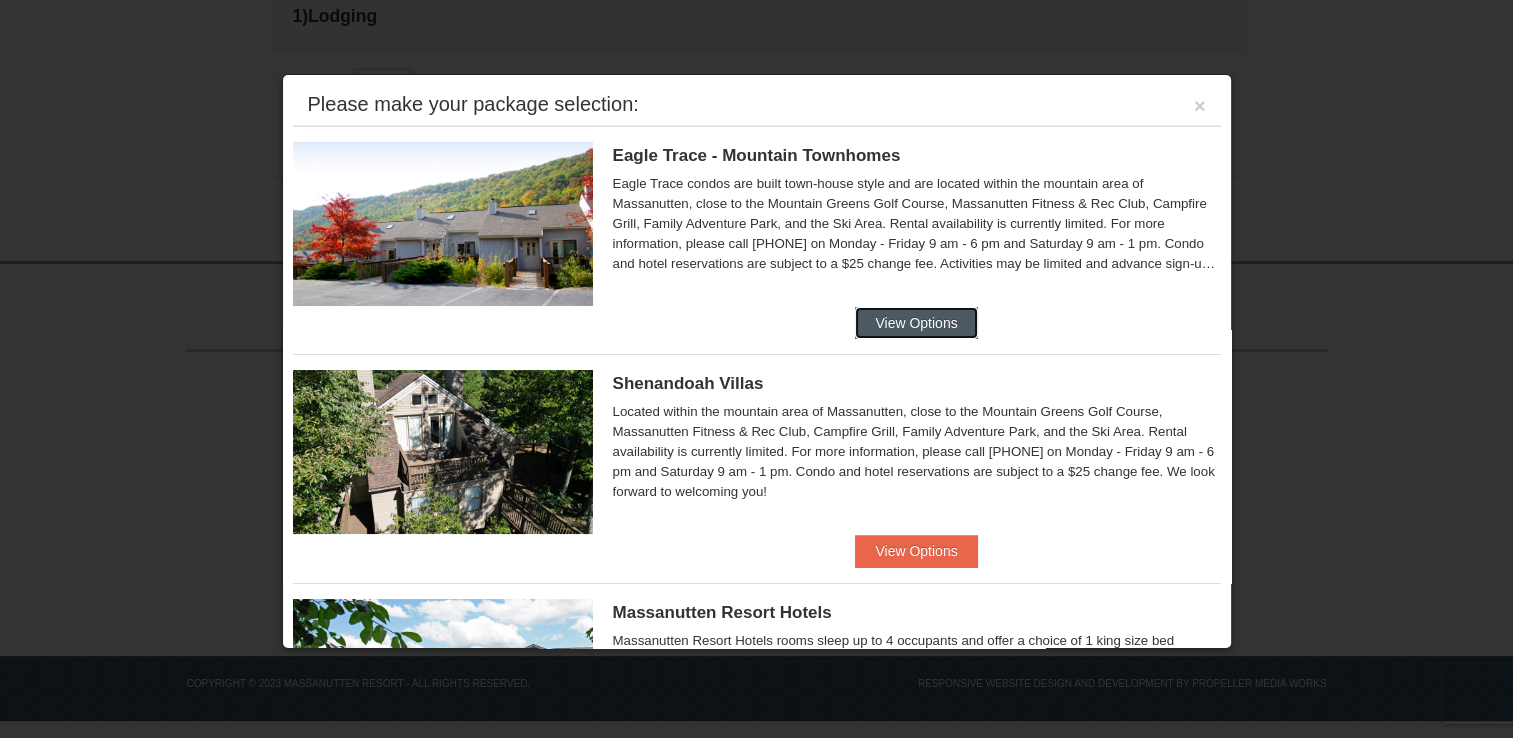 click on "View Options" at bounding box center [916, 323] 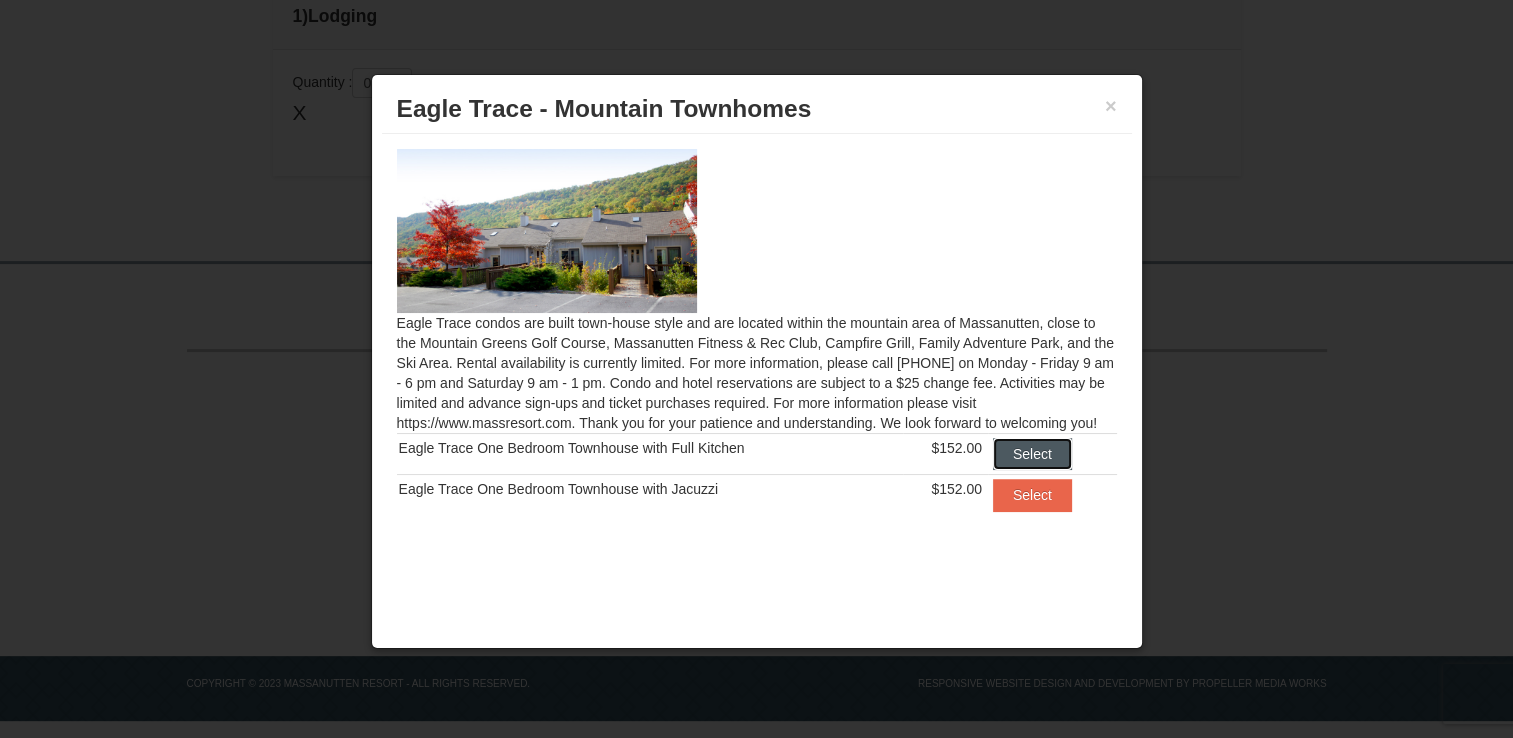 click on "Select" at bounding box center (1032, 454) 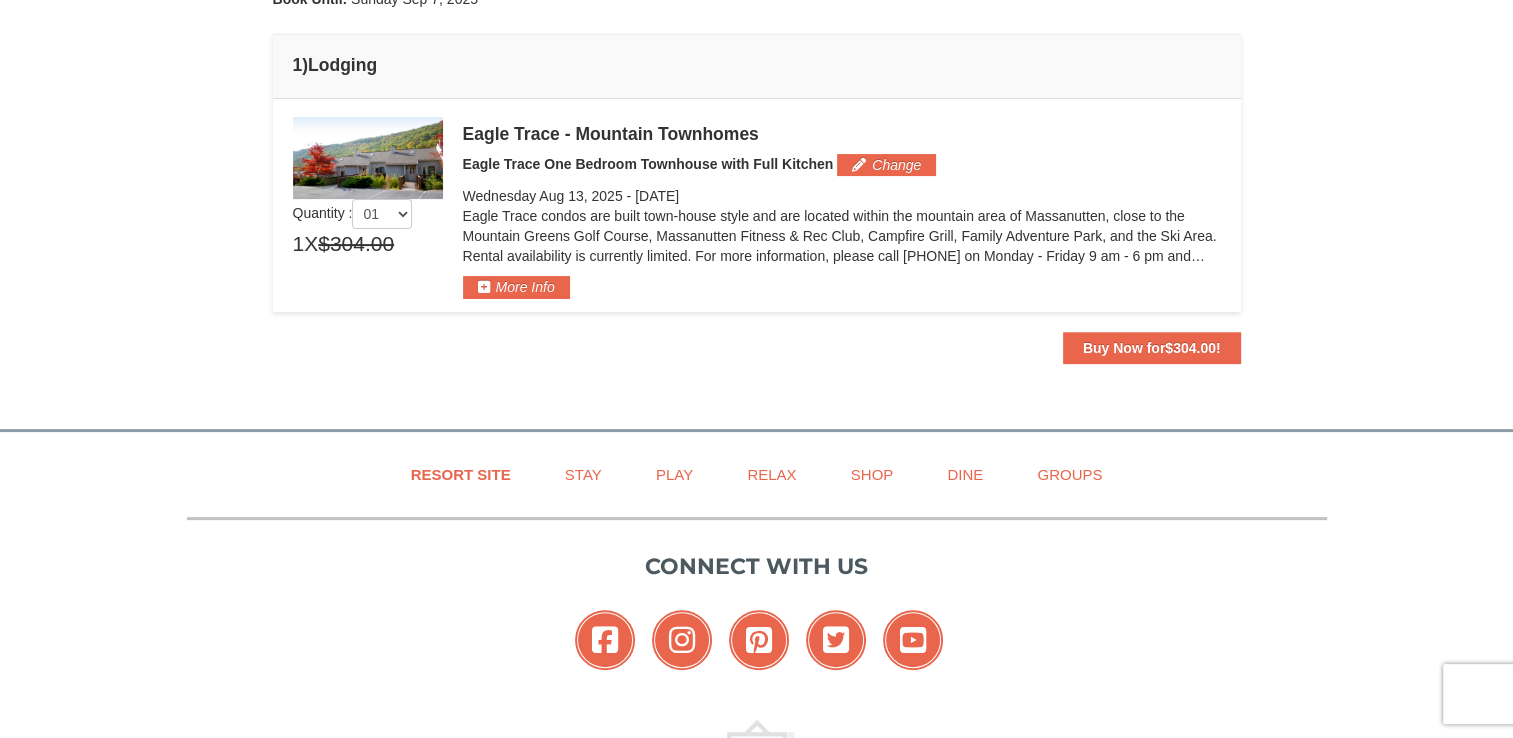 scroll, scrollTop: 498, scrollLeft: 0, axis: vertical 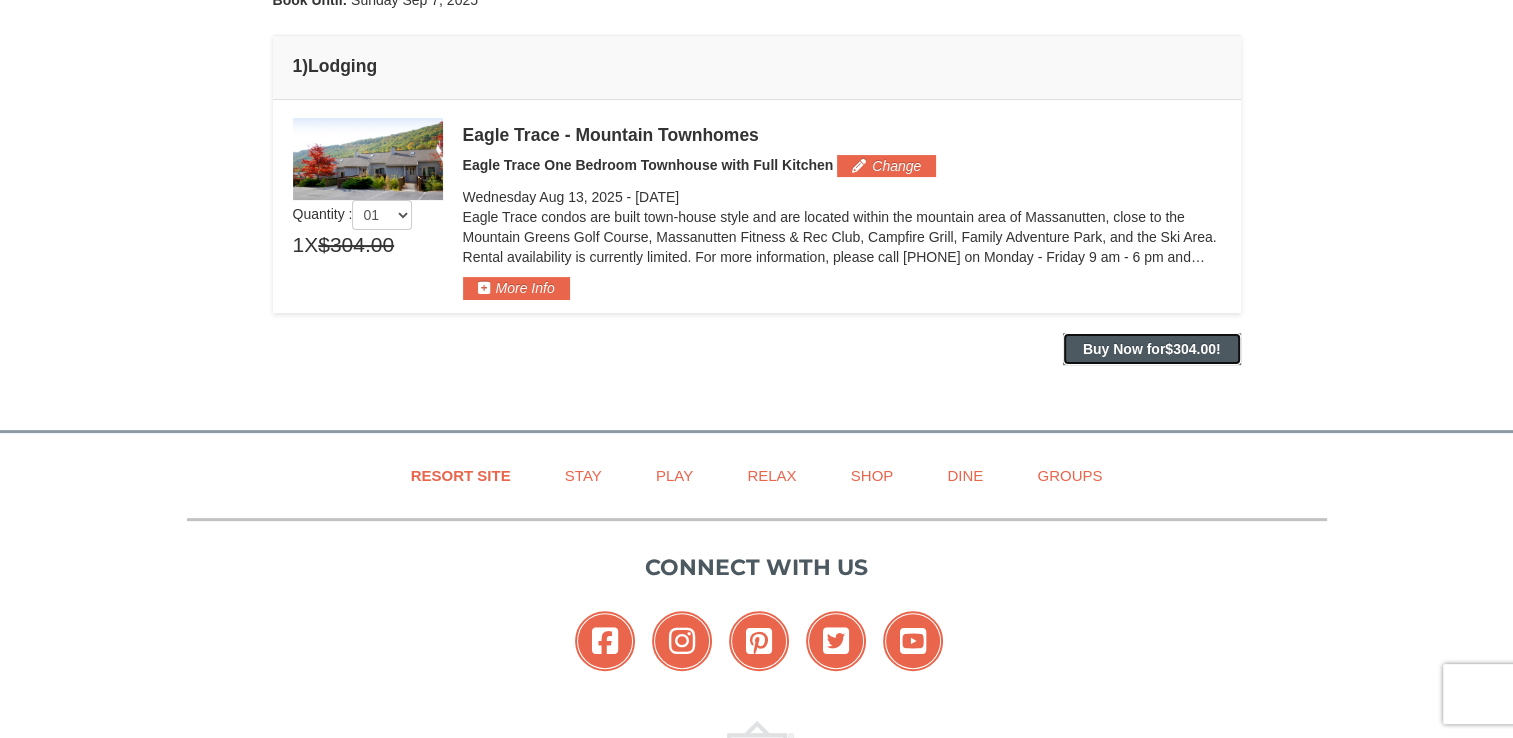 click on "Buy Now for
$304.00 !" at bounding box center (1152, 349) 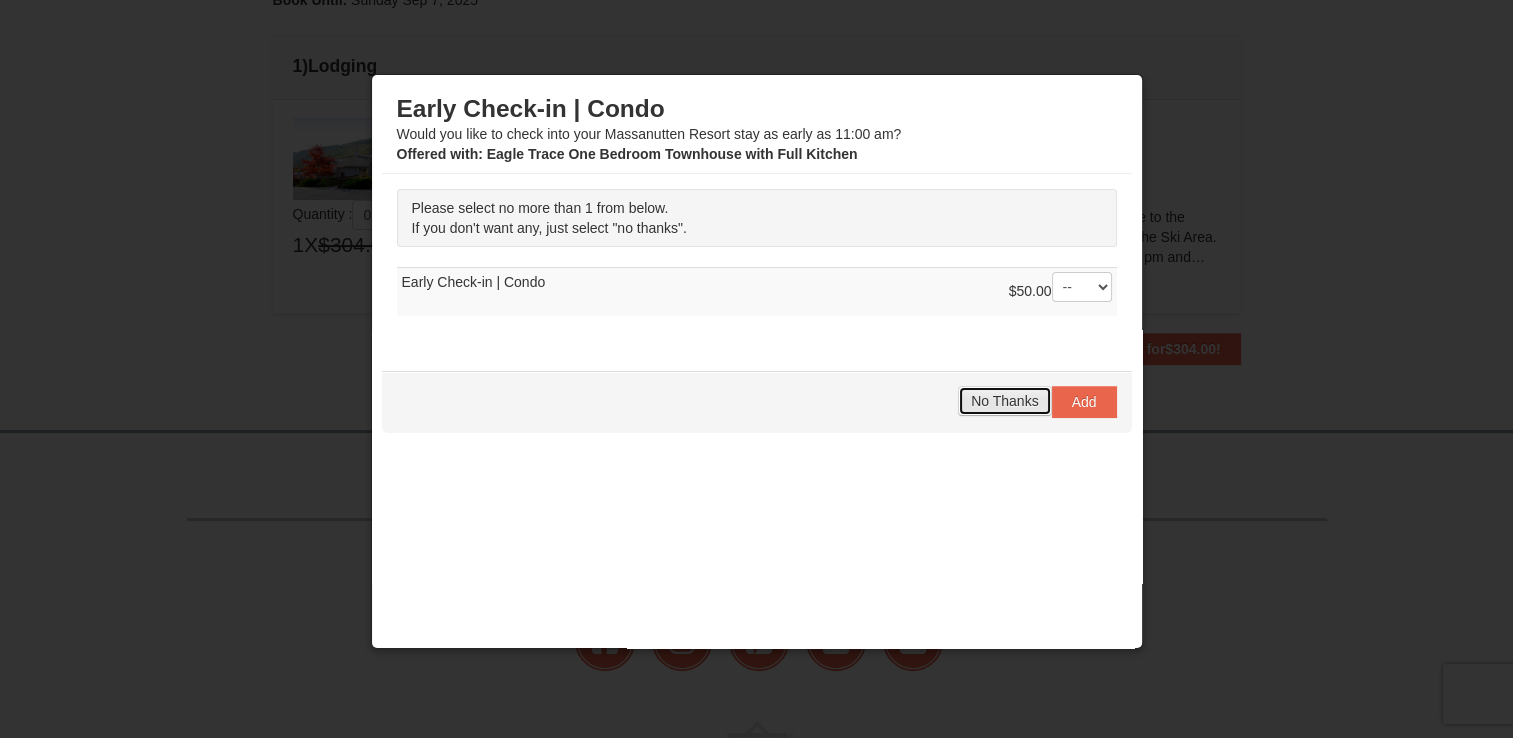 click on "No Thanks" at bounding box center [1004, 401] 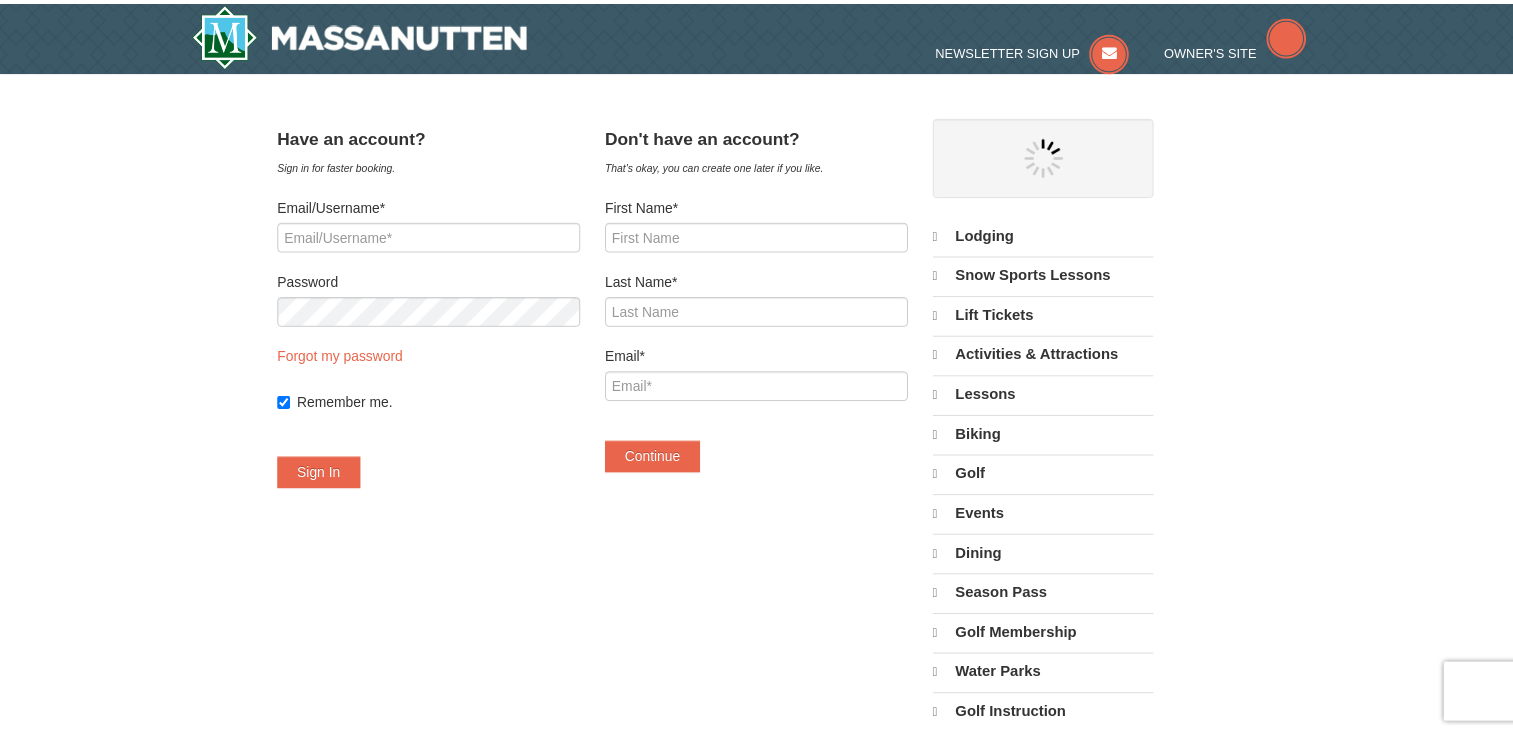 scroll, scrollTop: 0, scrollLeft: 0, axis: both 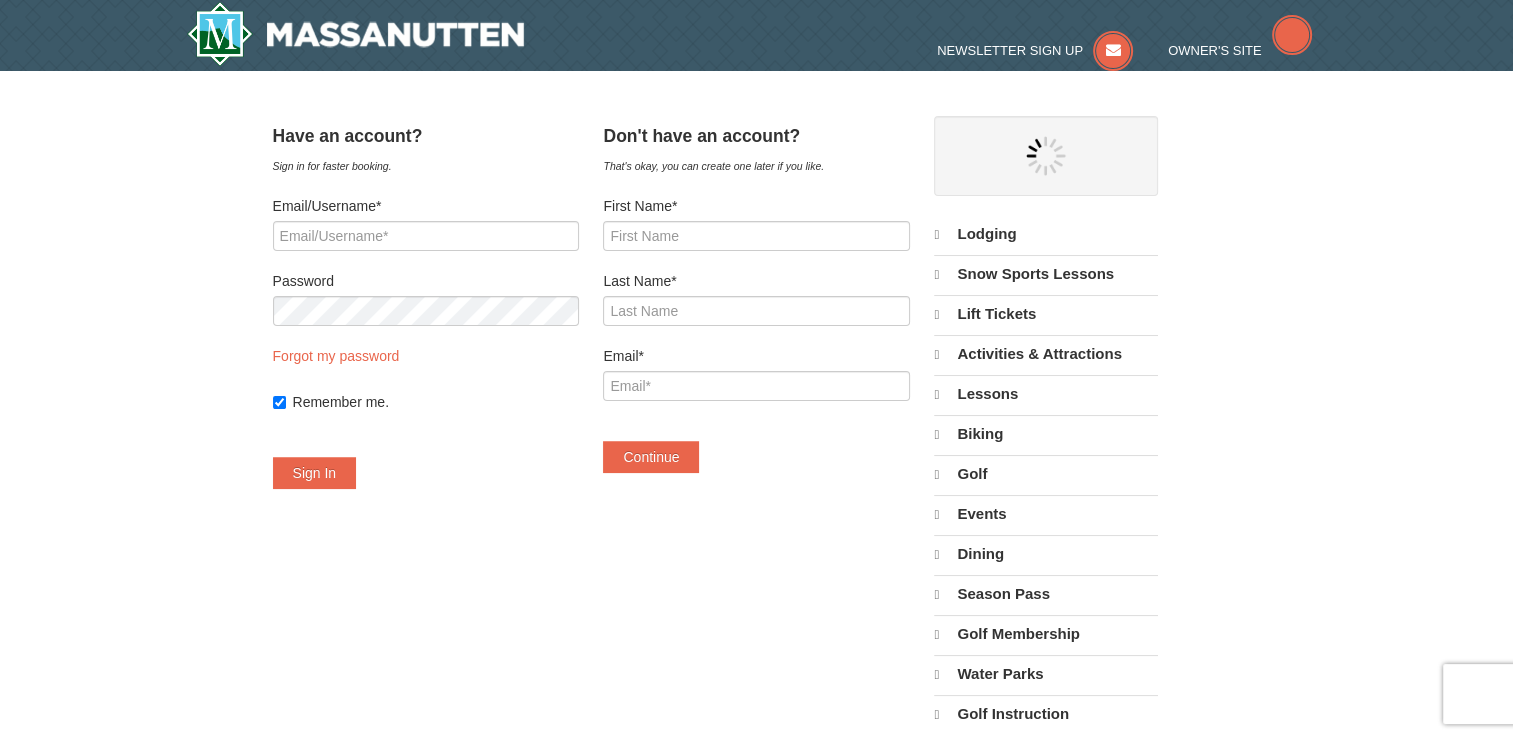 select on "8" 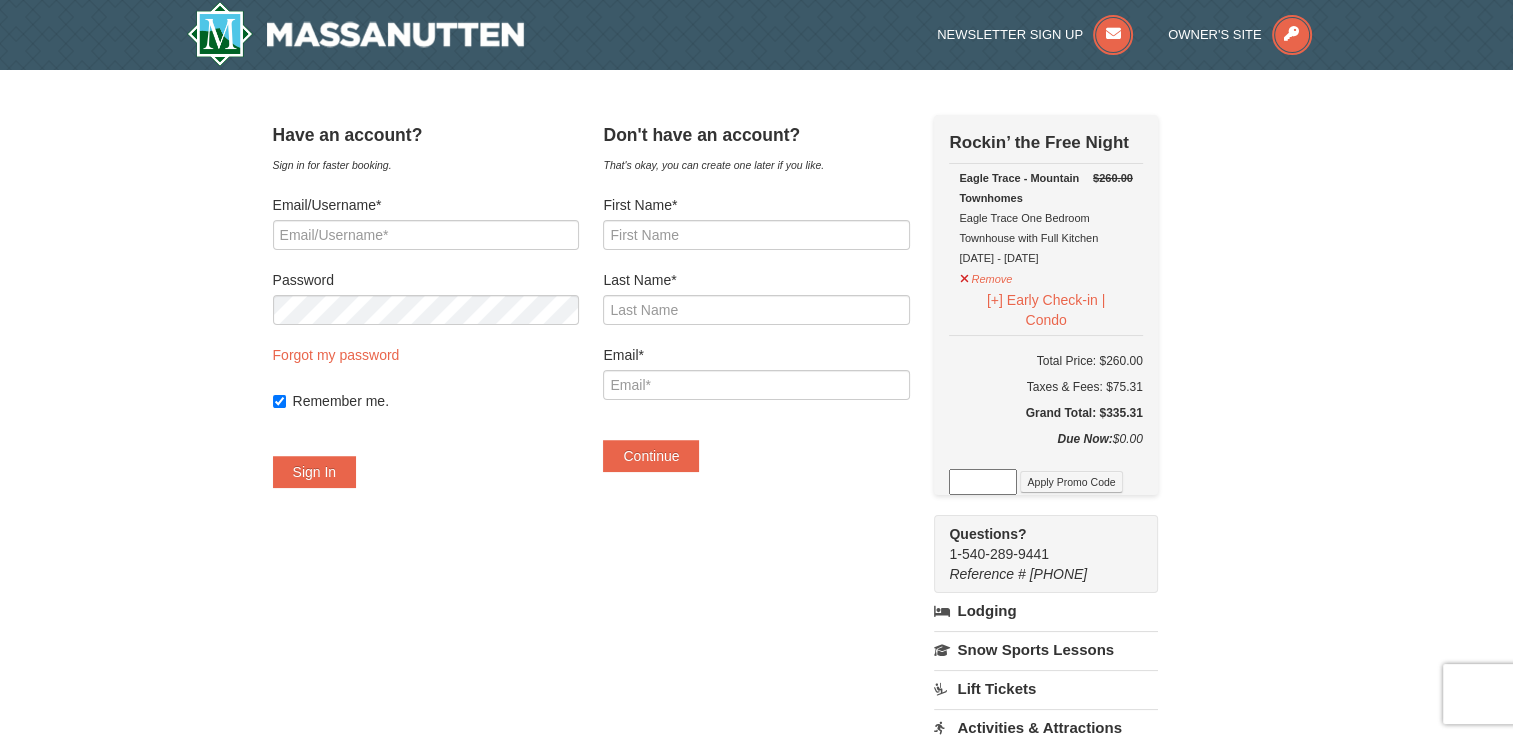 scroll, scrollTop: 0, scrollLeft: 0, axis: both 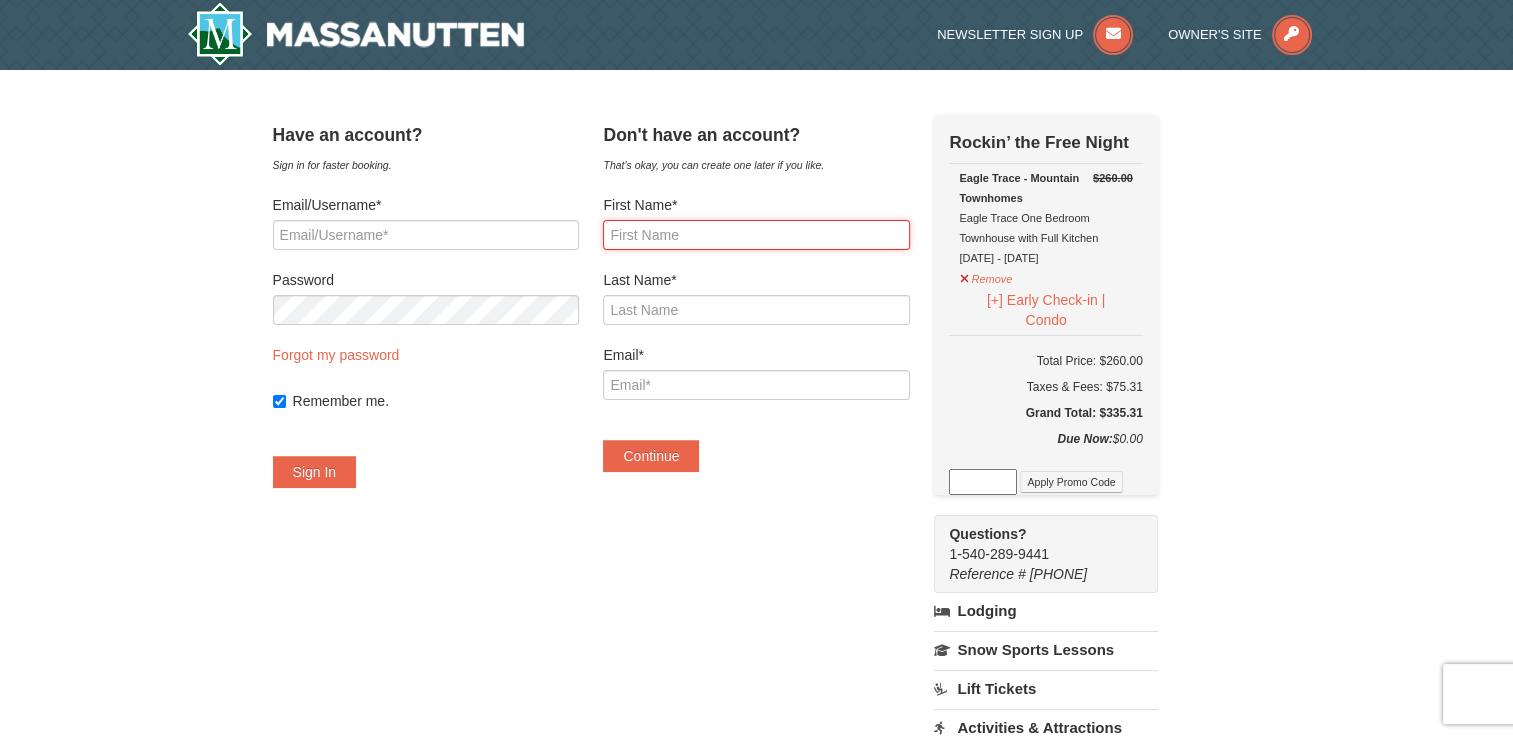 click on "First Name*" at bounding box center [756, 235] 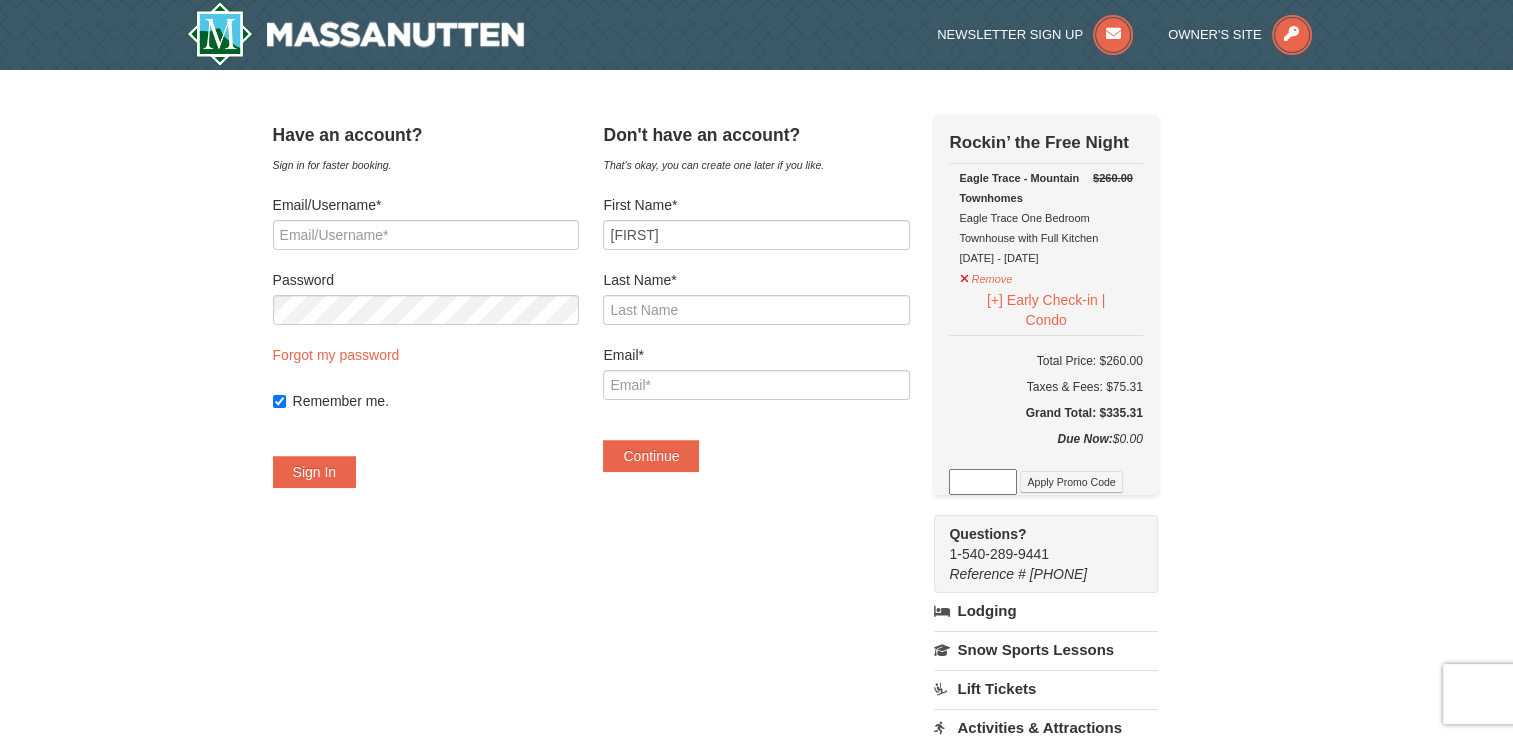type on "Blackwell" 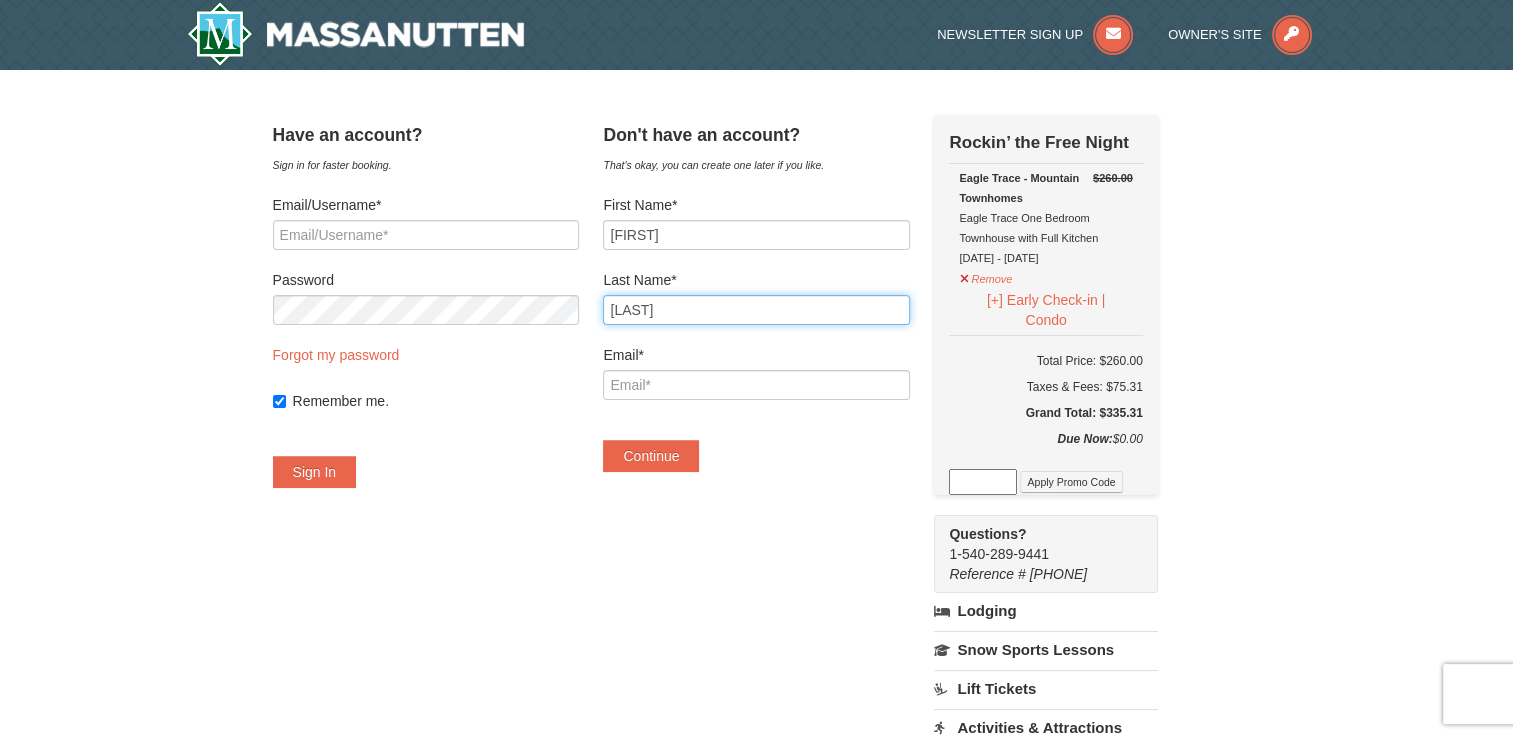 type on "every_little_thing@yahoo.com" 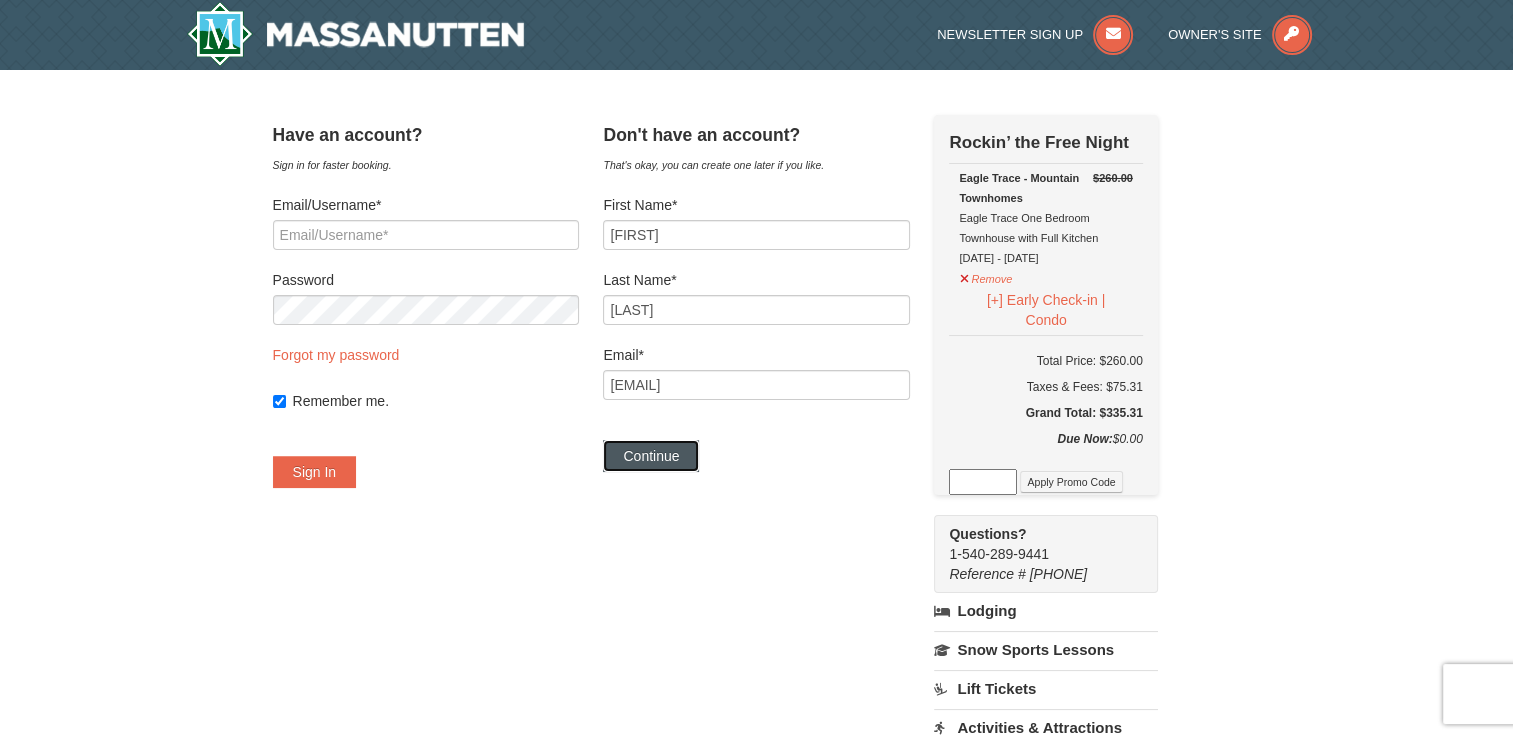 click on "Continue" at bounding box center [651, 456] 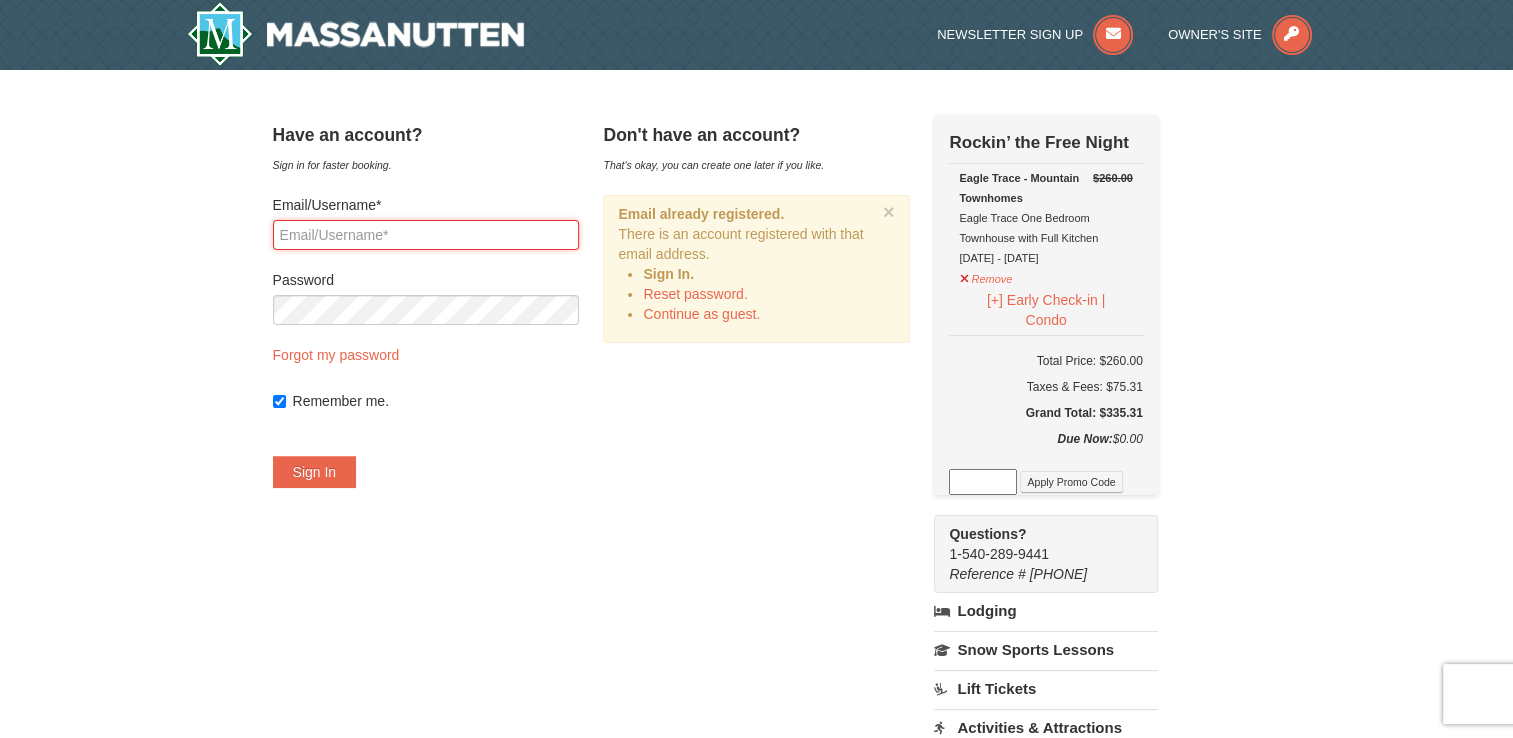 click on "Email/Username*" at bounding box center (426, 235) 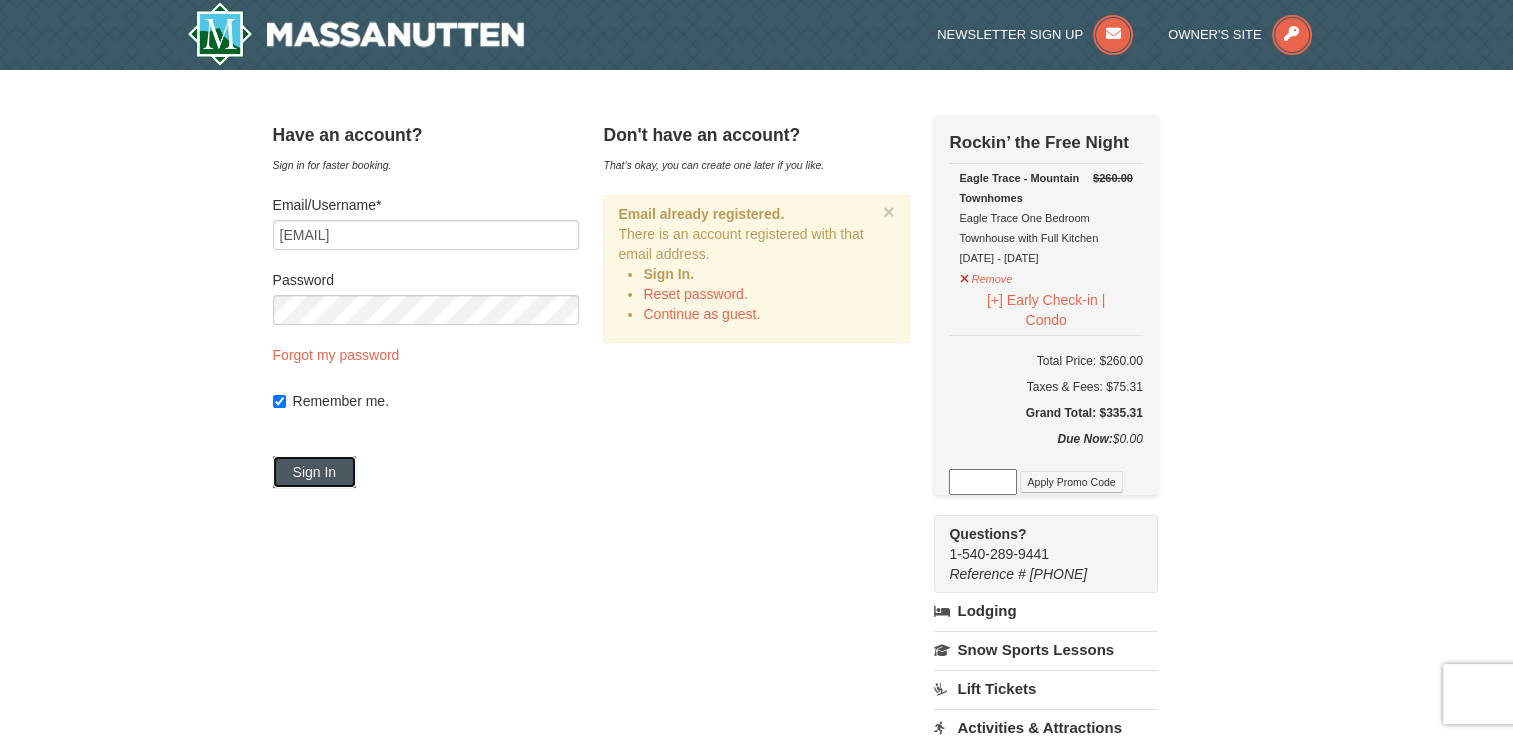 click on "Sign In" at bounding box center [315, 472] 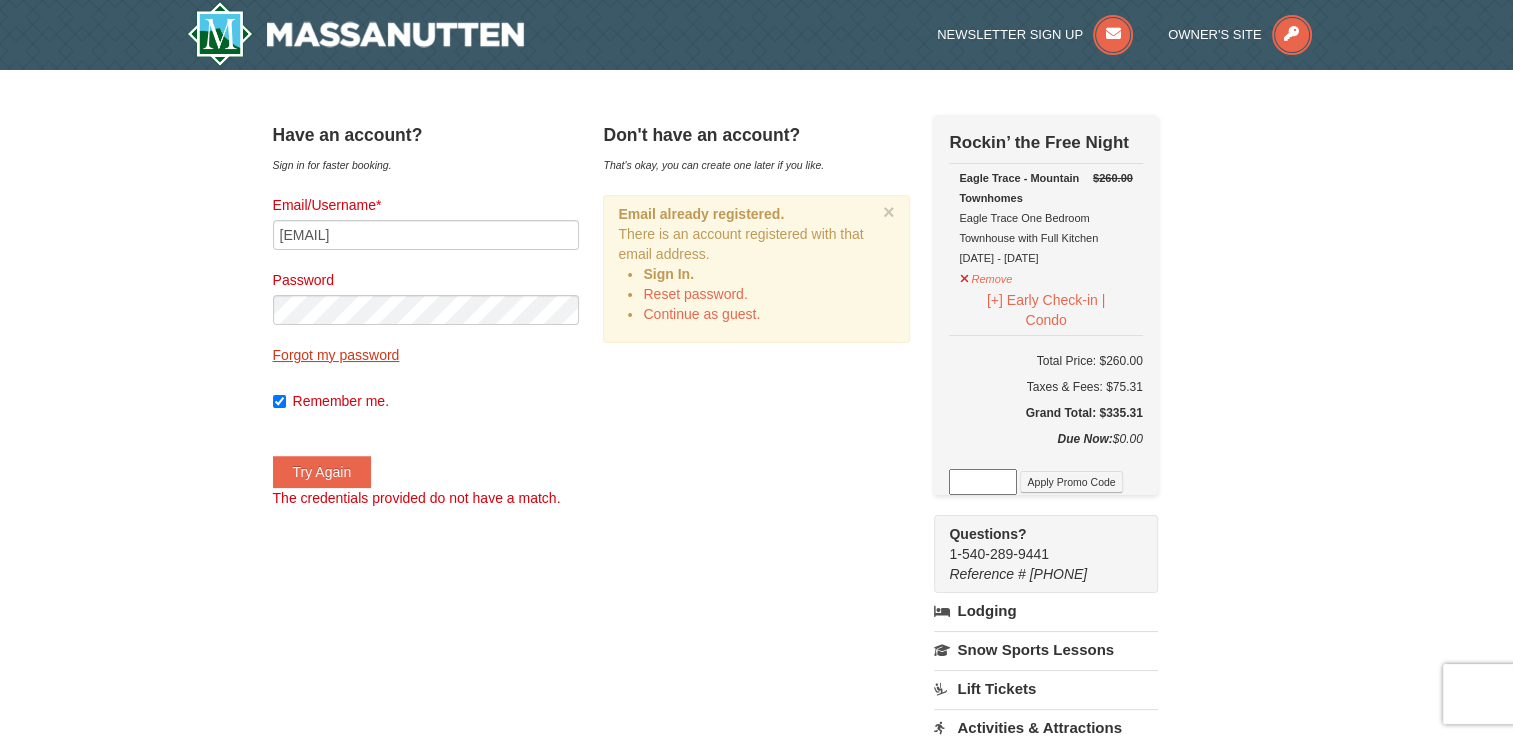 click on "Forgot my password" at bounding box center (336, 355) 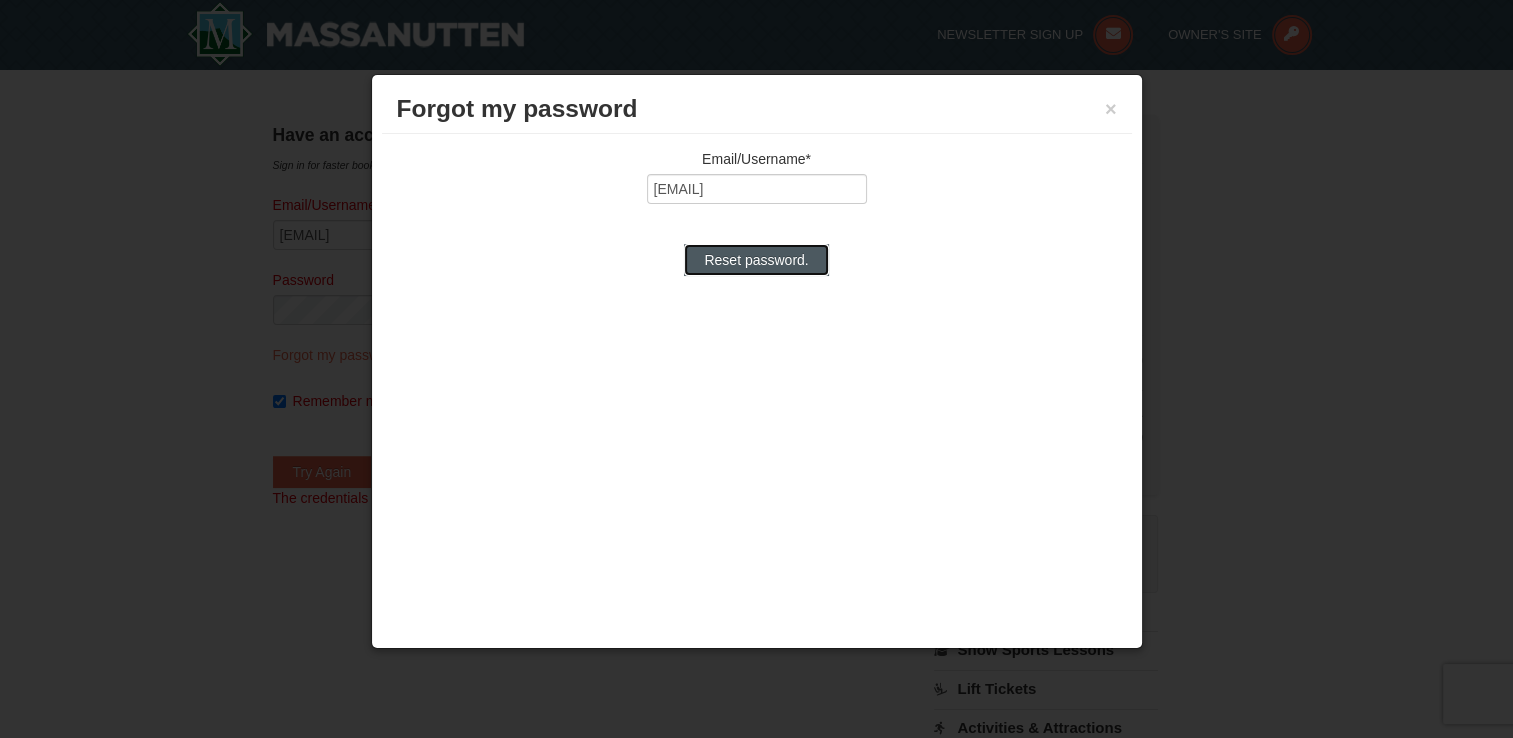 click on "Reset password." at bounding box center [756, 260] 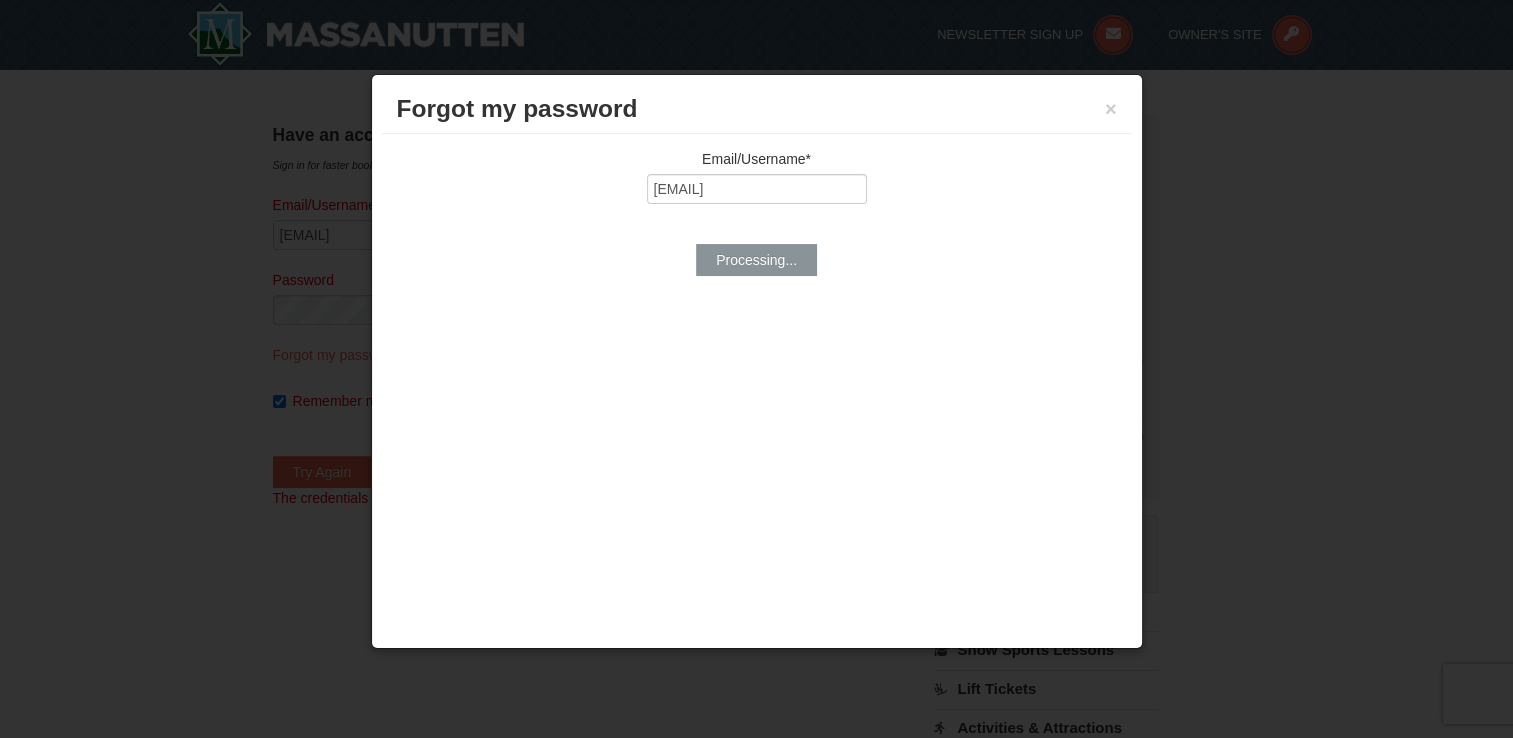 type on "every_little_thing@yahoo.com" 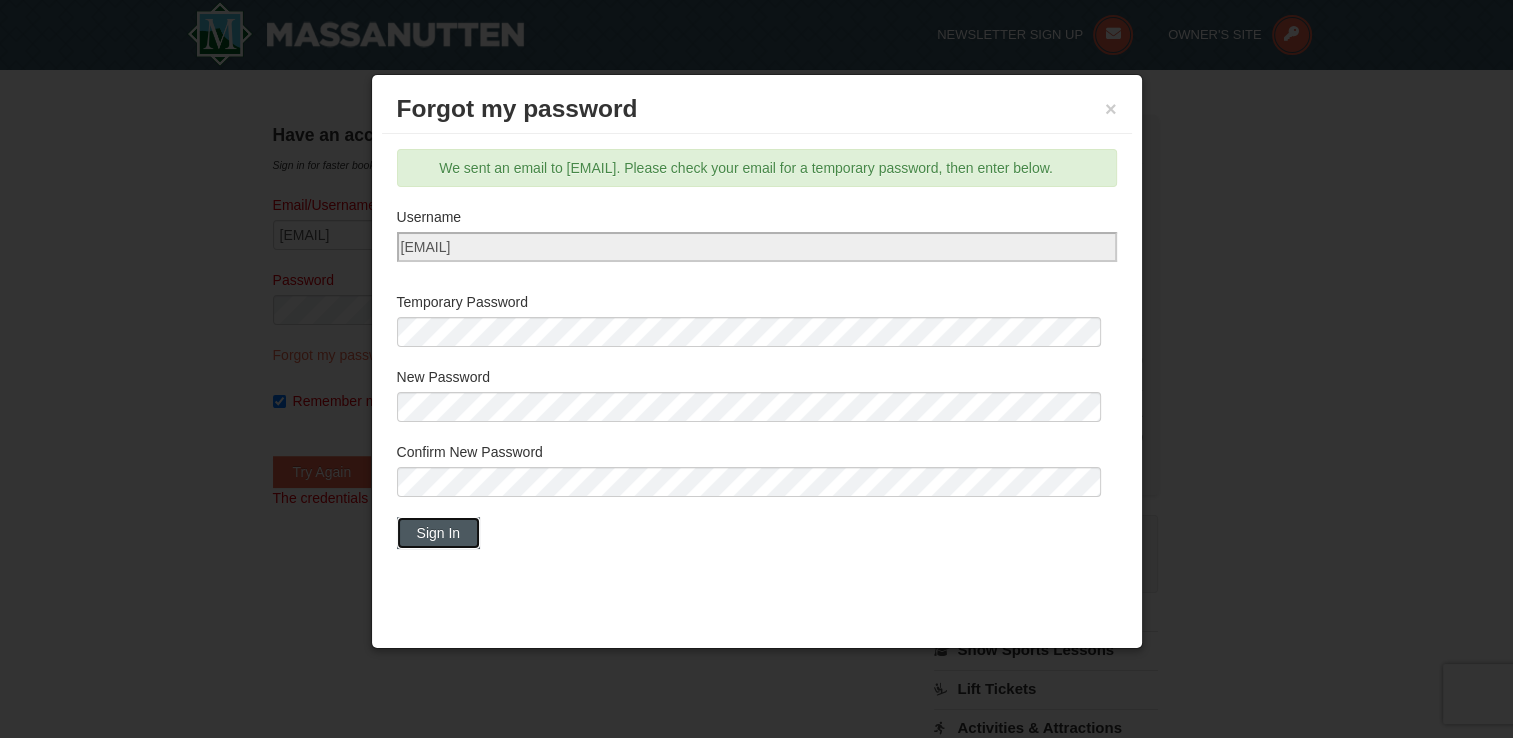 click on "Sign In" at bounding box center [439, 533] 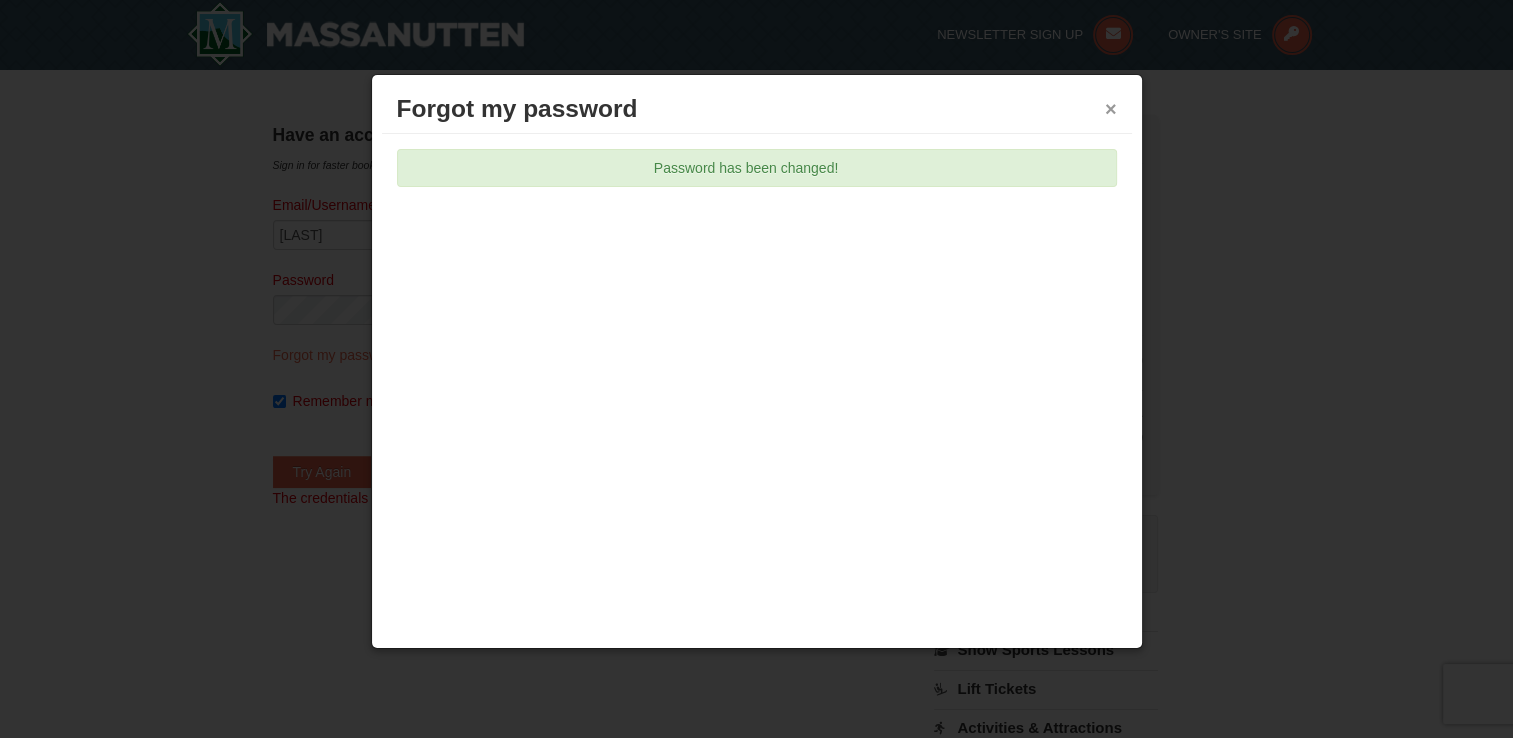 click on "×" at bounding box center [1111, 109] 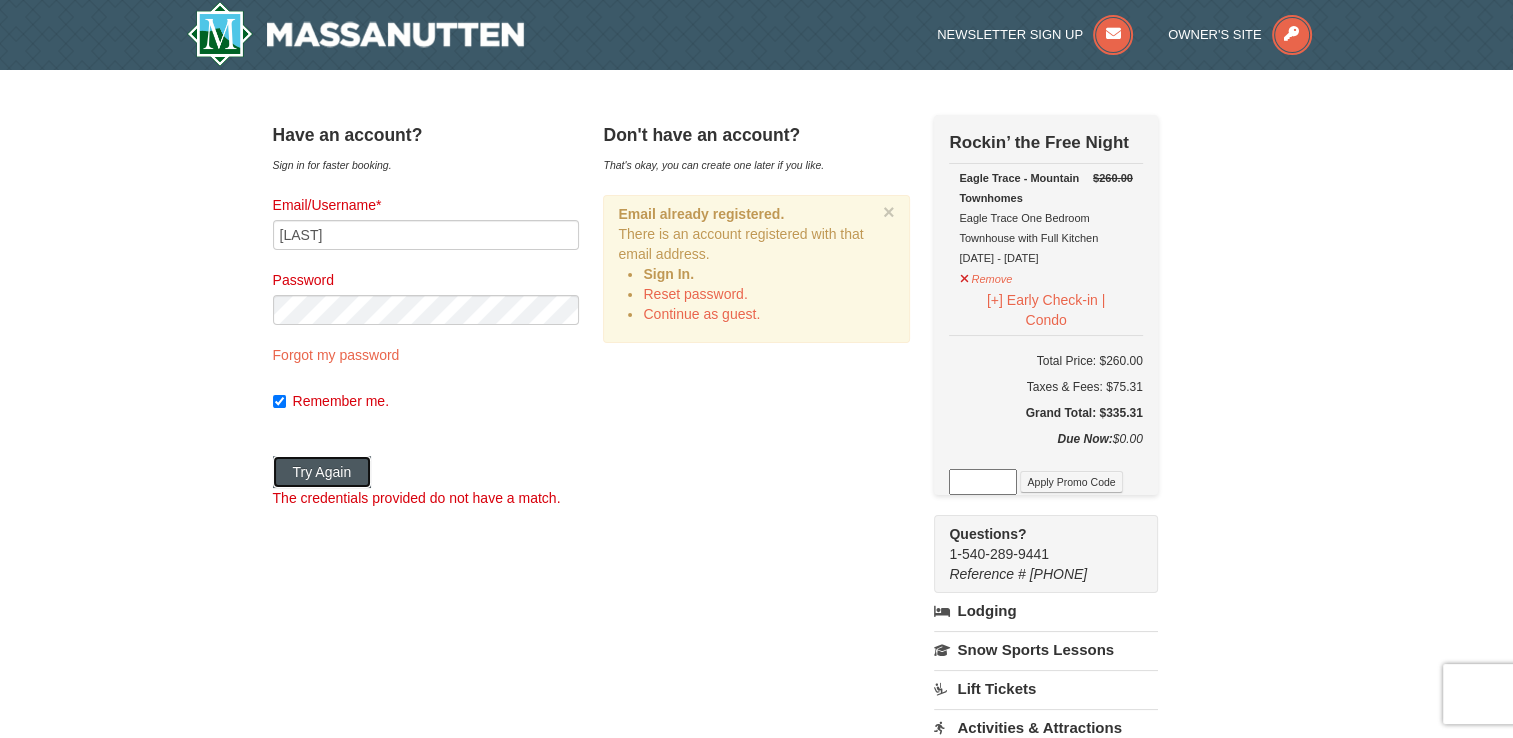 click on "Try Again" at bounding box center [322, 472] 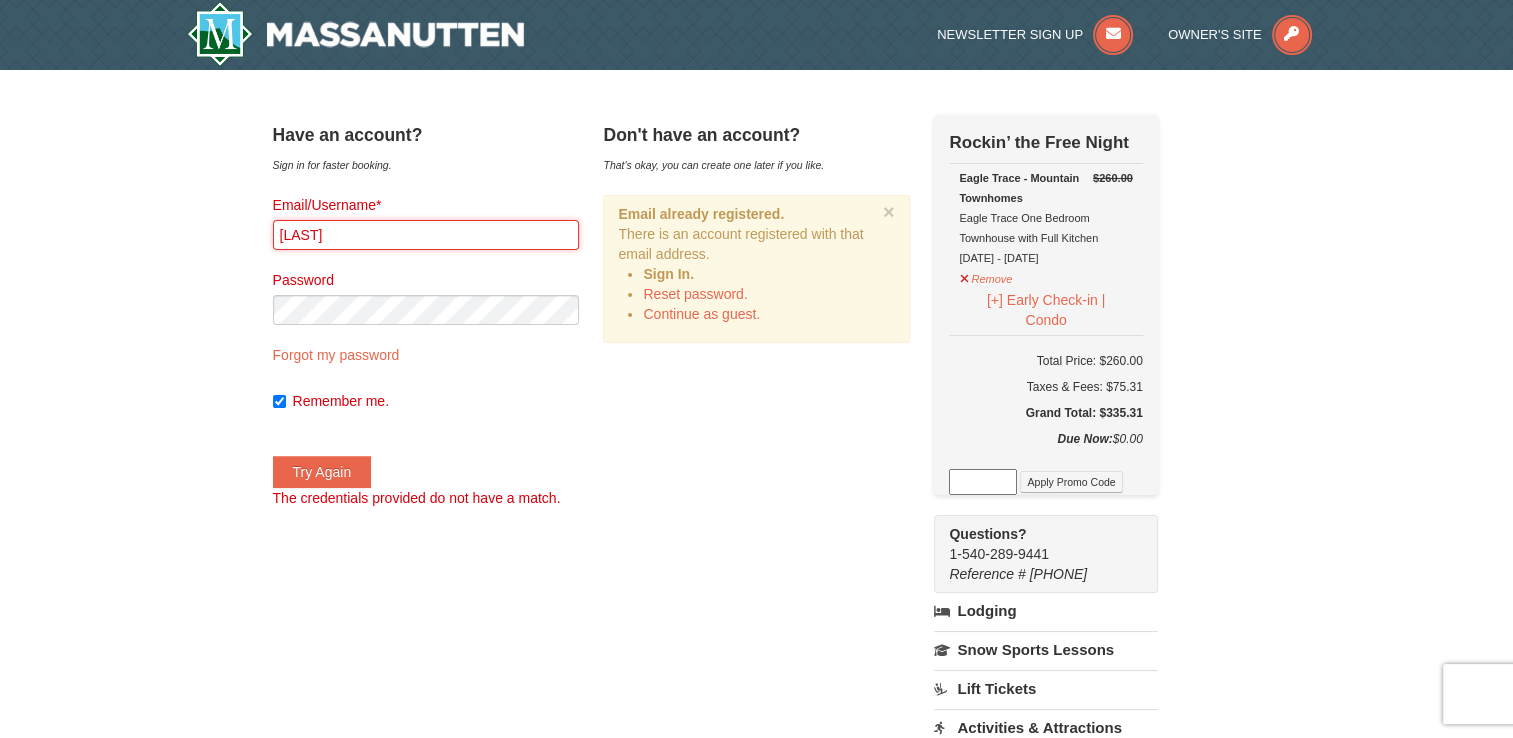 click on "Blackwell" at bounding box center [426, 235] 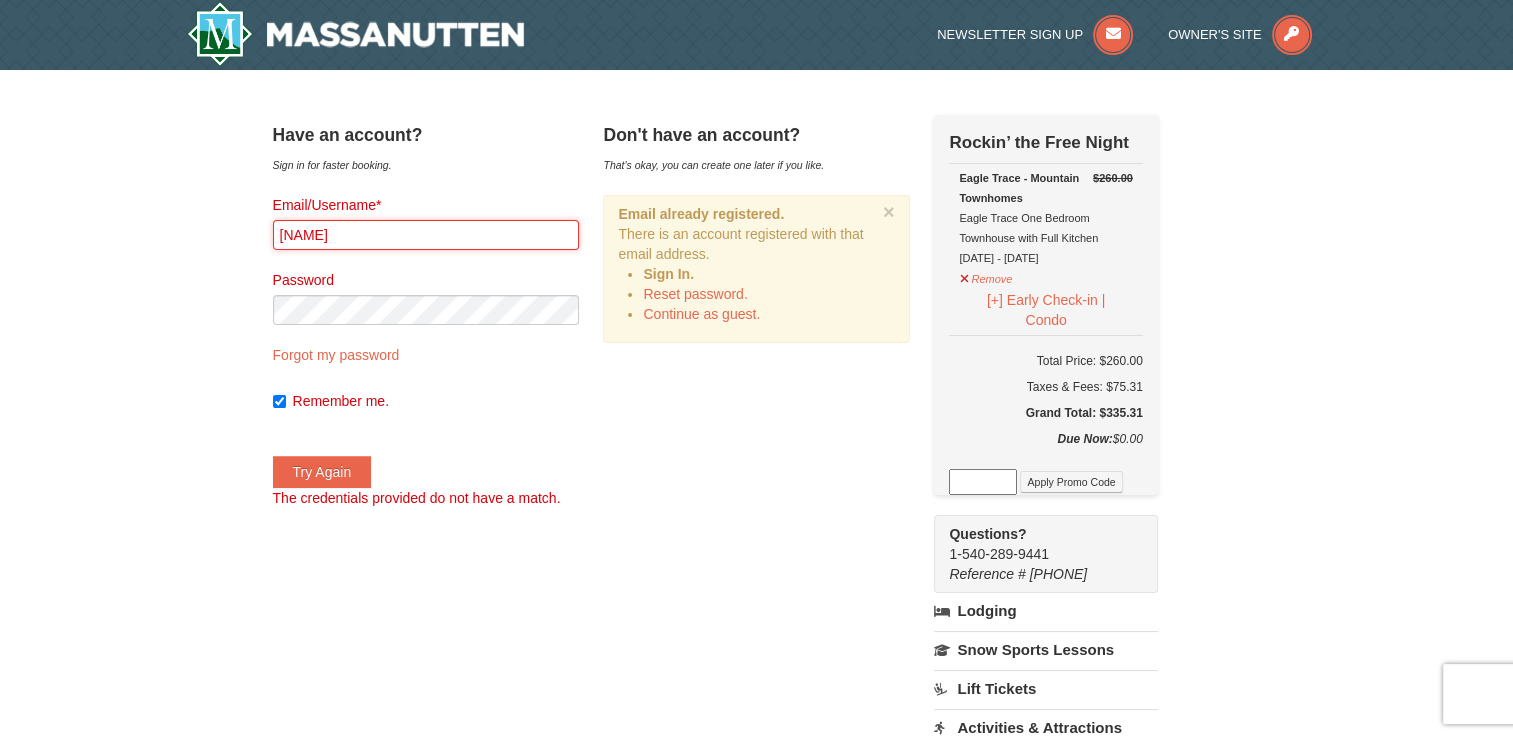 type on "B" 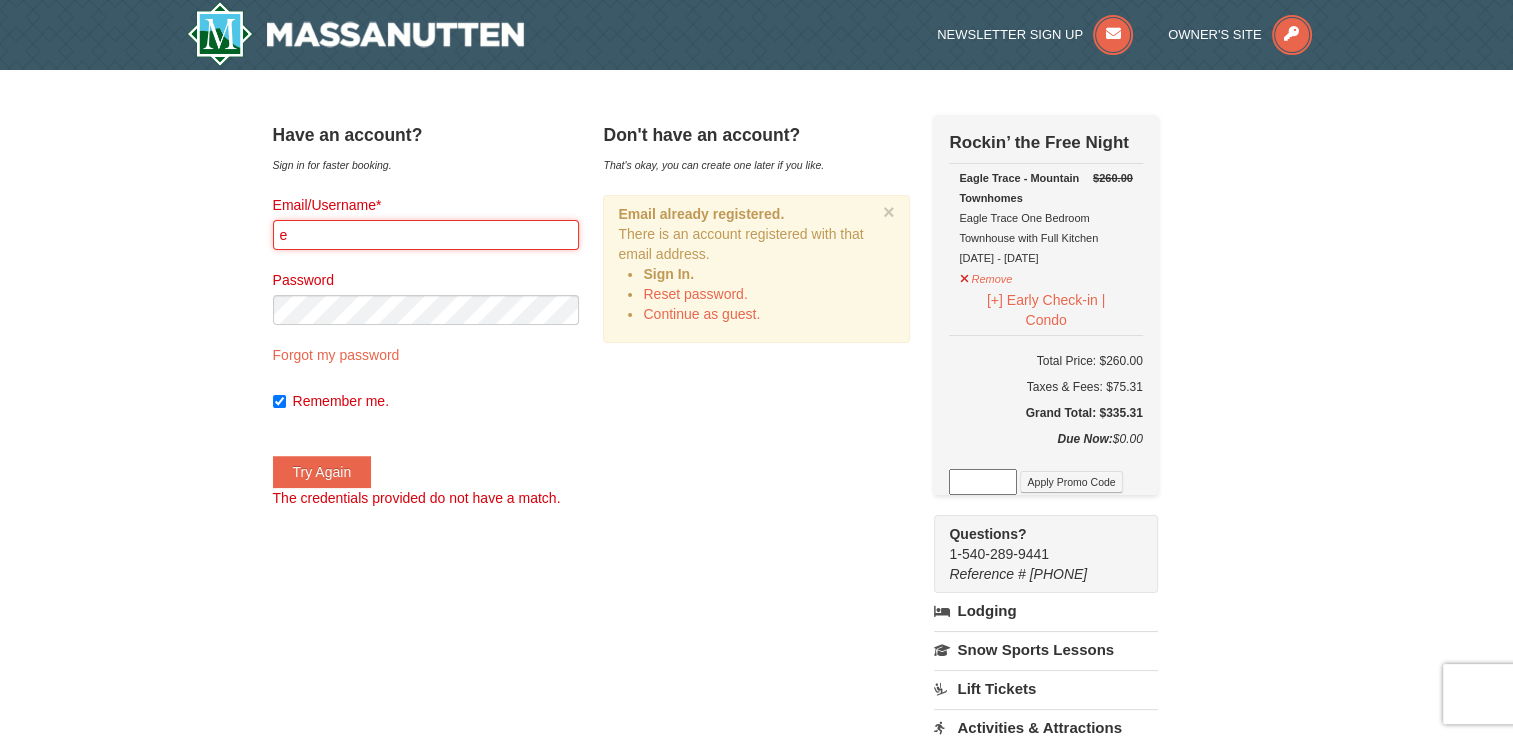 type on "every_little_thing@yahoo.com" 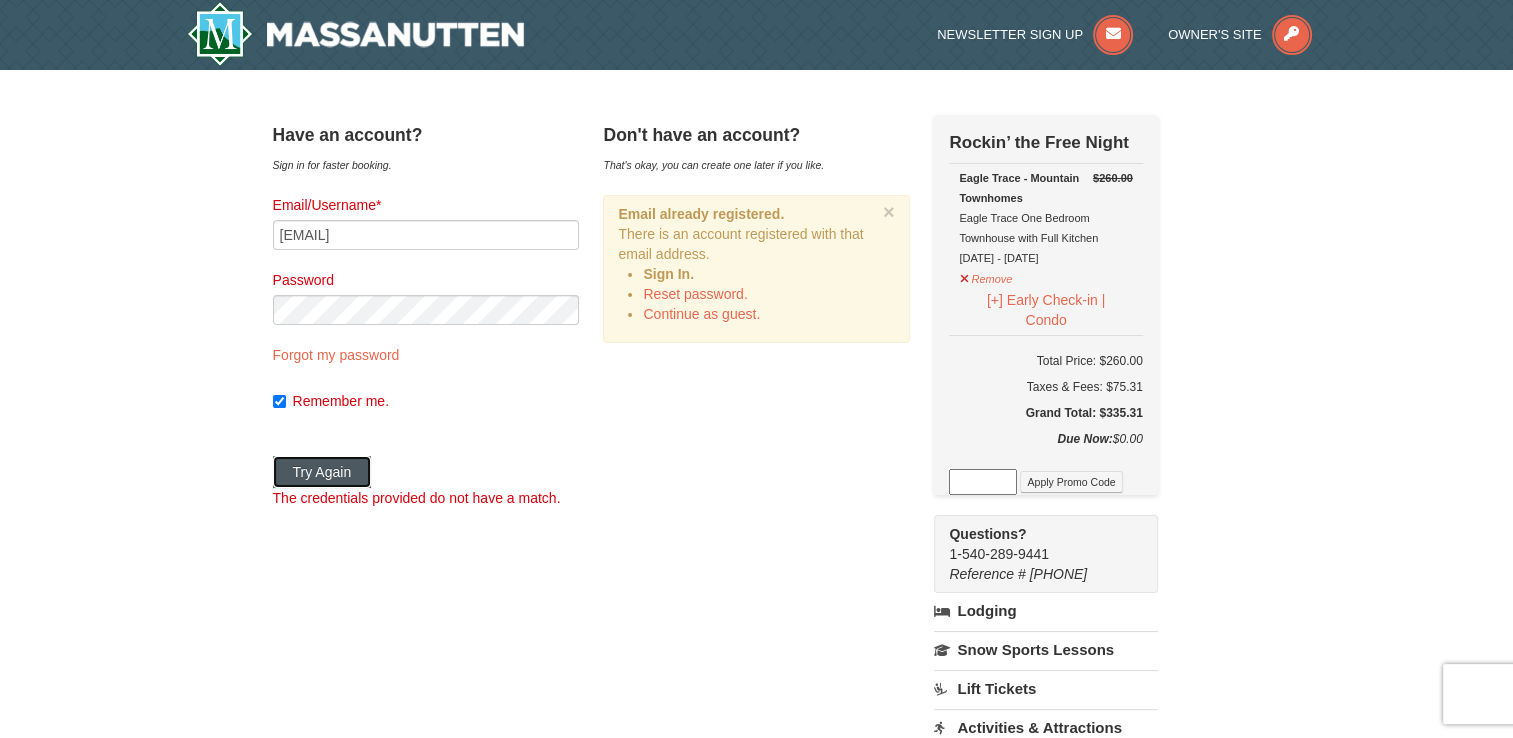 click on "Try Again" at bounding box center (322, 472) 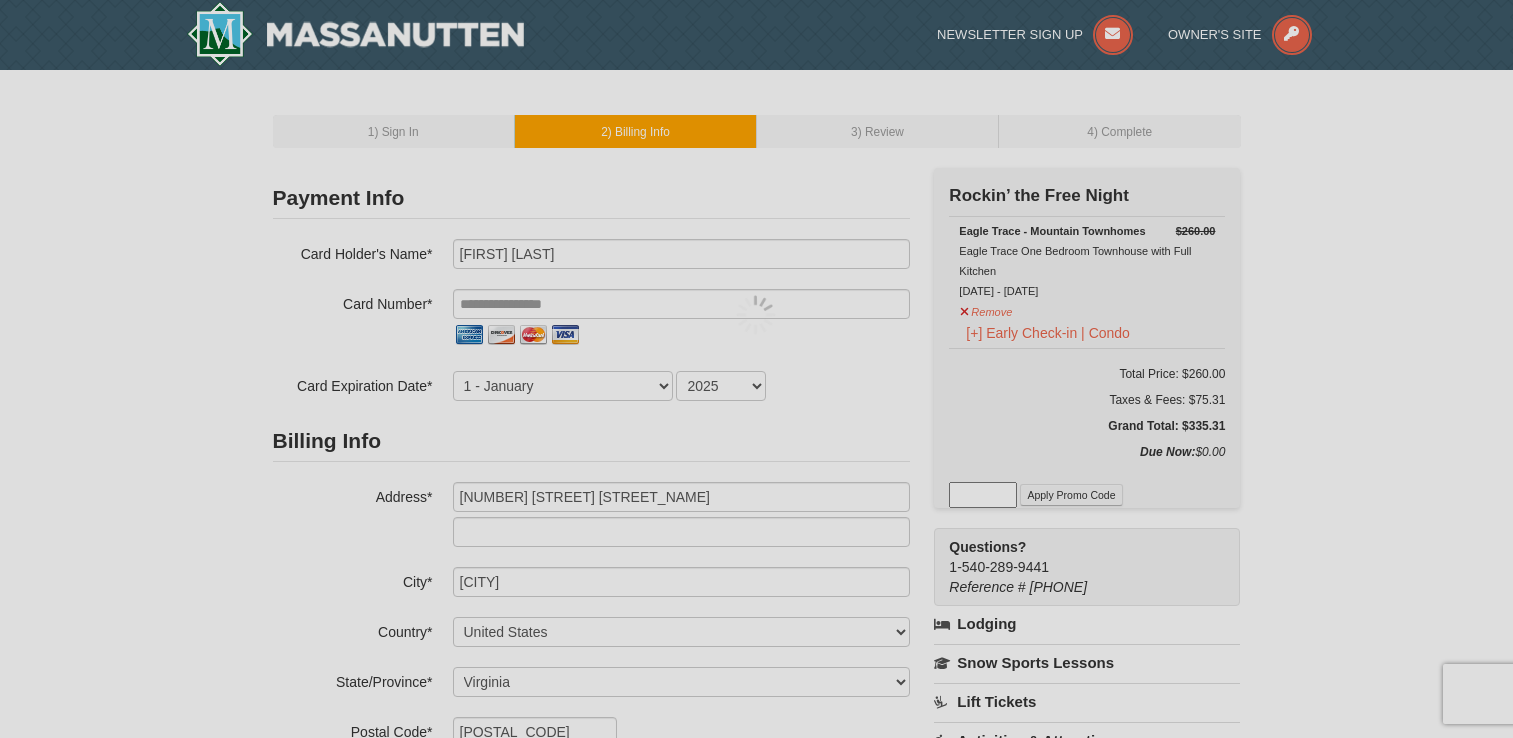 select on "VA" 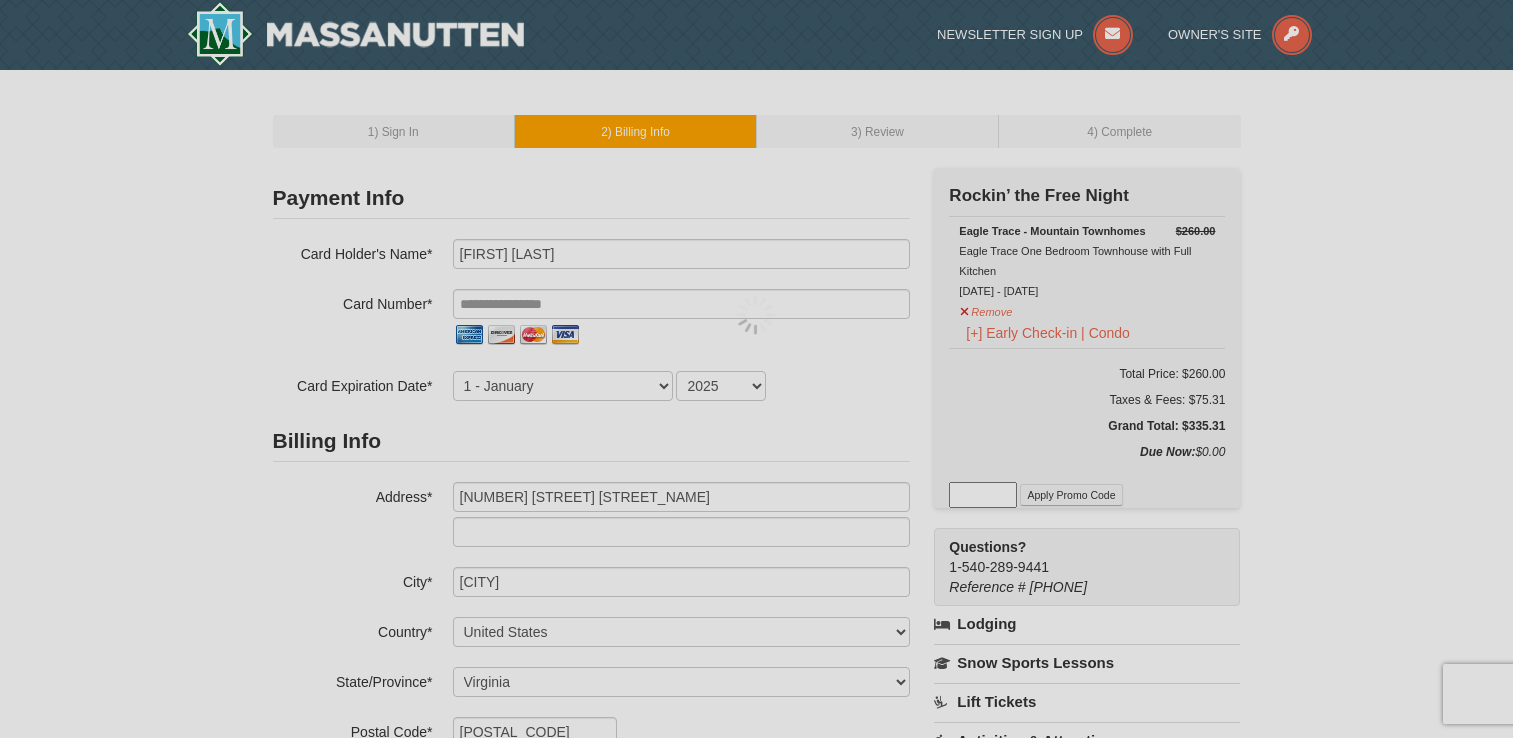 scroll, scrollTop: 0, scrollLeft: 0, axis: both 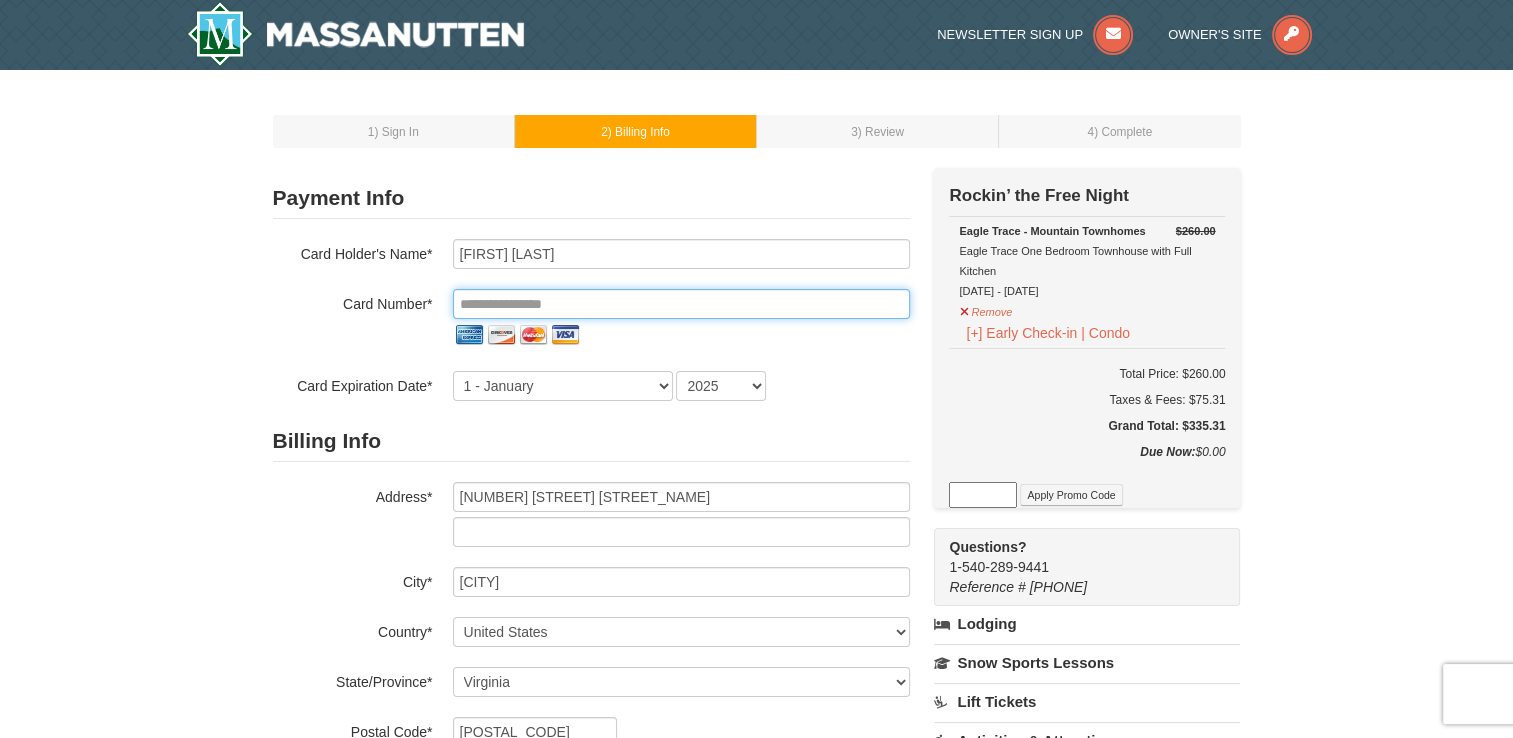 click at bounding box center (681, 304) 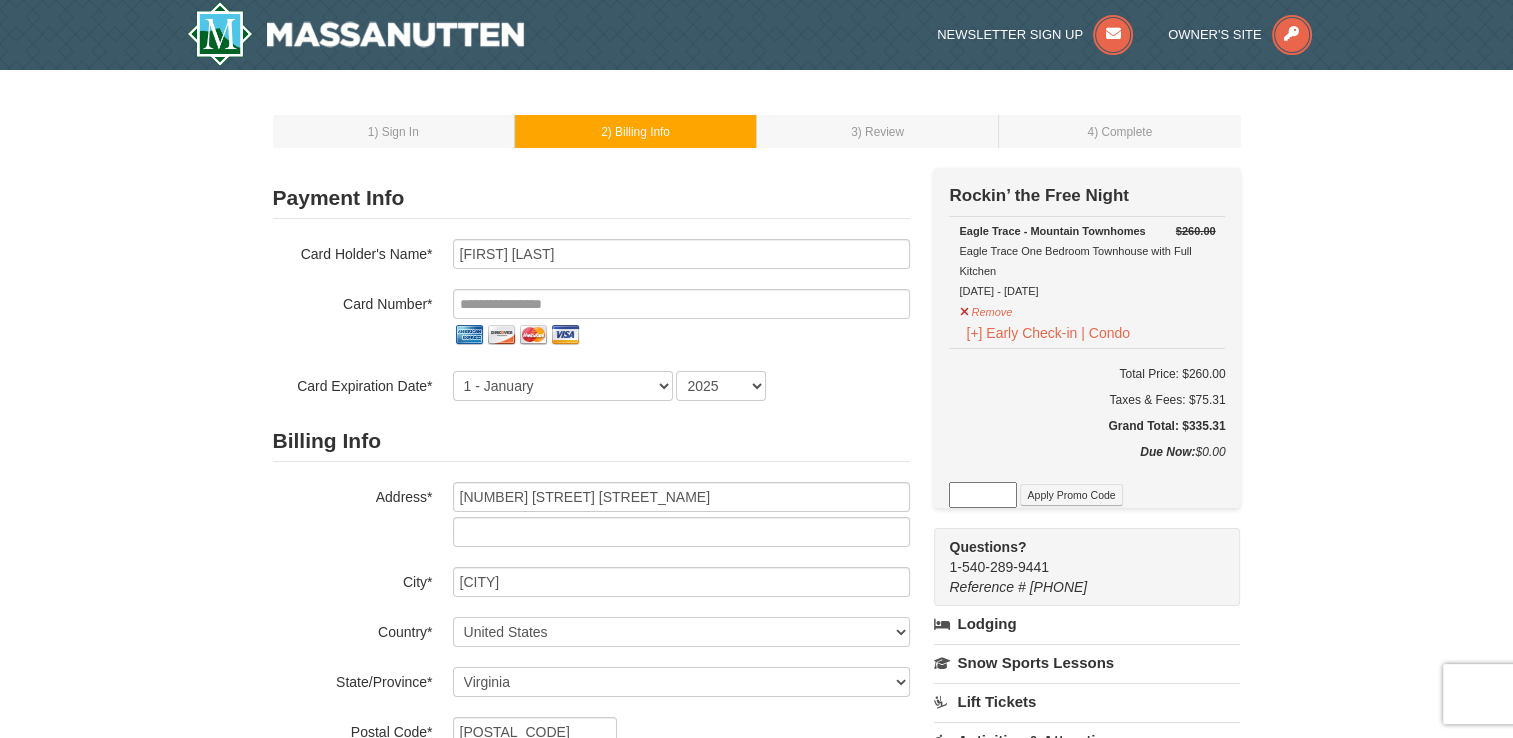 type on "**********" 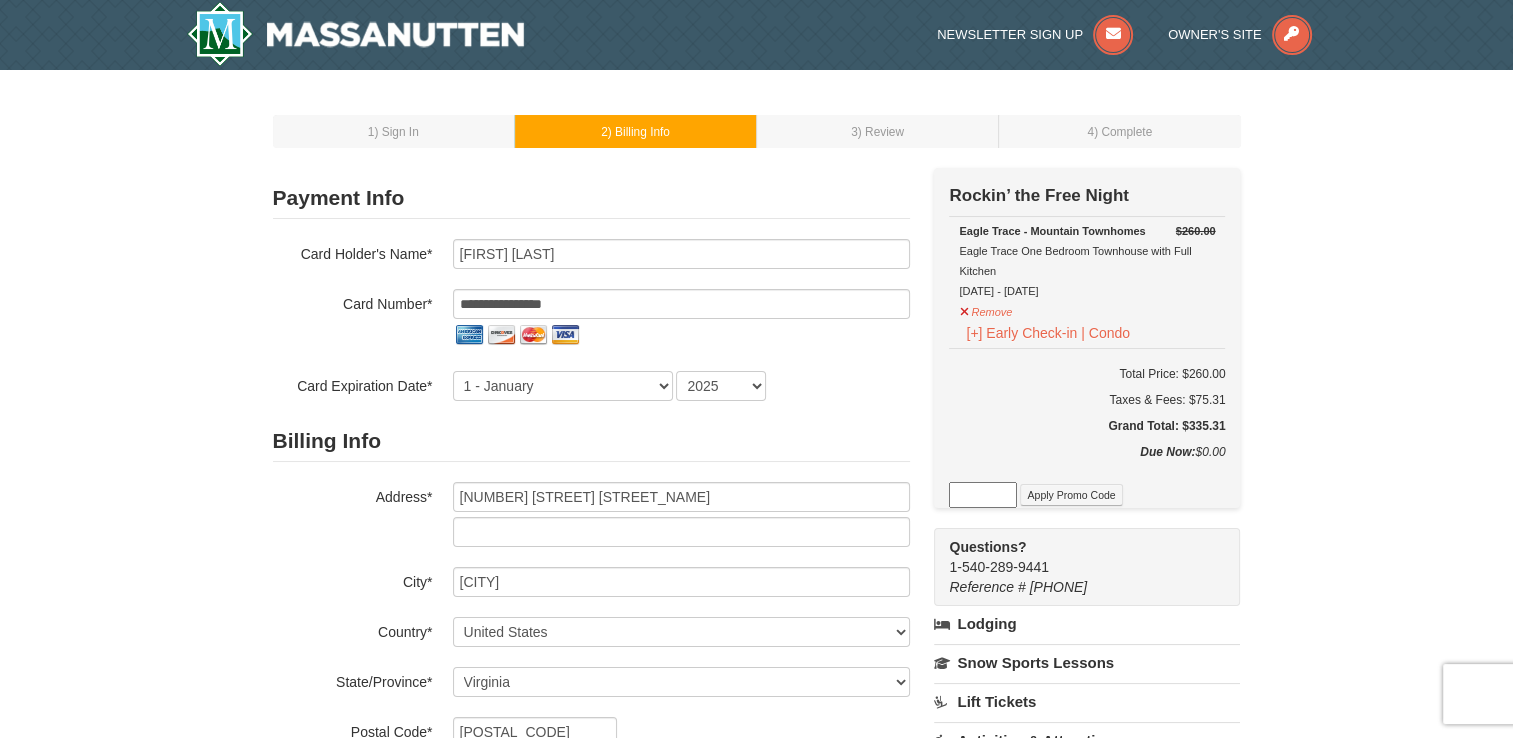 select on "2028" 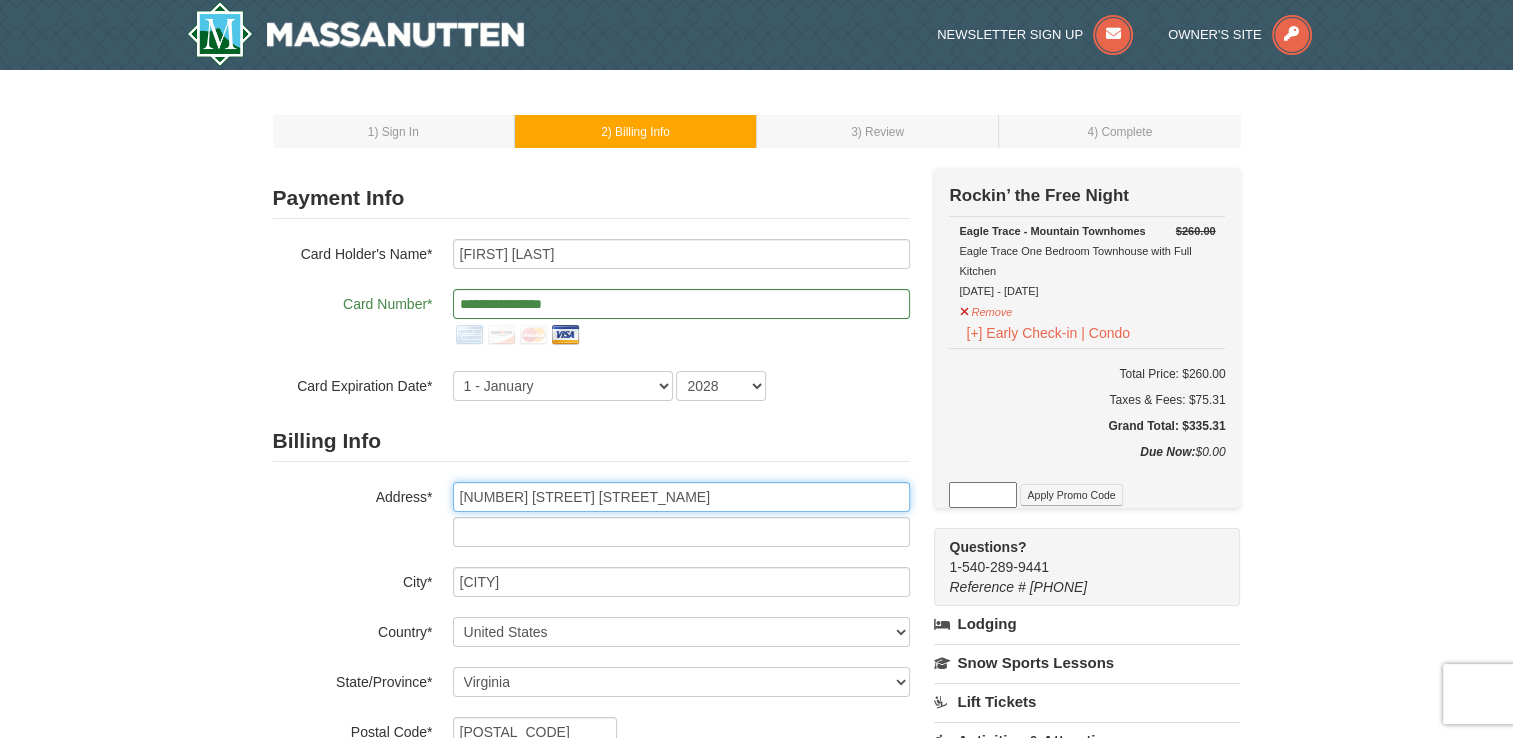 click on "[NUMBER] [STREET] [STREET_NAME]" at bounding box center [681, 497] 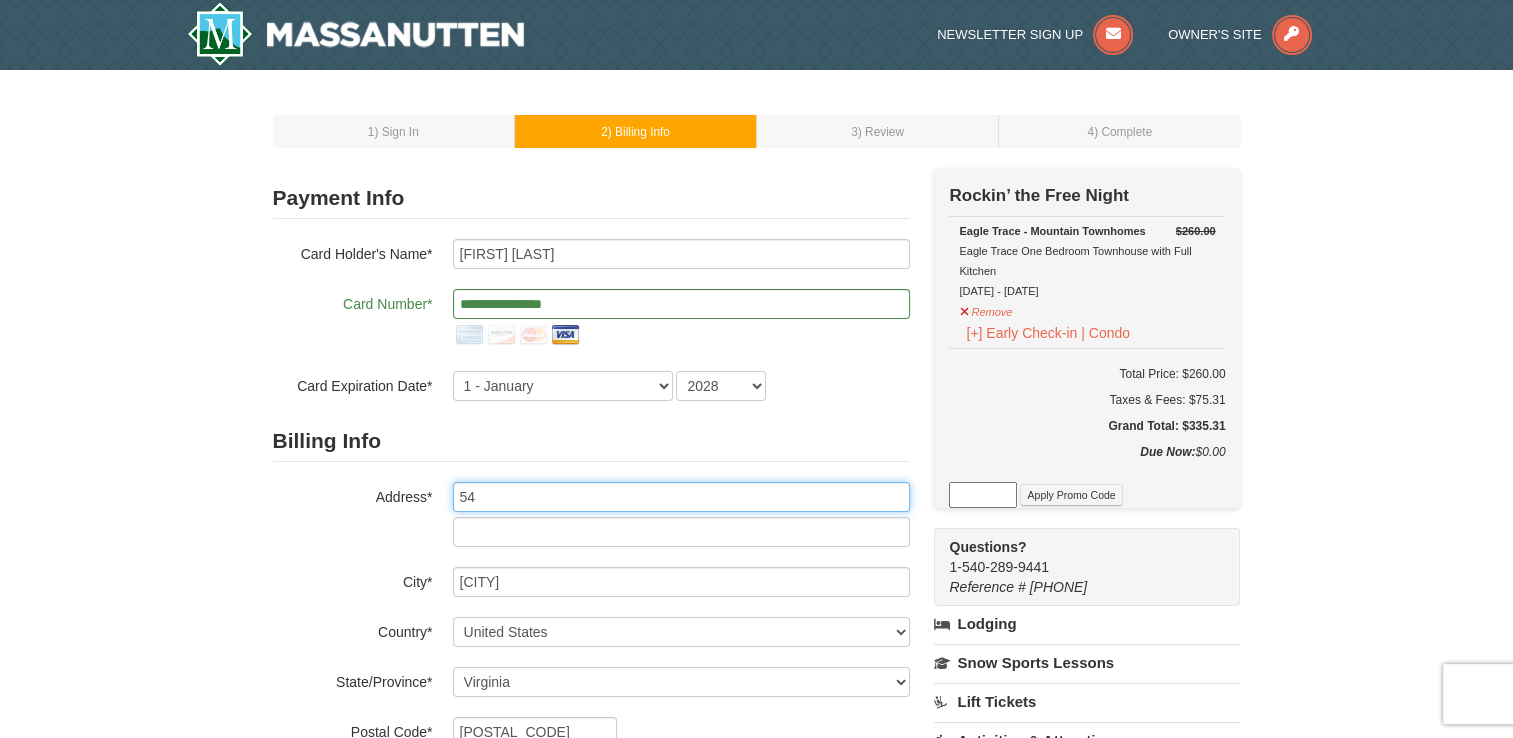 type on "5" 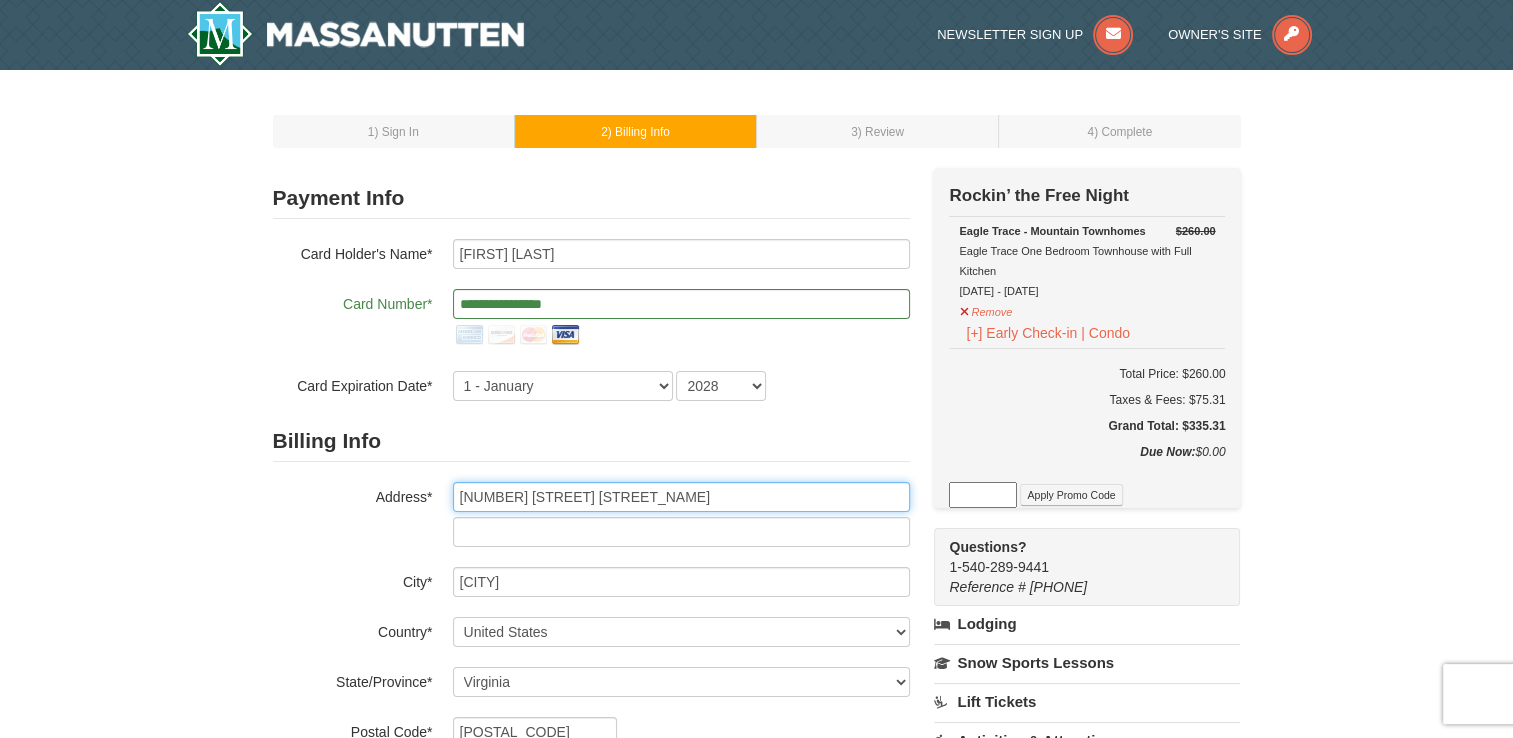 type on "[NUMBER] [STREET] [STREET_NAME]" 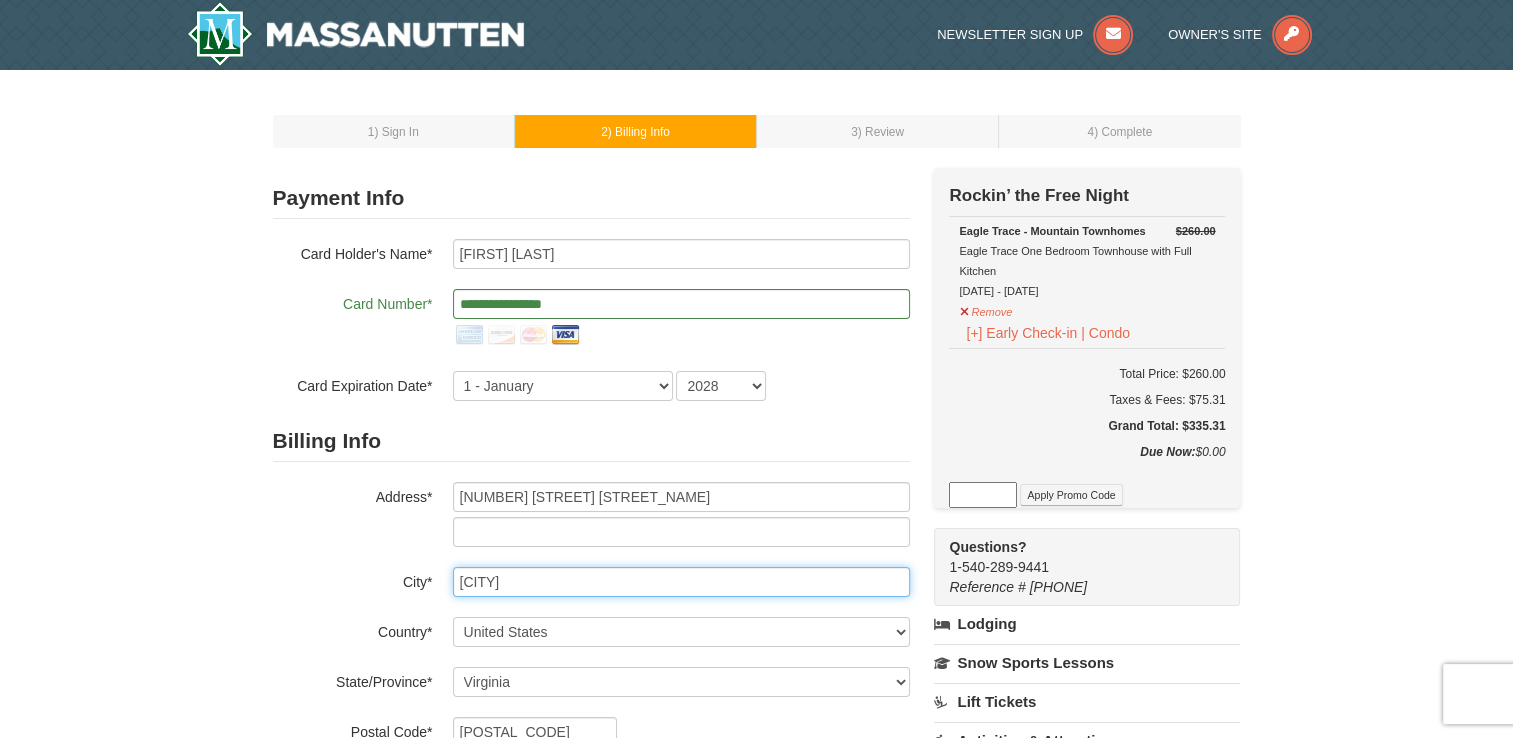 click on "[CITY]" at bounding box center [681, 582] 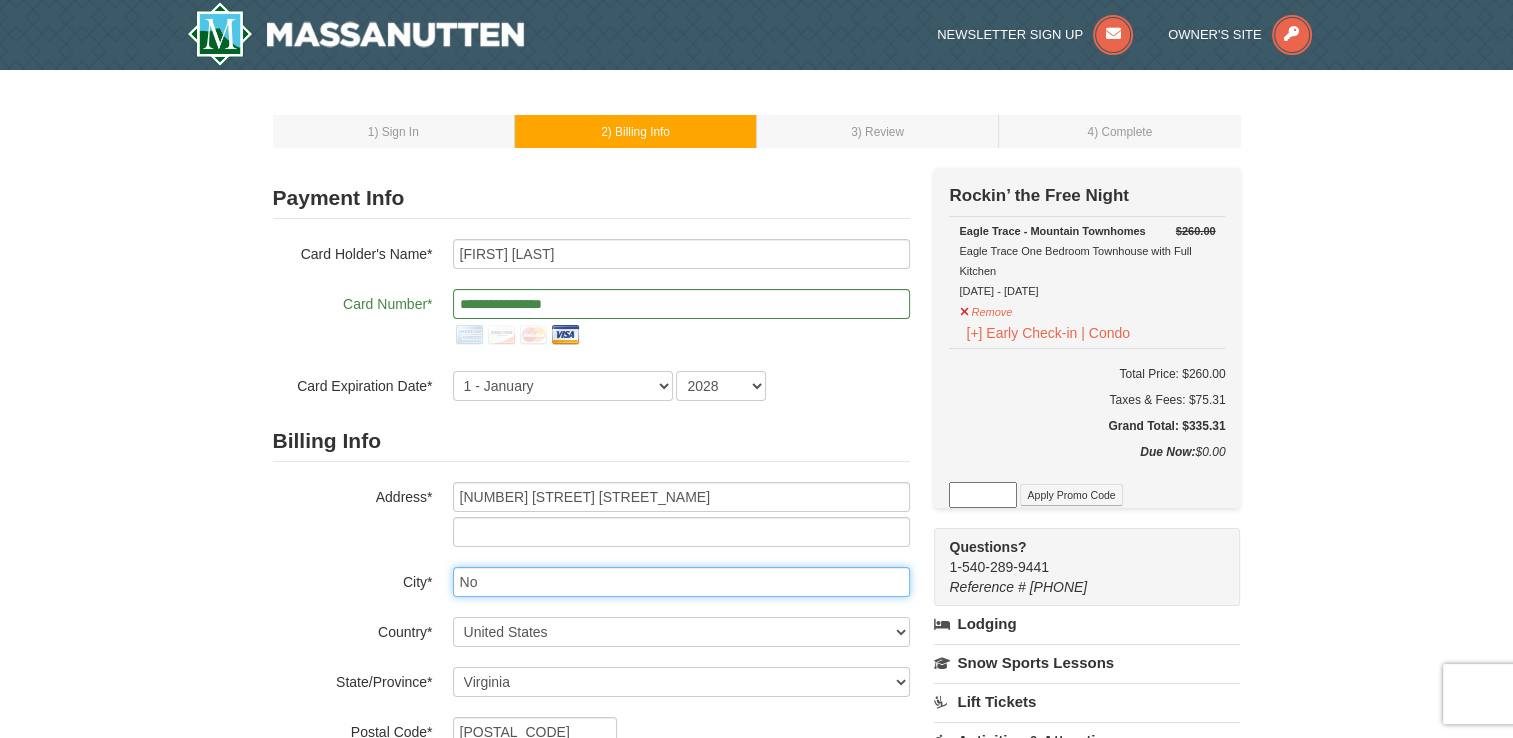 type on "N" 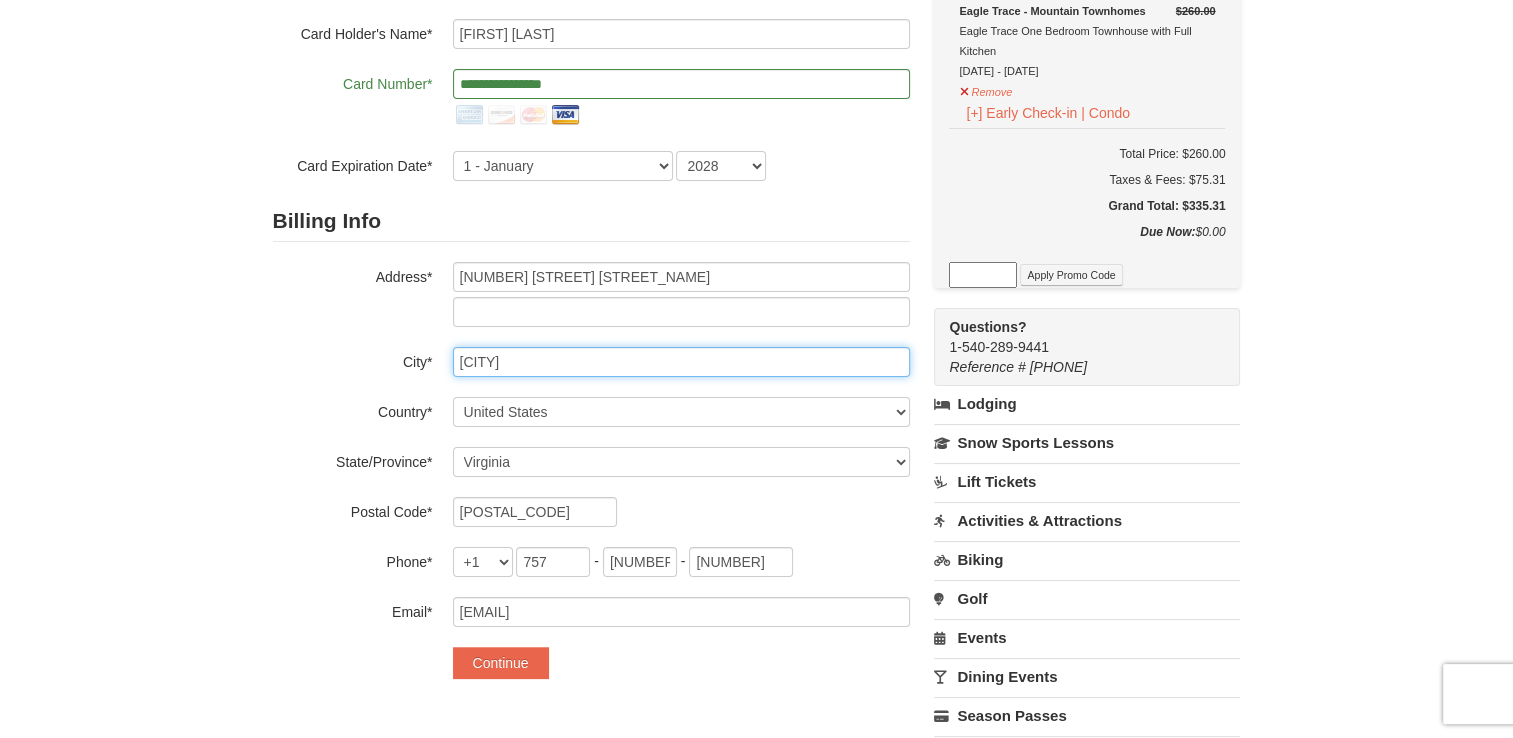 scroll, scrollTop: 220, scrollLeft: 0, axis: vertical 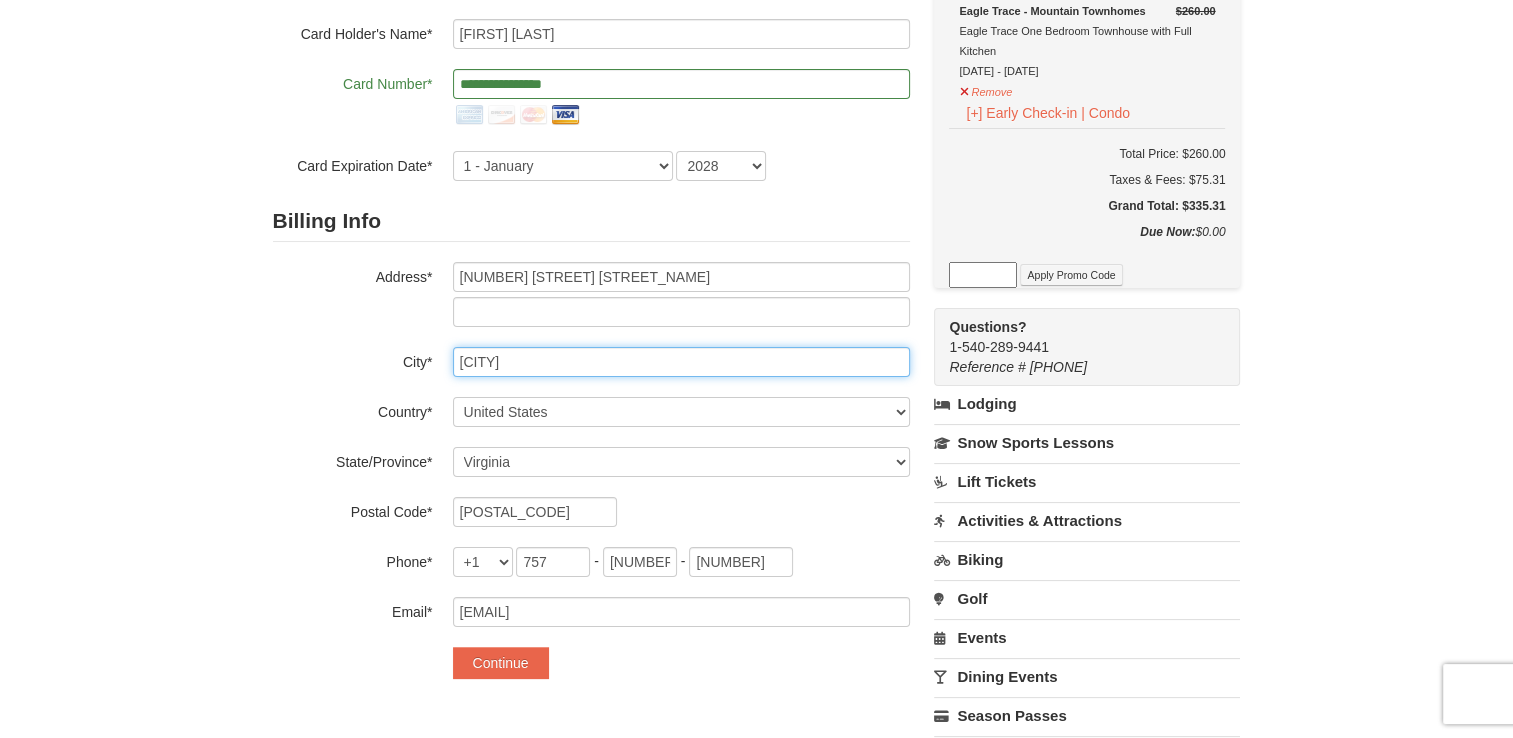 type on "[CITY]" 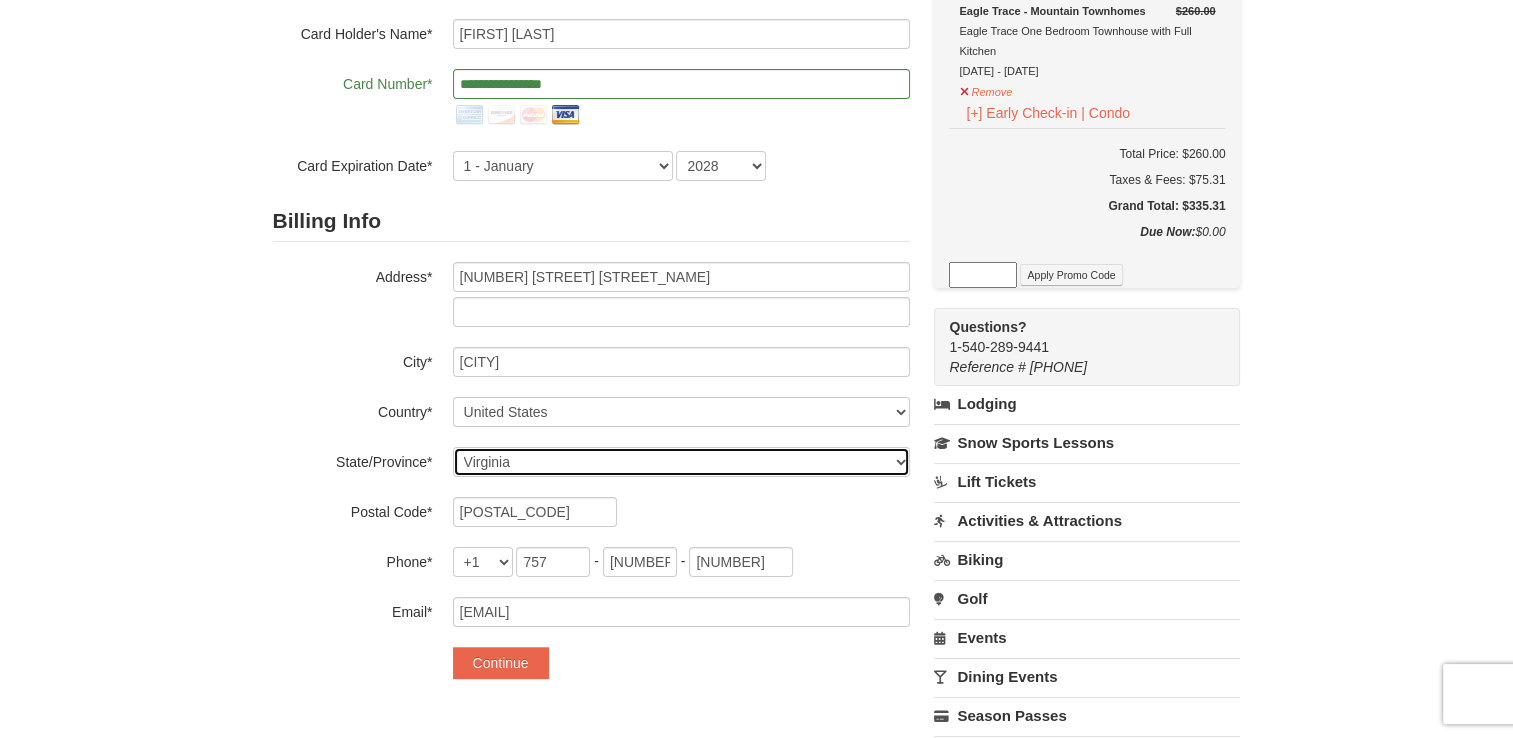 click on "Select Alabama Alaska American Samoa Arizona Arkansas California Colorado Connecticut Delaware District Of Columbia Federated States Of Micronesia Florida Georgia Guam Hawaii Idaho Illinois Indiana Iowa Kansas Kentucky Louisiana Maine Marshall Islands Maryland Massachusetts Michigan Minnesota Mississippi Missouri Montana Nebraska Nevada New Hampshire New Jersey New Mexico New York North Carolina North Dakota Northern Mariana Islands Ohio Oklahoma Oregon Palau Pennsylvania Puerto Rico Rhode Island South Carolina South Dakota Tennessee Texas Utah Vermont Virgin Islands Virginia Washington West Virginia Wisconsin Wyoming" at bounding box center (681, 462) 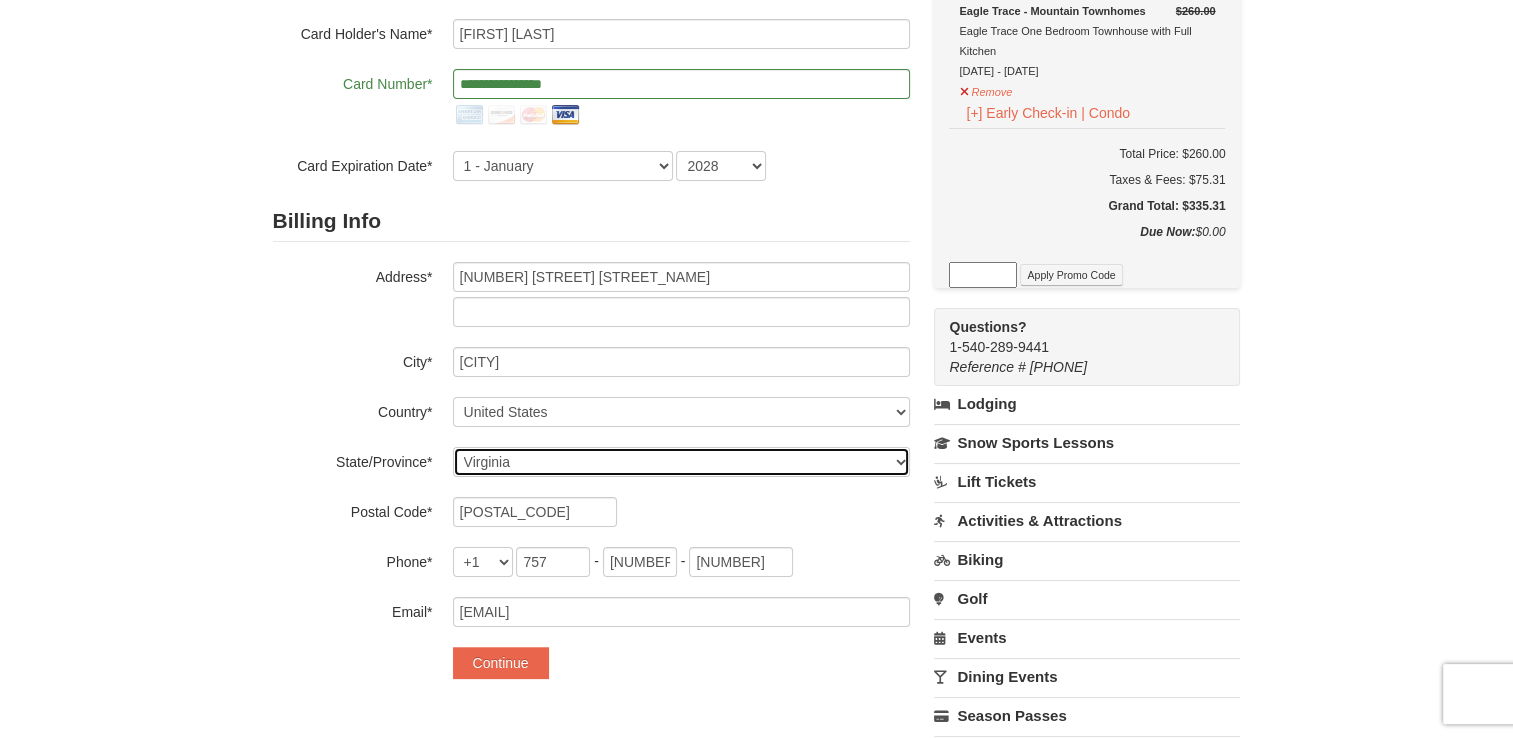 select on "WV" 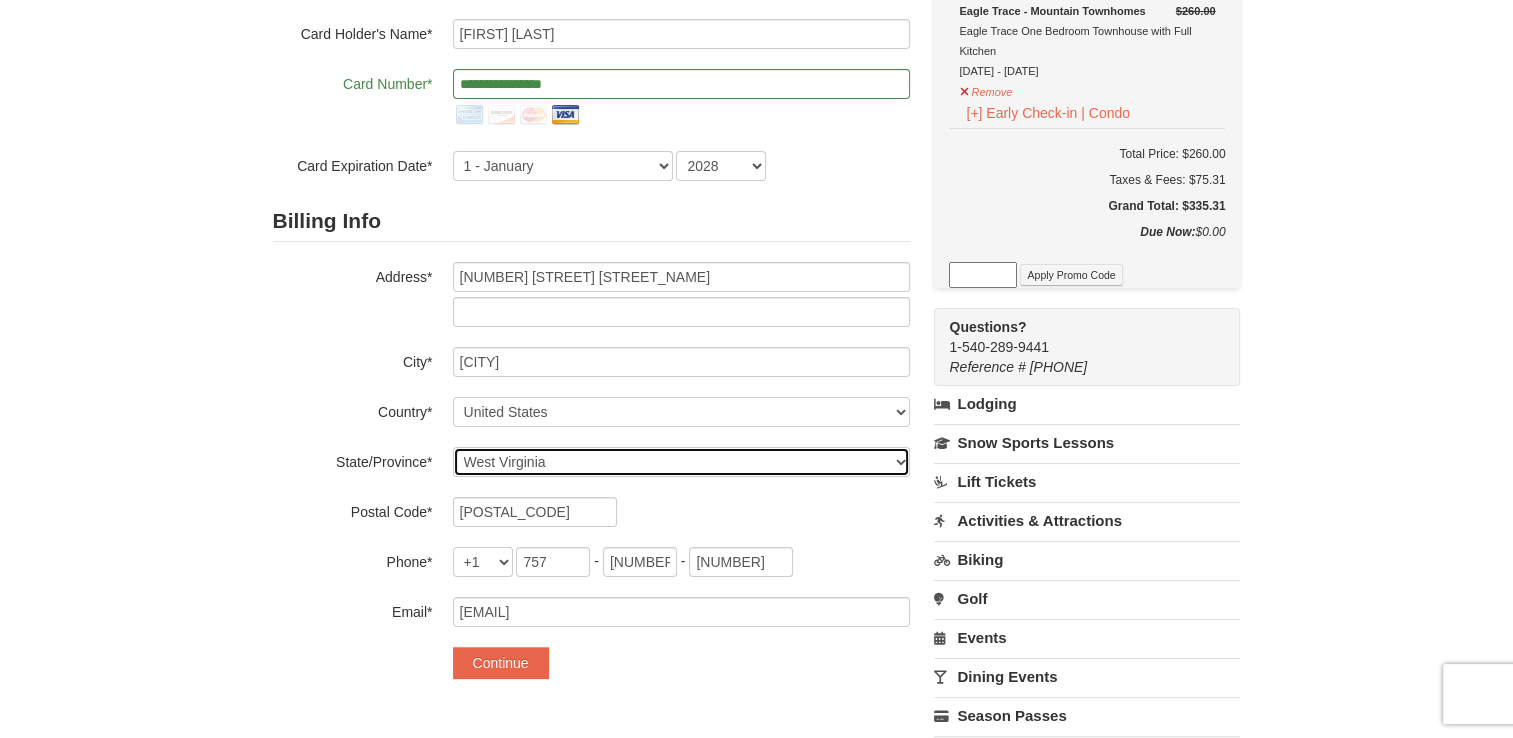 click on "Select Alabama Alaska American Samoa Arizona Arkansas California Colorado Connecticut Delaware District Of Columbia Federated States Of Micronesia Florida Georgia Guam Hawaii Idaho Illinois Indiana Iowa Kansas Kentucky Louisiana Maine Marshall Islands Maryland Massachusetts Michigan Minnesota Mississippi Missouri Montana Nebraska Nevada New Hampshire New Jersey New Mexico New York North Carolina North Dakota Northern Mariana Islands Ohio Oklahoma Oregon Palau Pennsylvania Puerto Rico Rhode Island South Carolina South Dakota Tennessee Texas Utah Vermont Virgin Islands Virginia Washington West Virginia Wisconsin Wyoming" at bounding box center (681, 462) 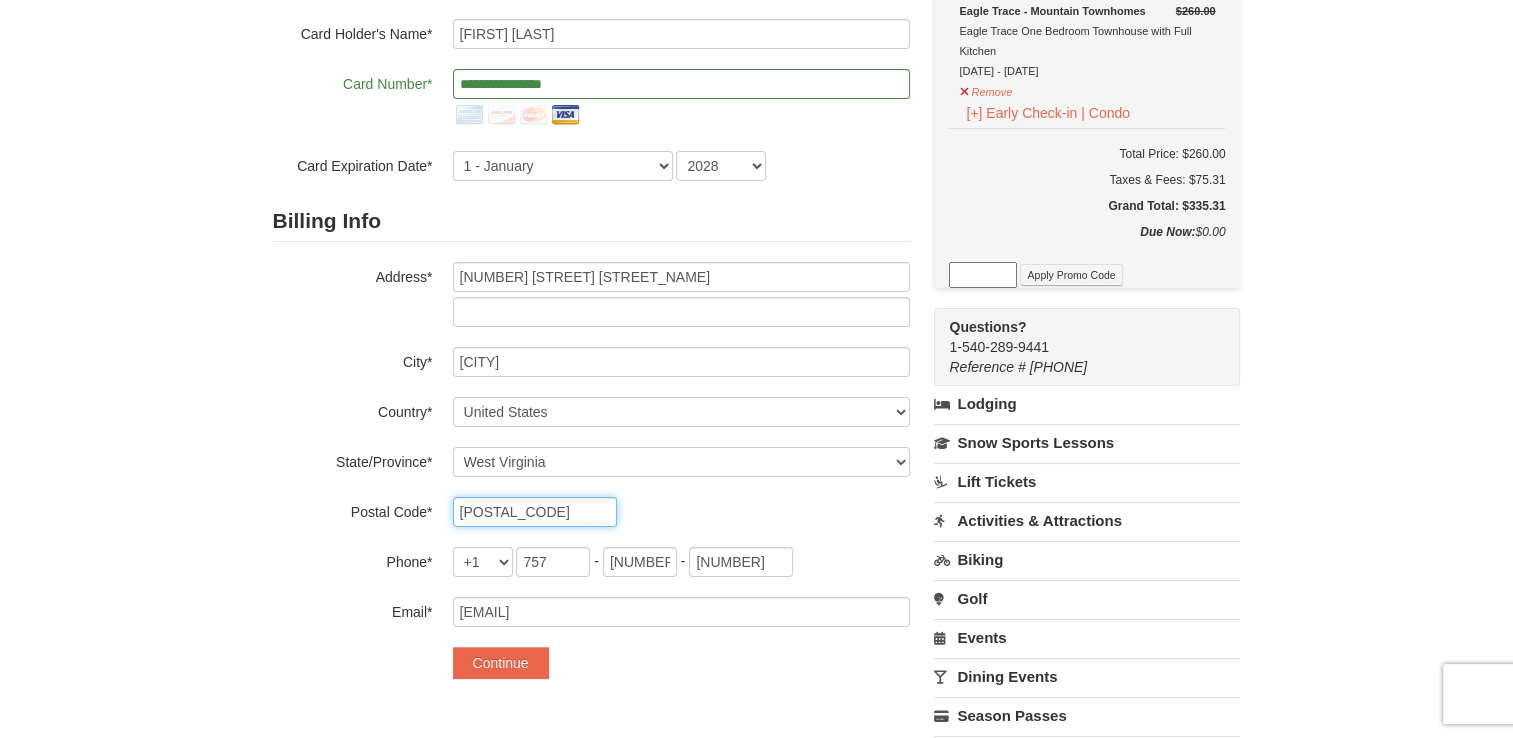 click on "23505" at bounding box center (535, 512) 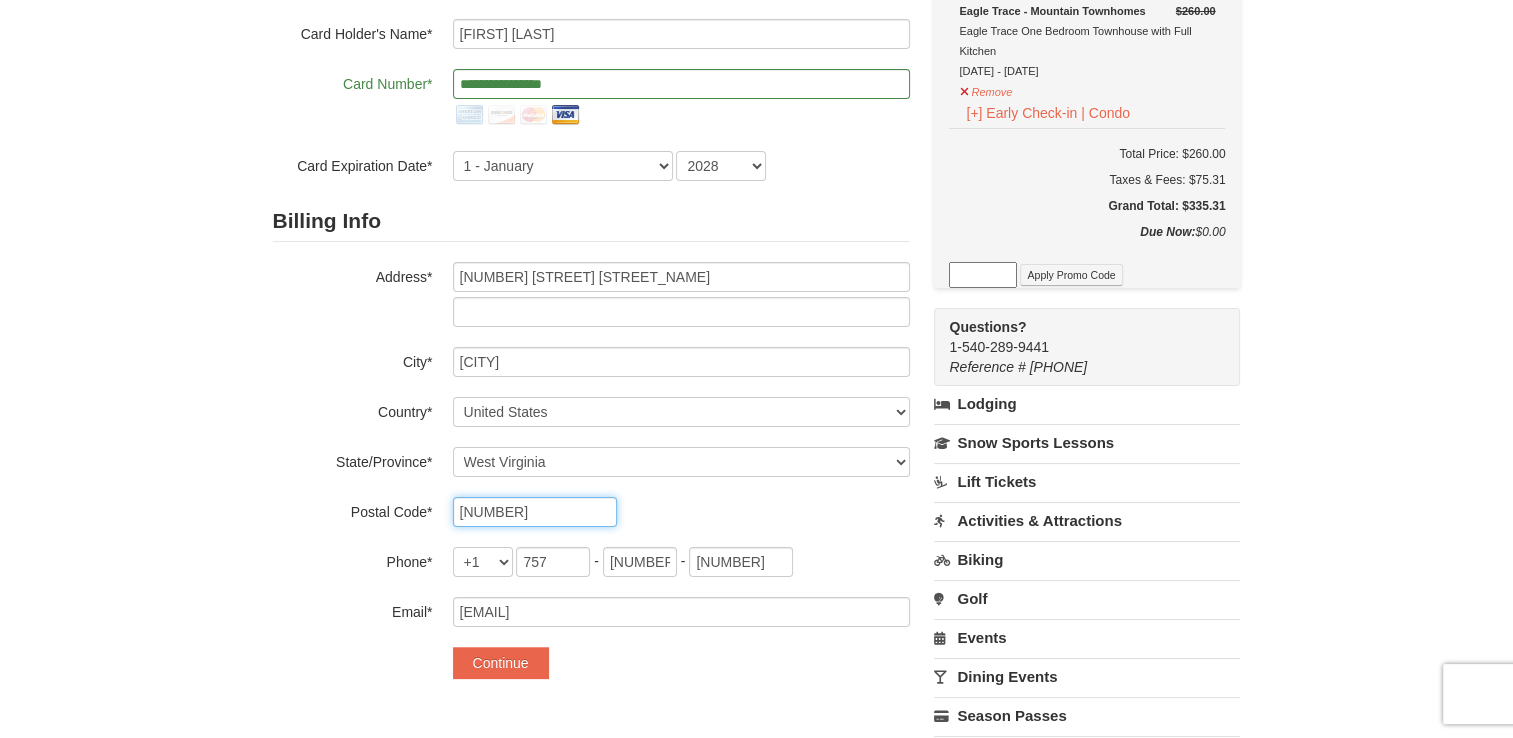 type on "26205" 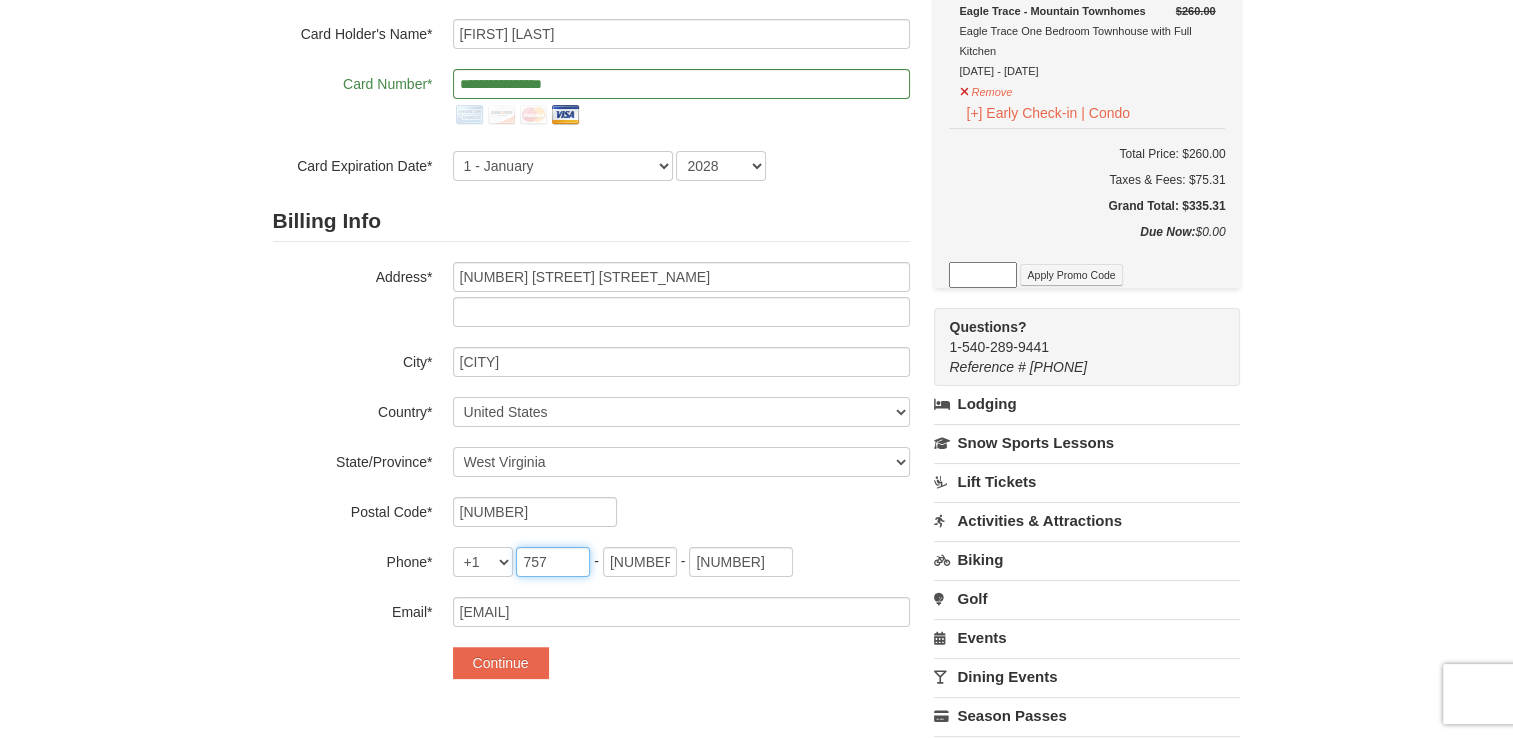 click on "757" at bounding box center (553, 562) 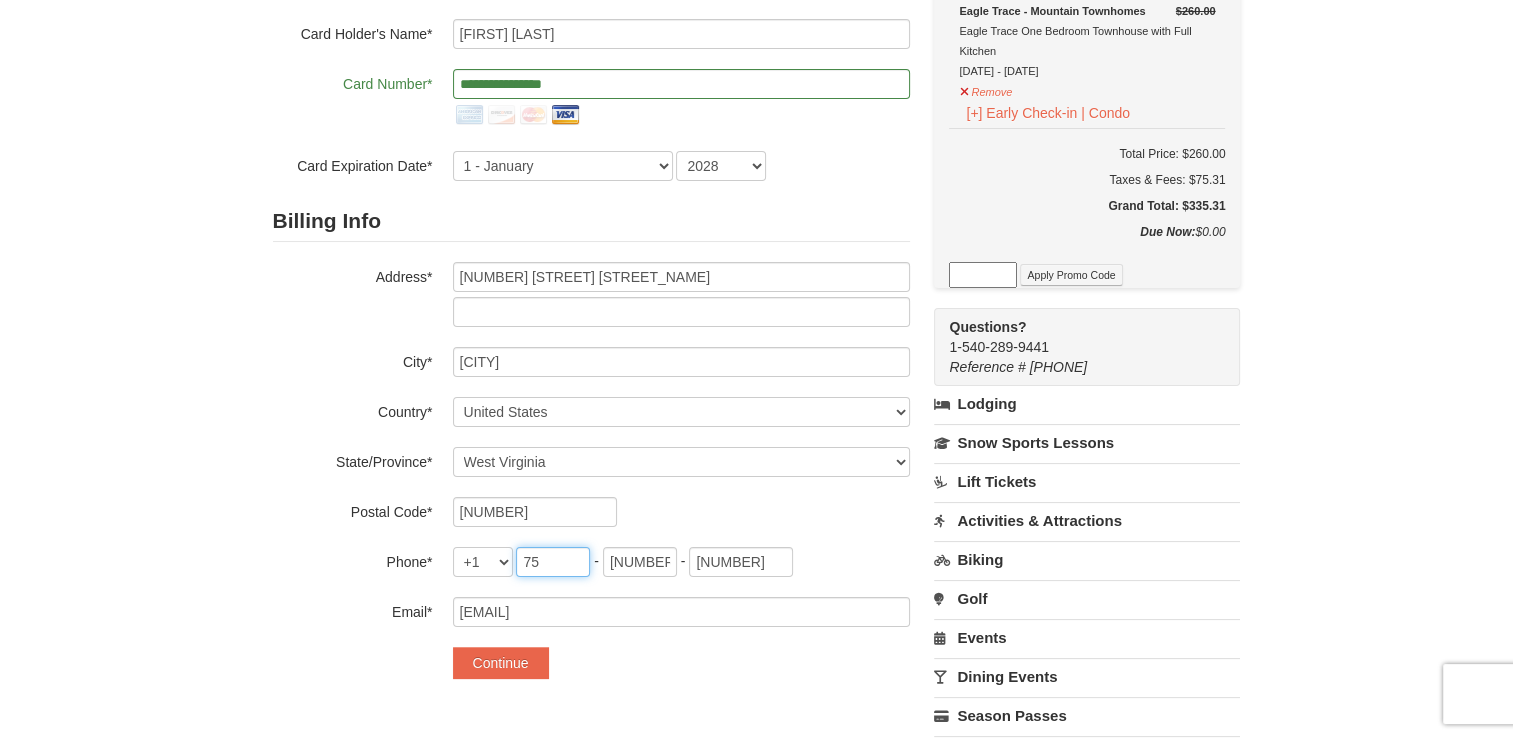 type on "7" 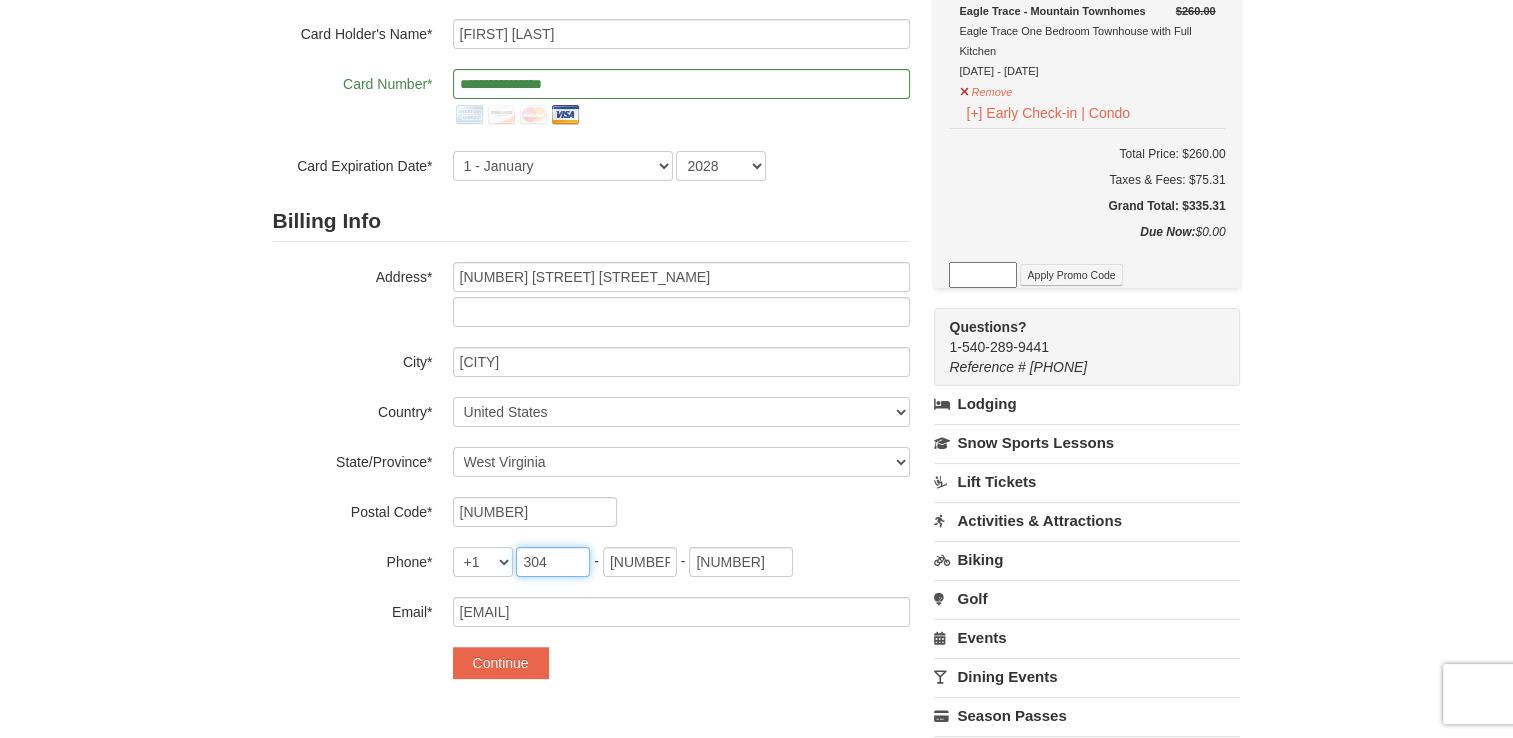 type on "304" 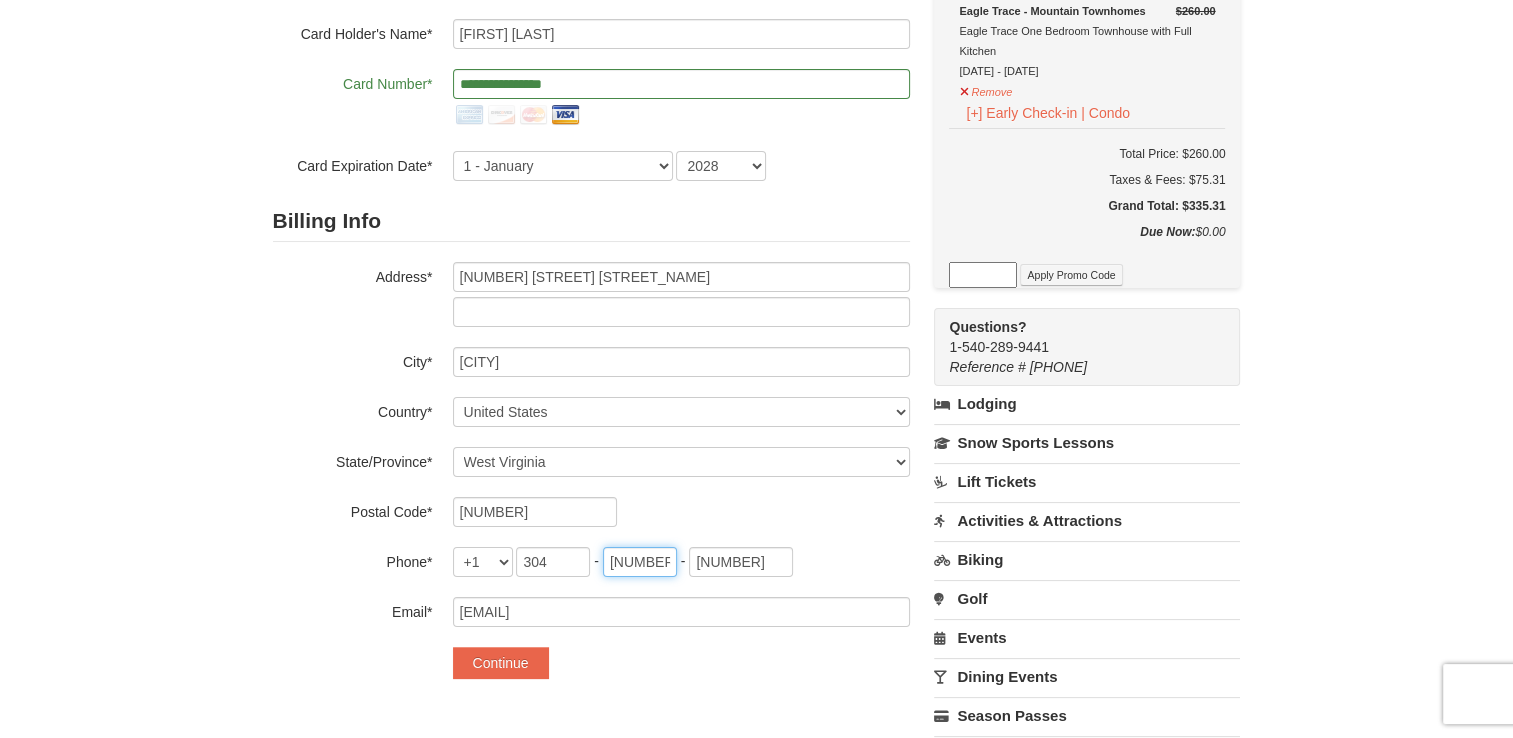 click on "636" at bounding box center (640, 562) 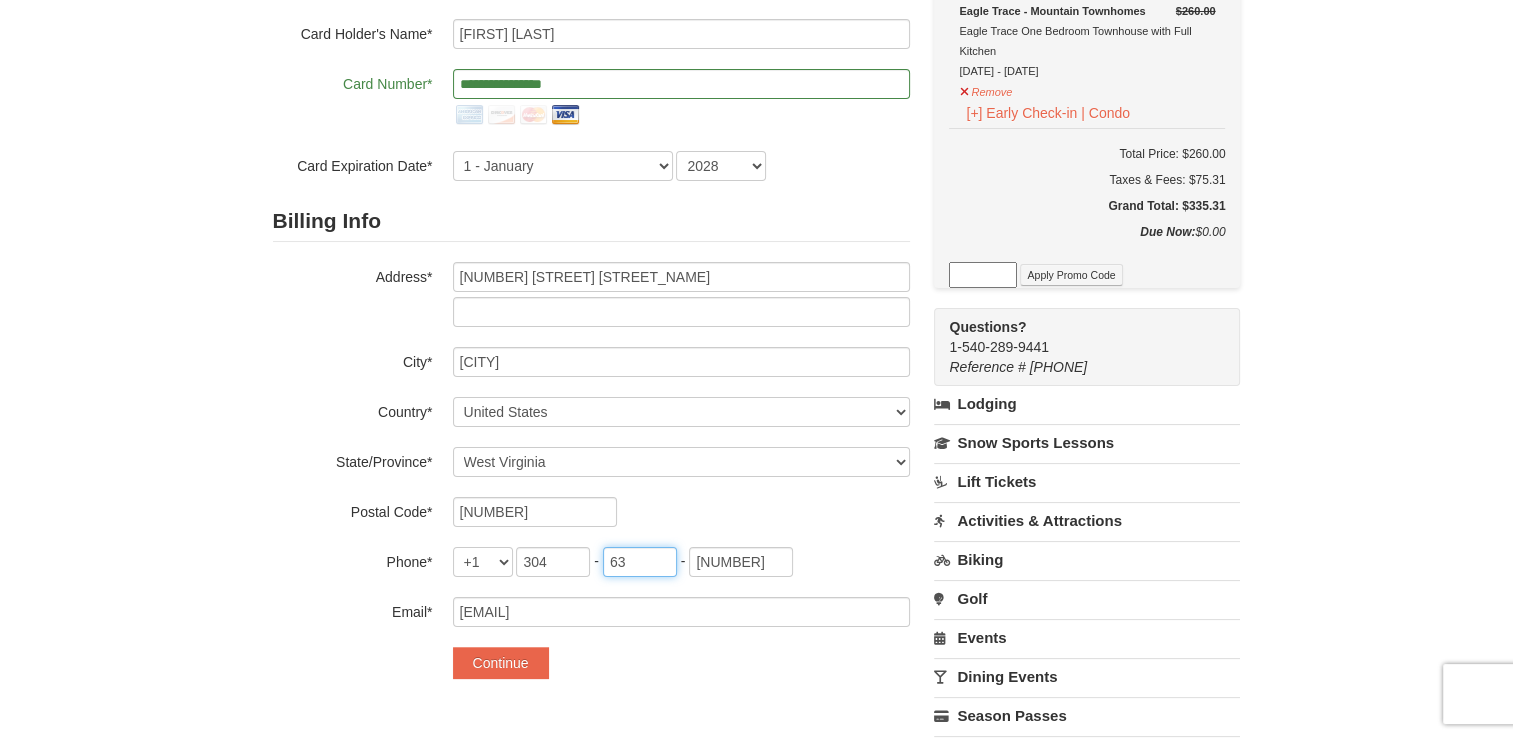 type on "6" 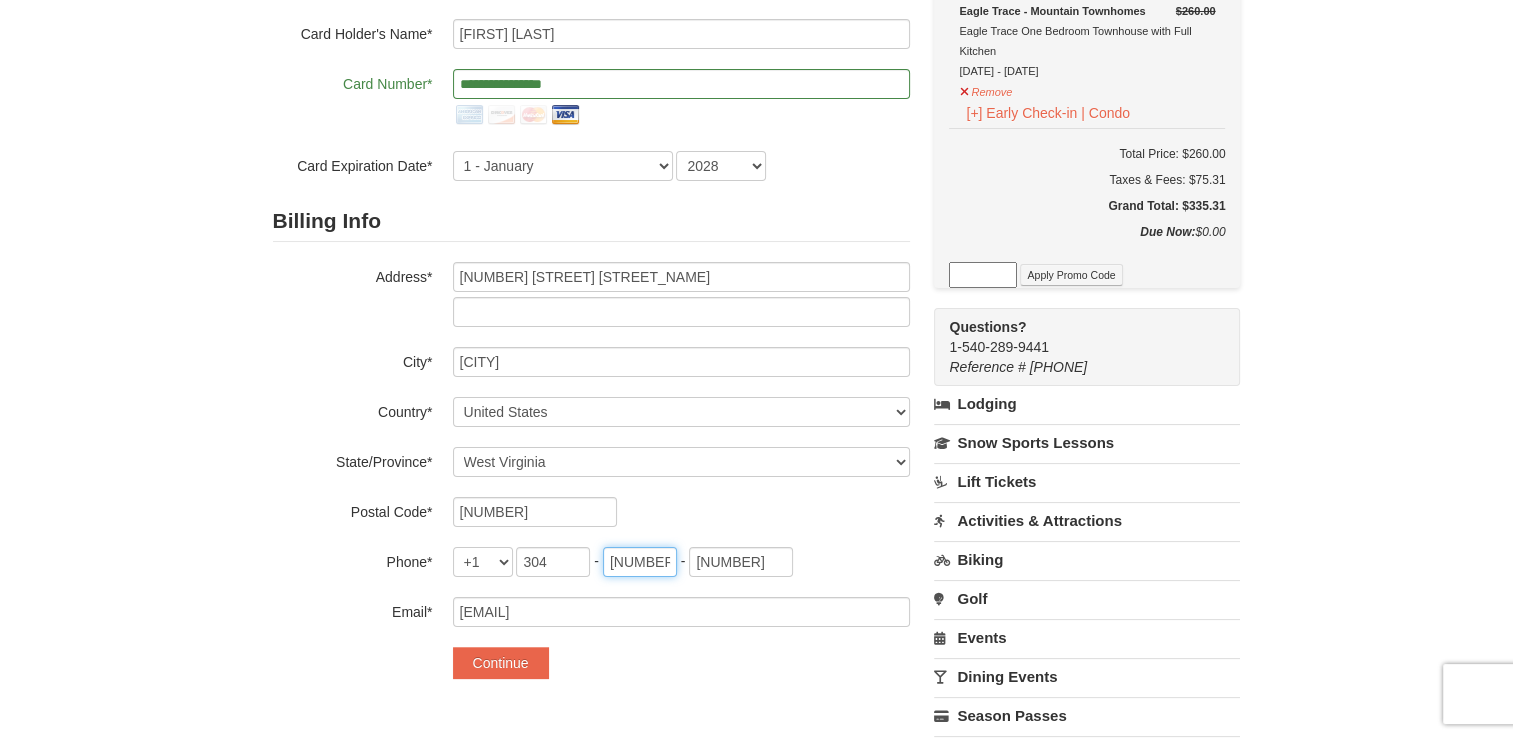 type on "880" 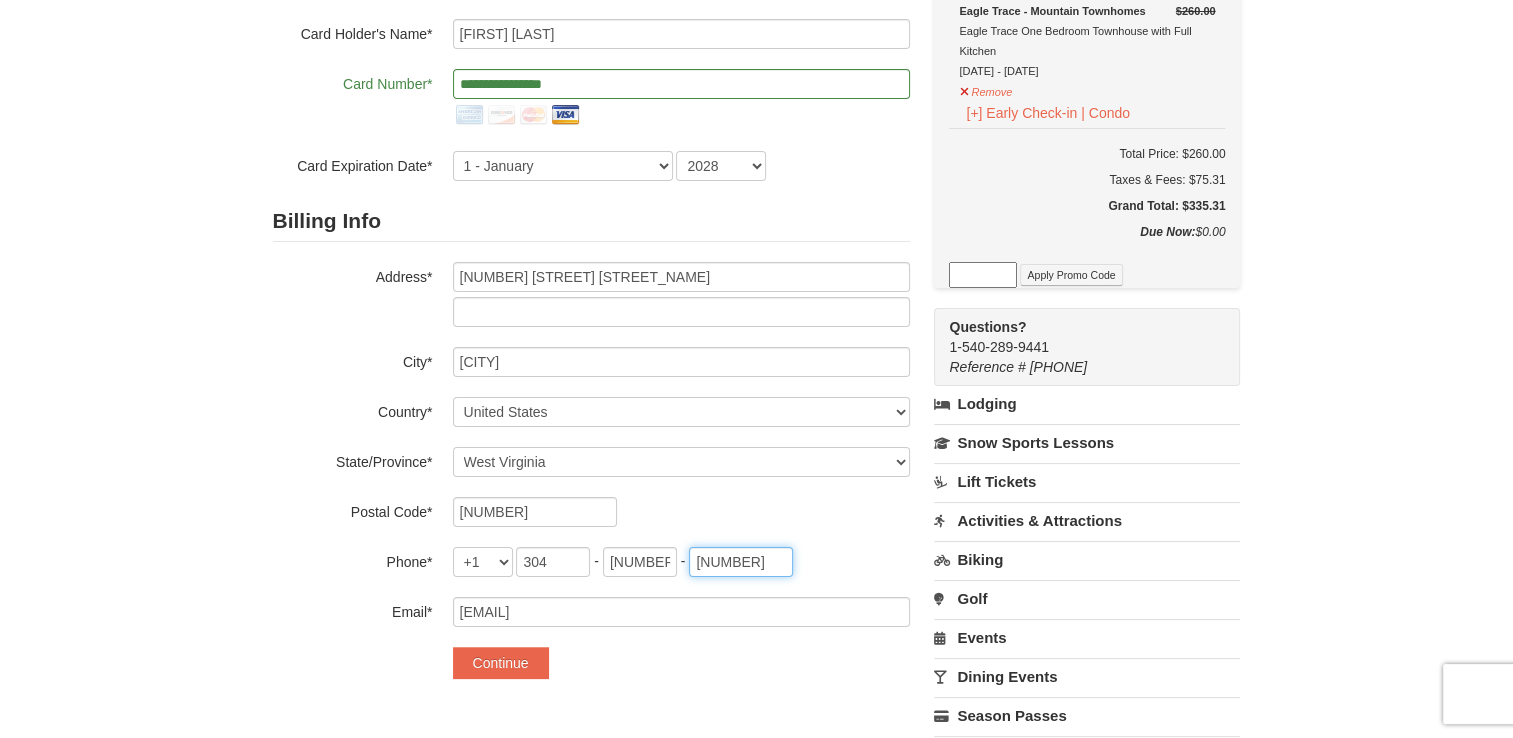 click on "5326" at bounding box center (741, 562) 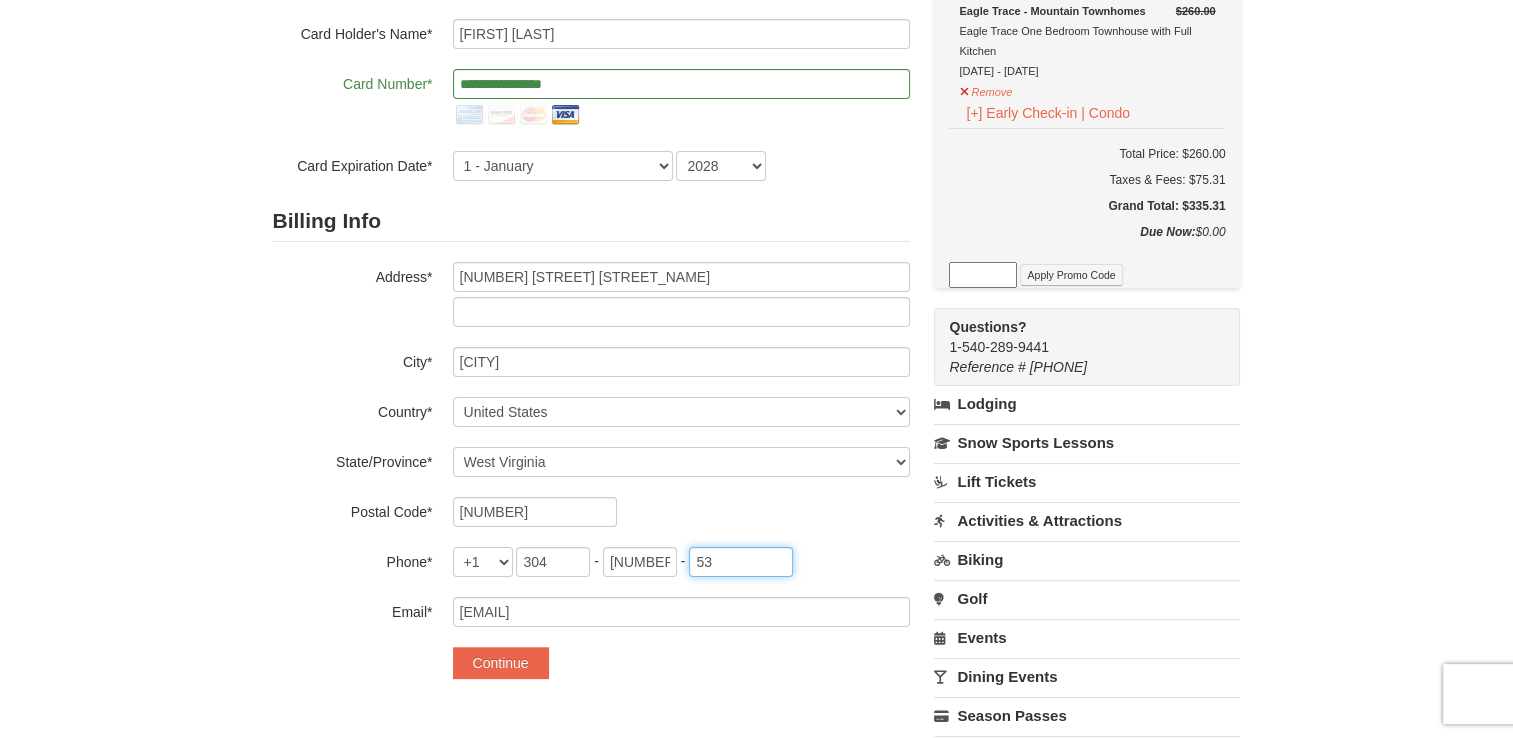 type on "5" 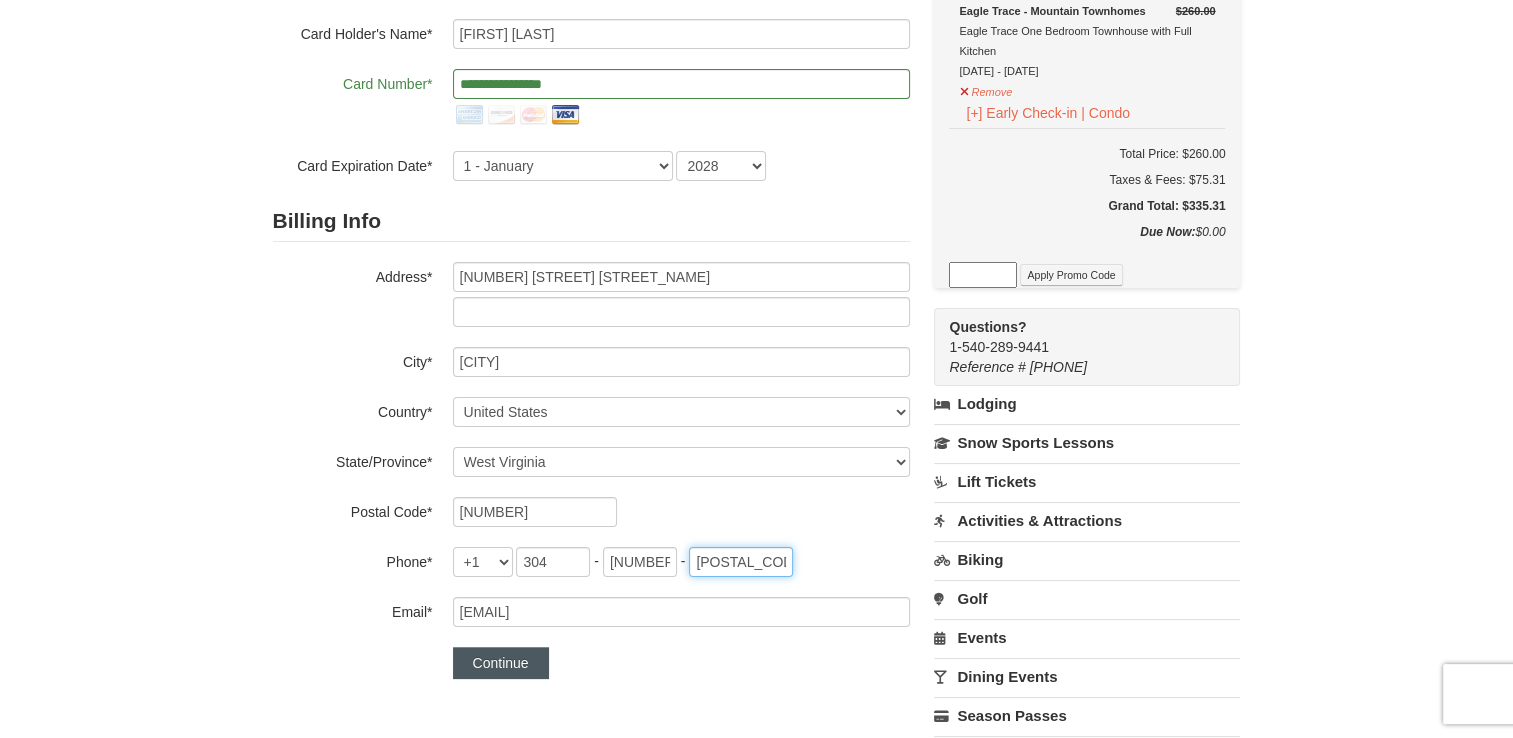 type on "4505" 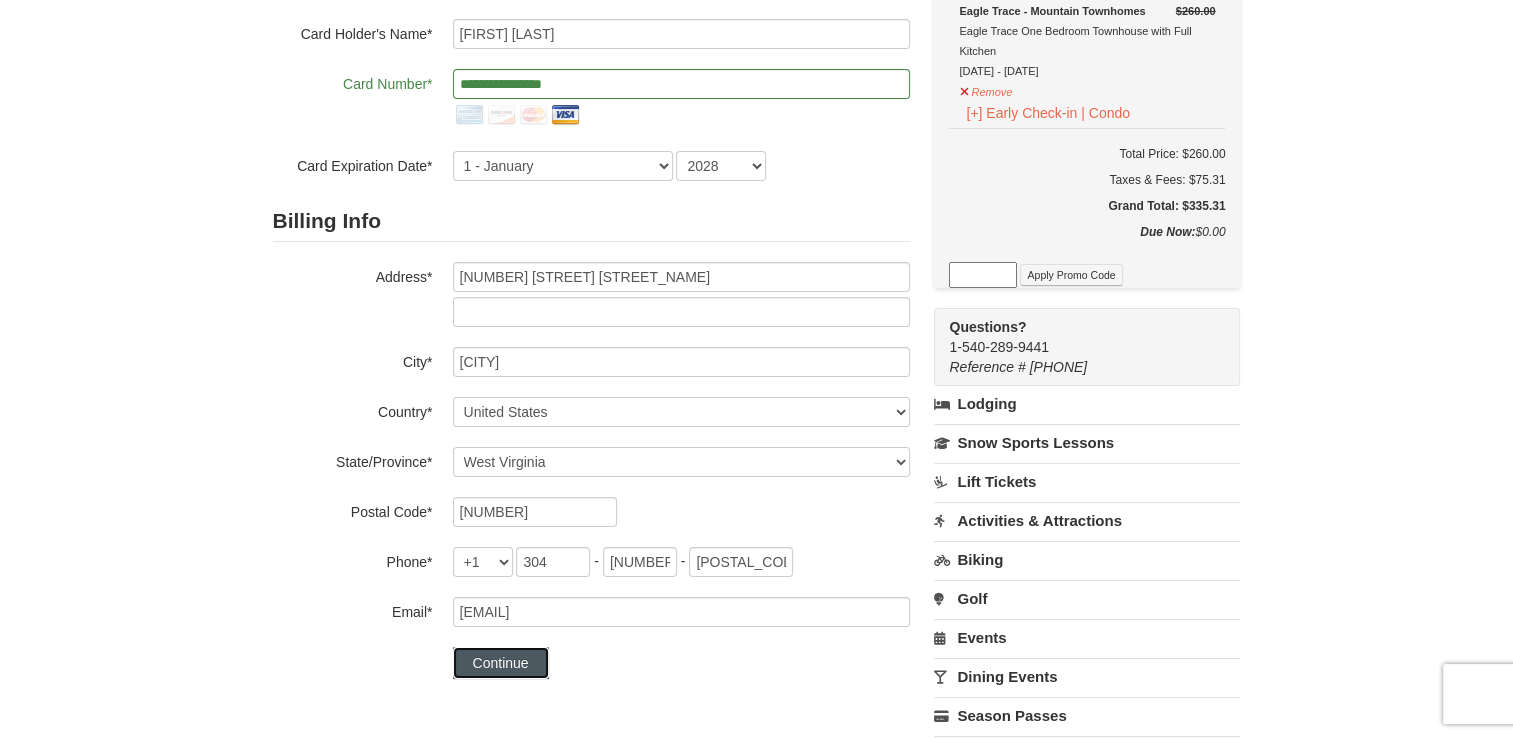 click on "Continue" at bounding box center [501, 663] 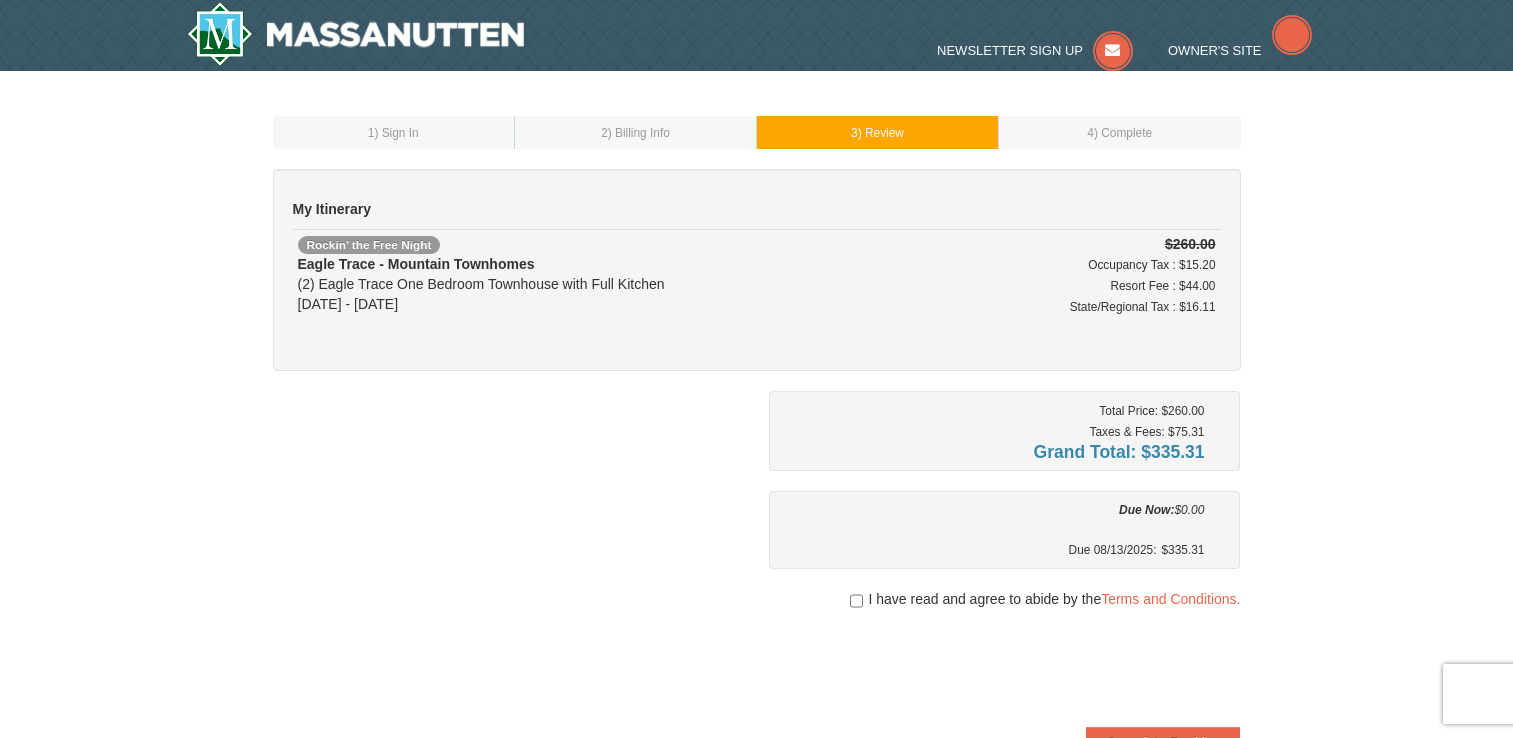 scroll, scrollTop: 0, scrollLeft: 0, axis: both 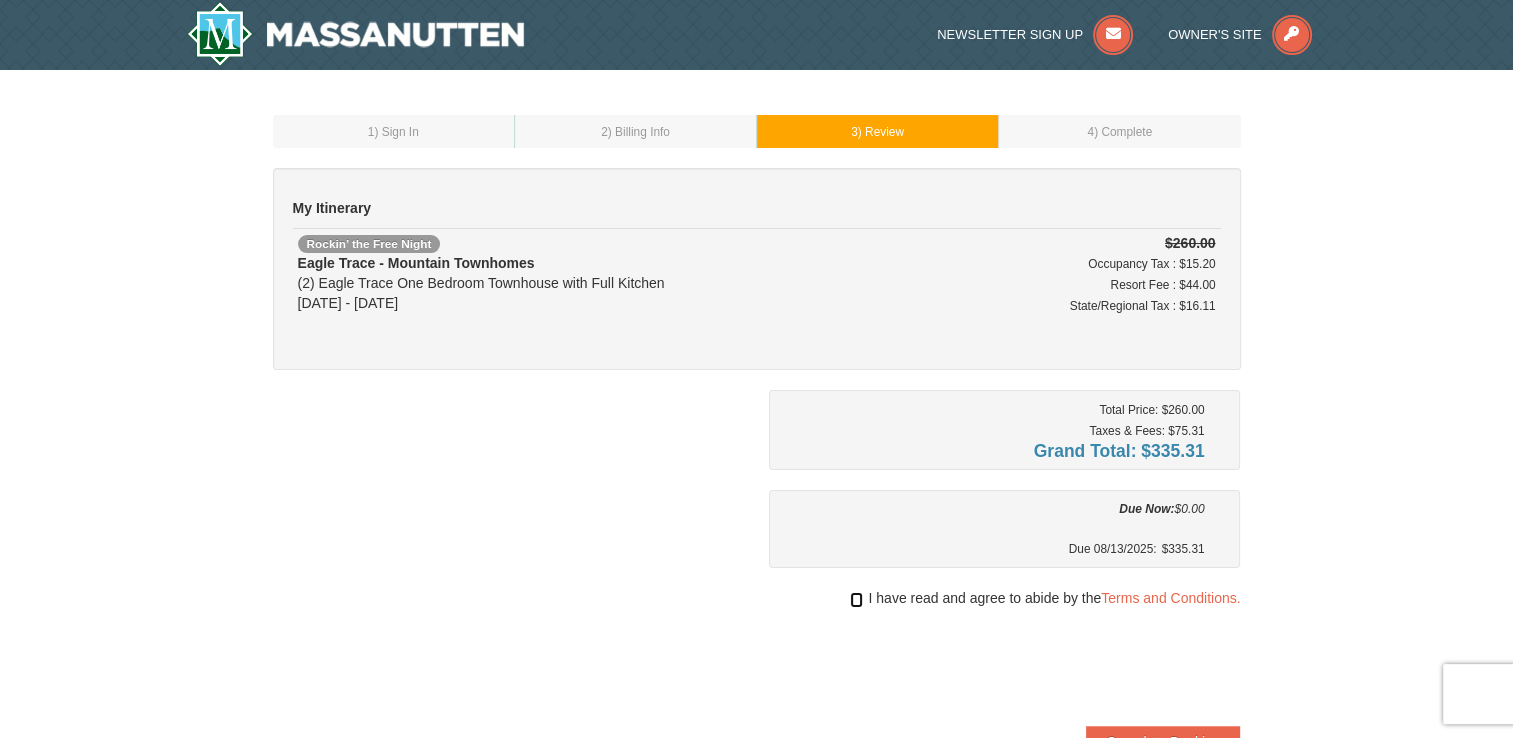 click at bounding box center (856, 600) 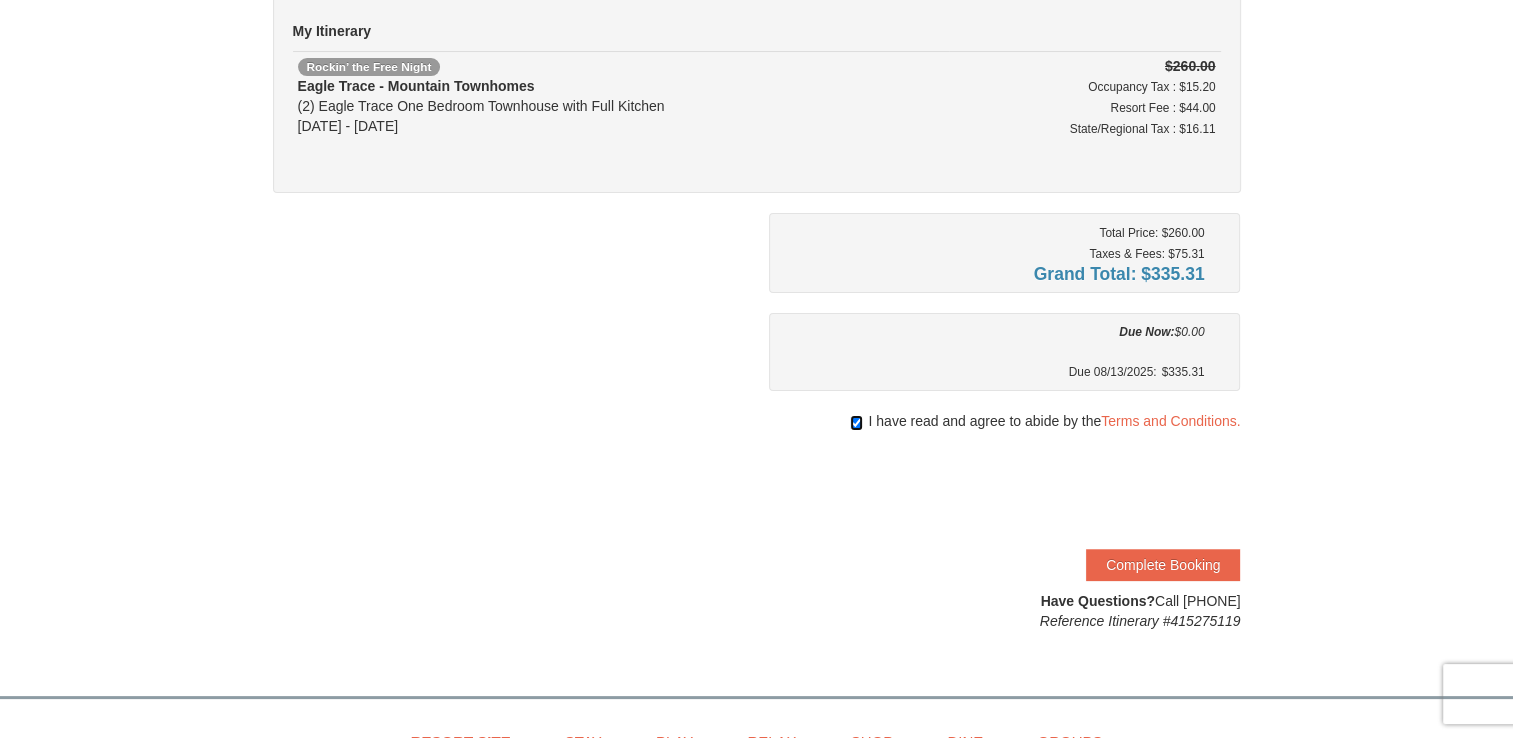 scroll, scrollTop: 195, scrollLeft: 0, axis: vertical 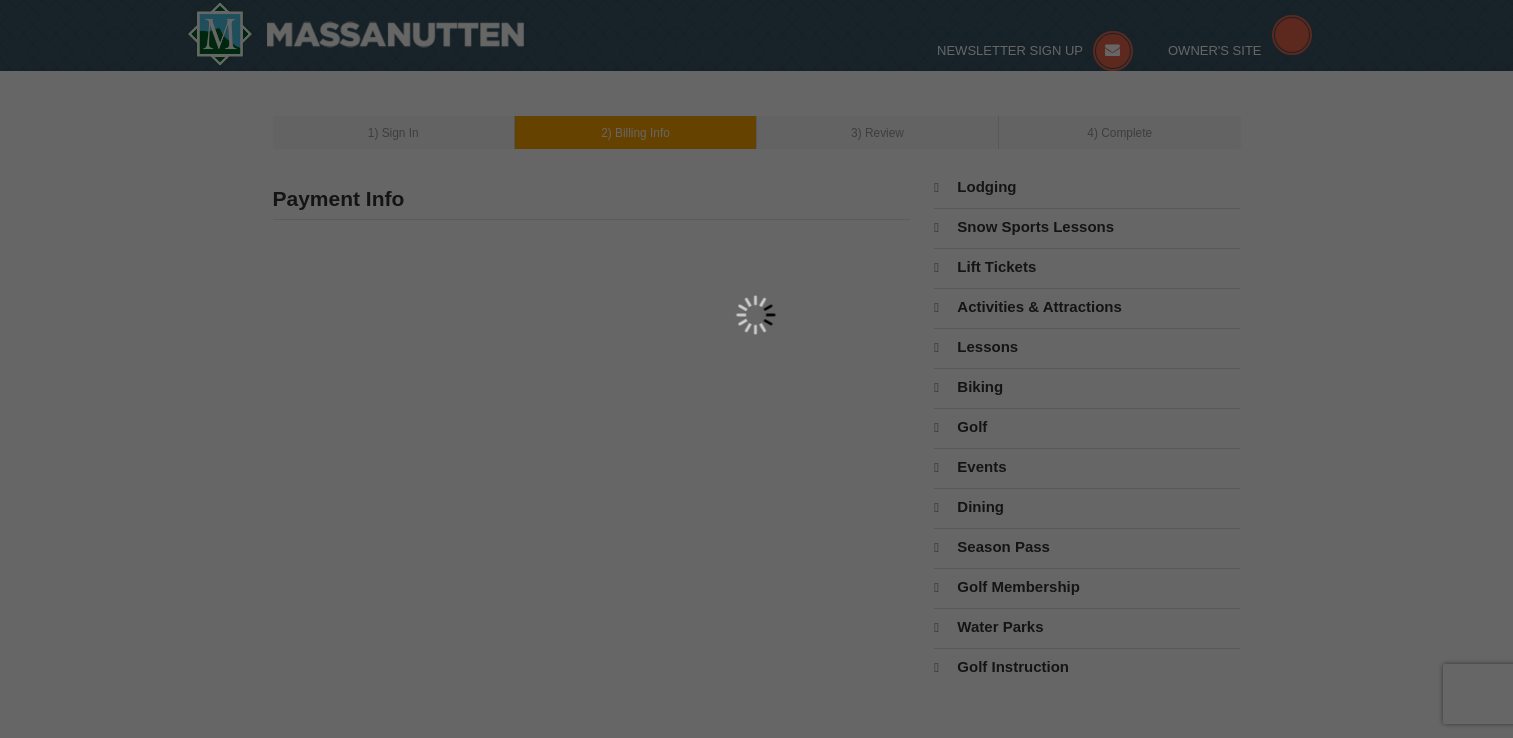 type on "[NUMBER] [STREET]" 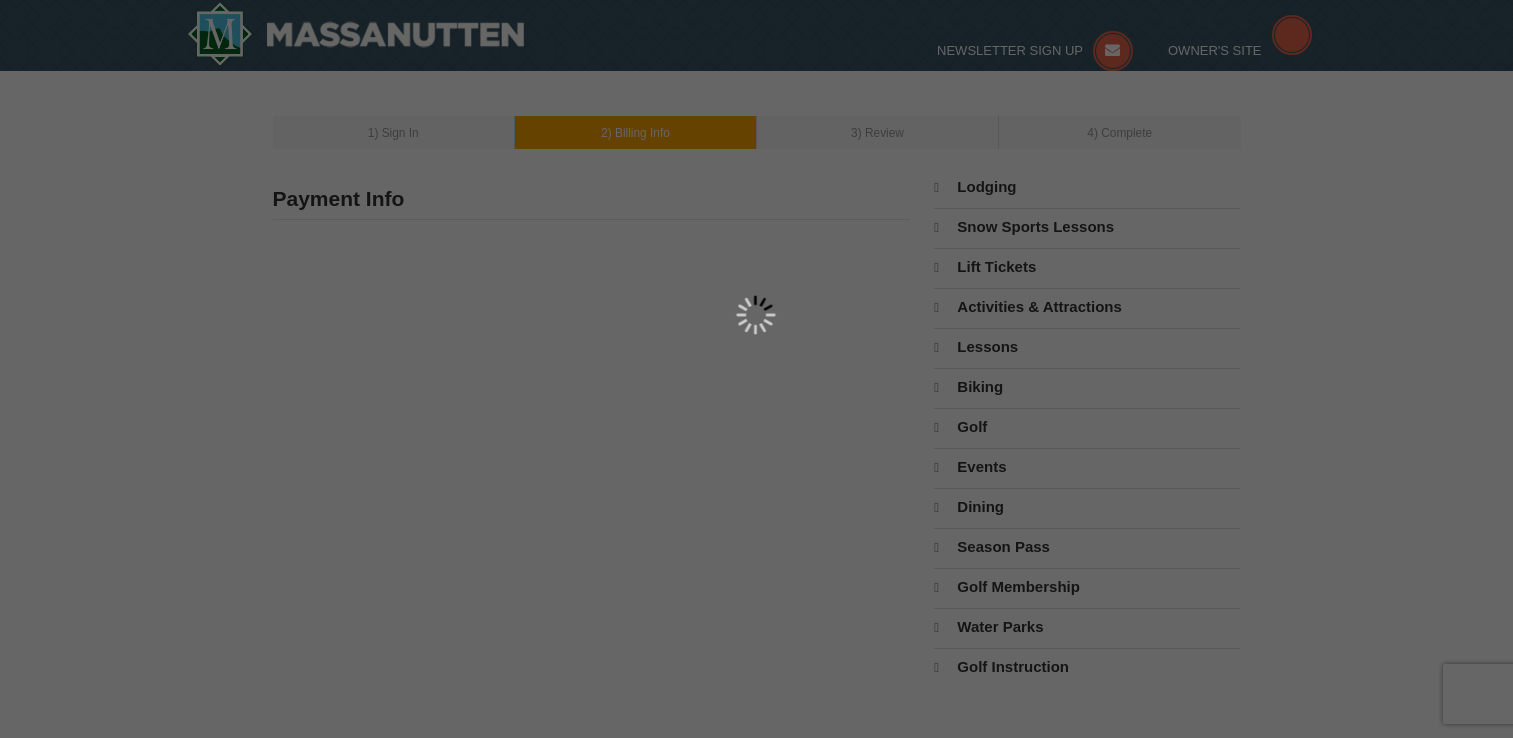 type on "26205" 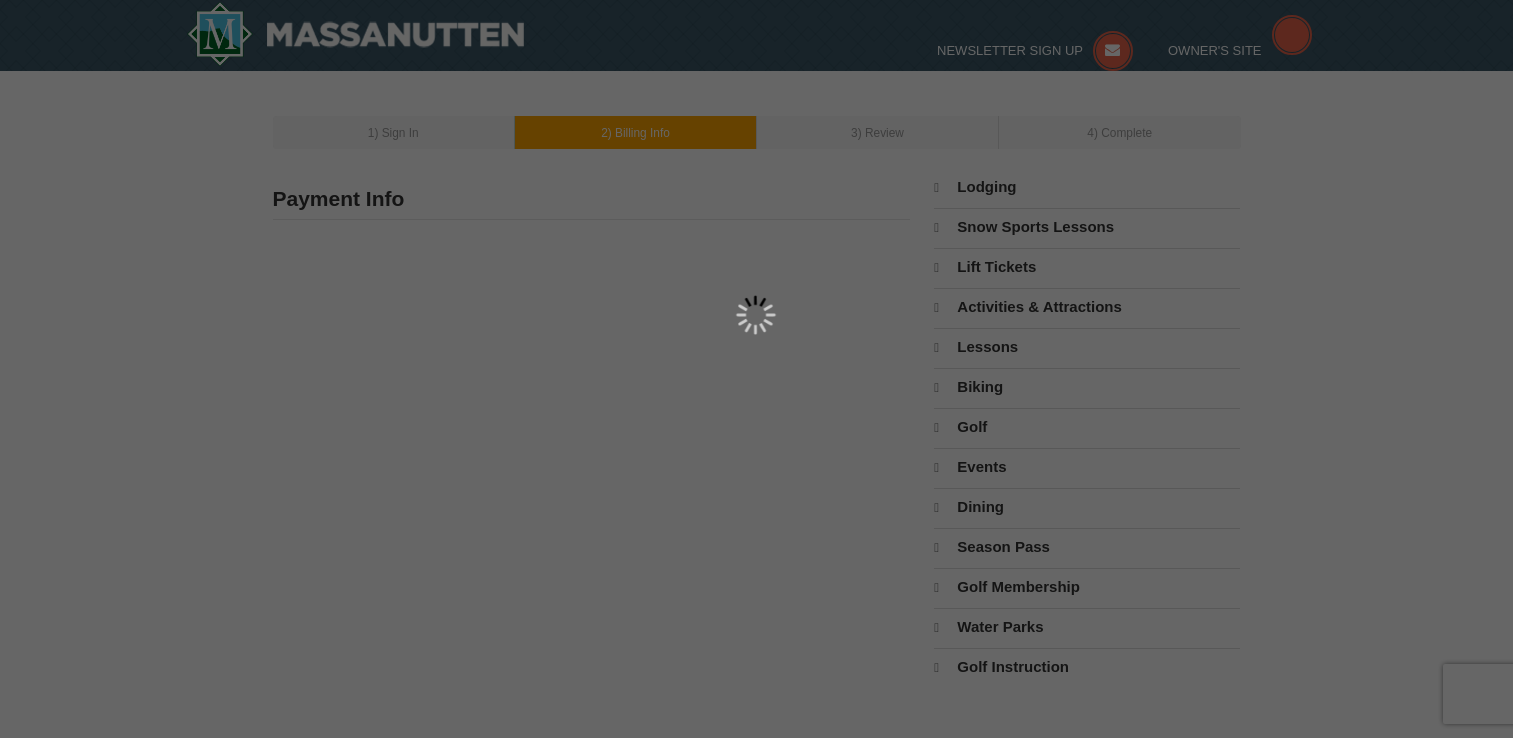 type on "304" 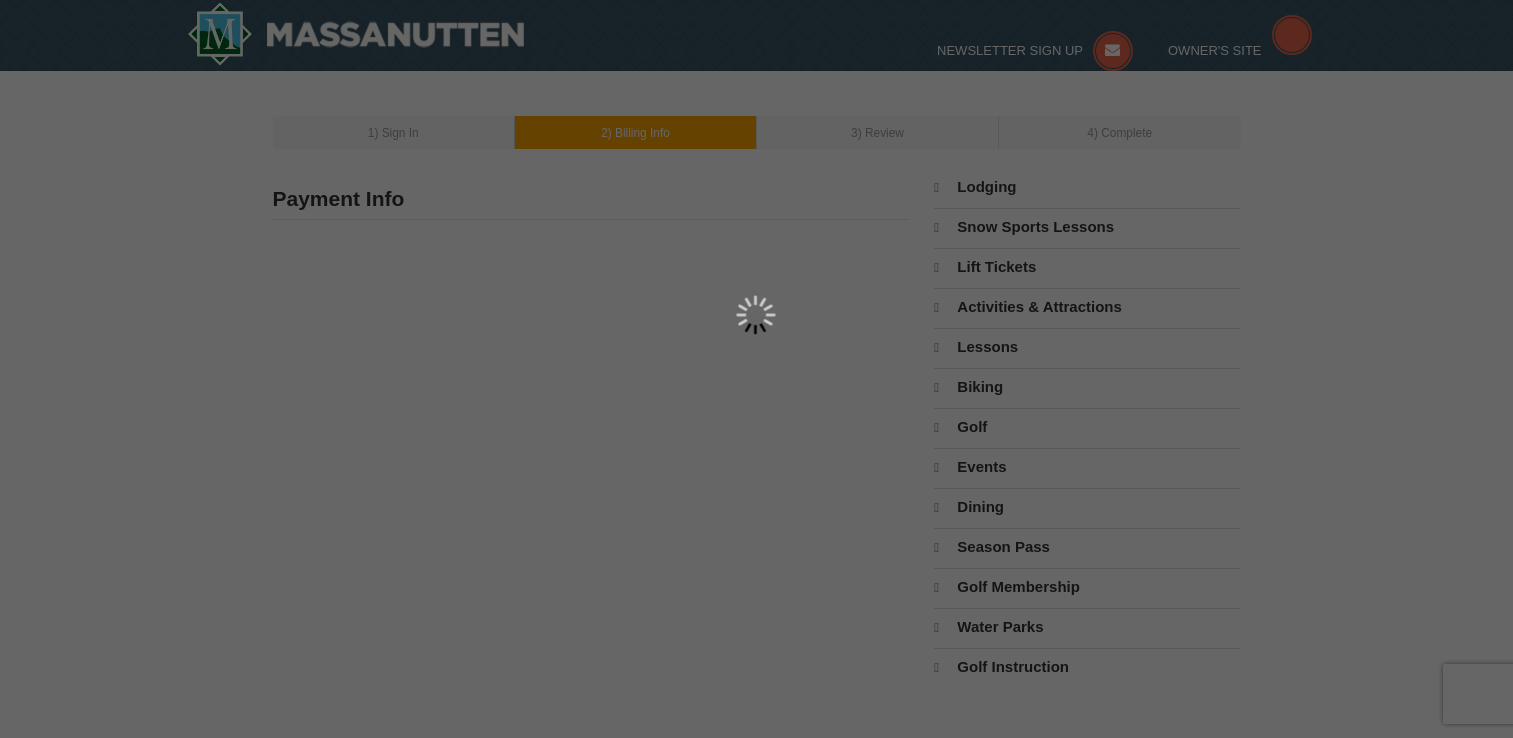 type on "880" 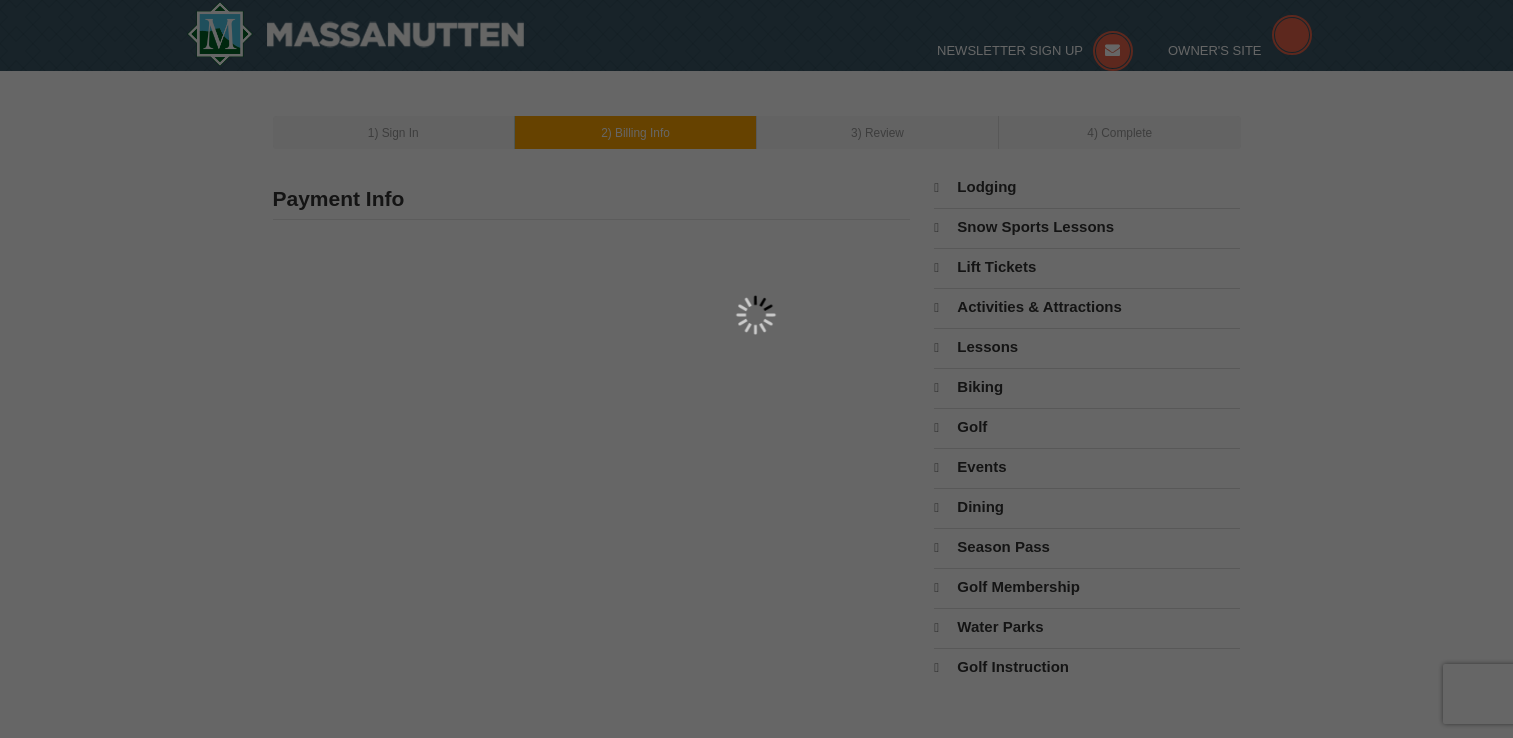 type on "4505" 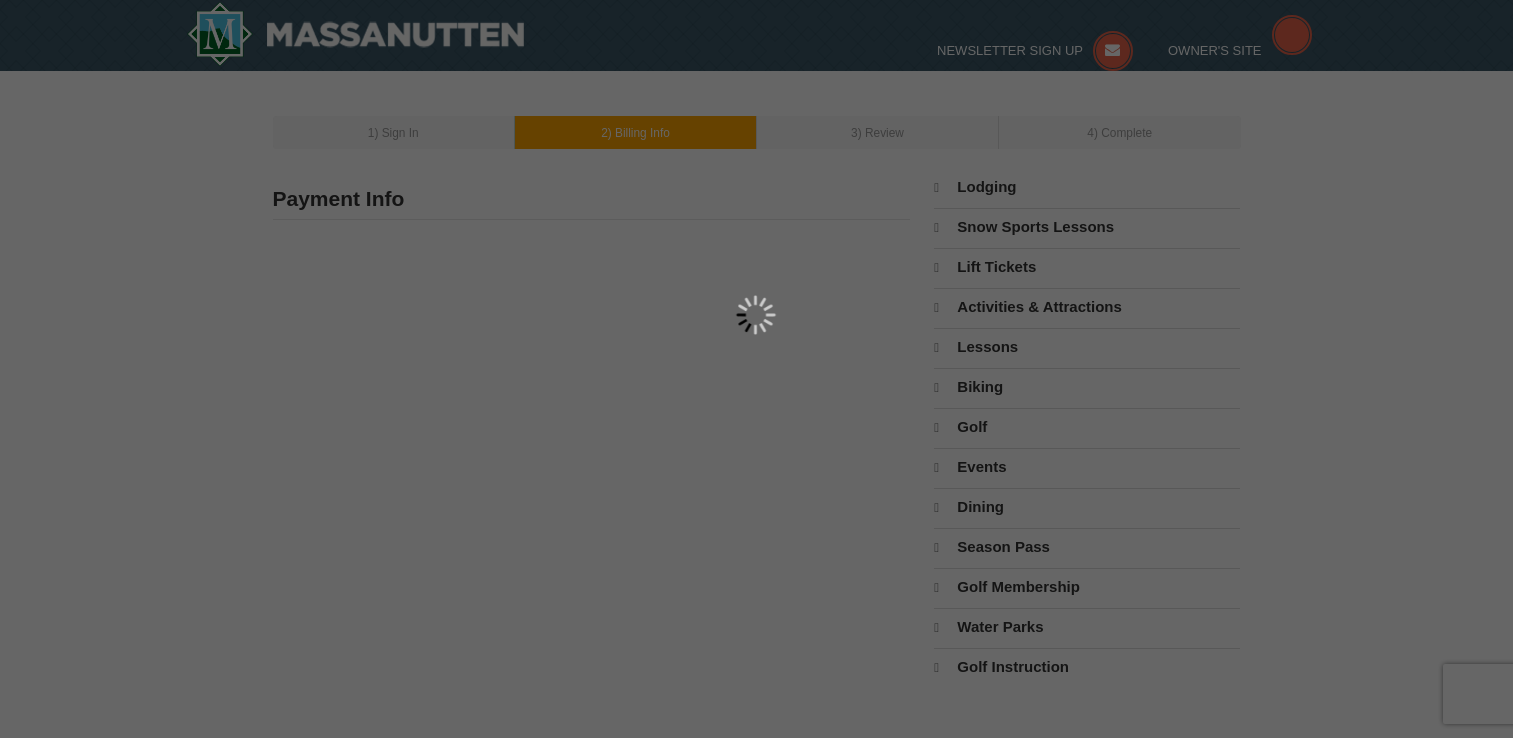 type on "Every_little_thing@yahoo.com" 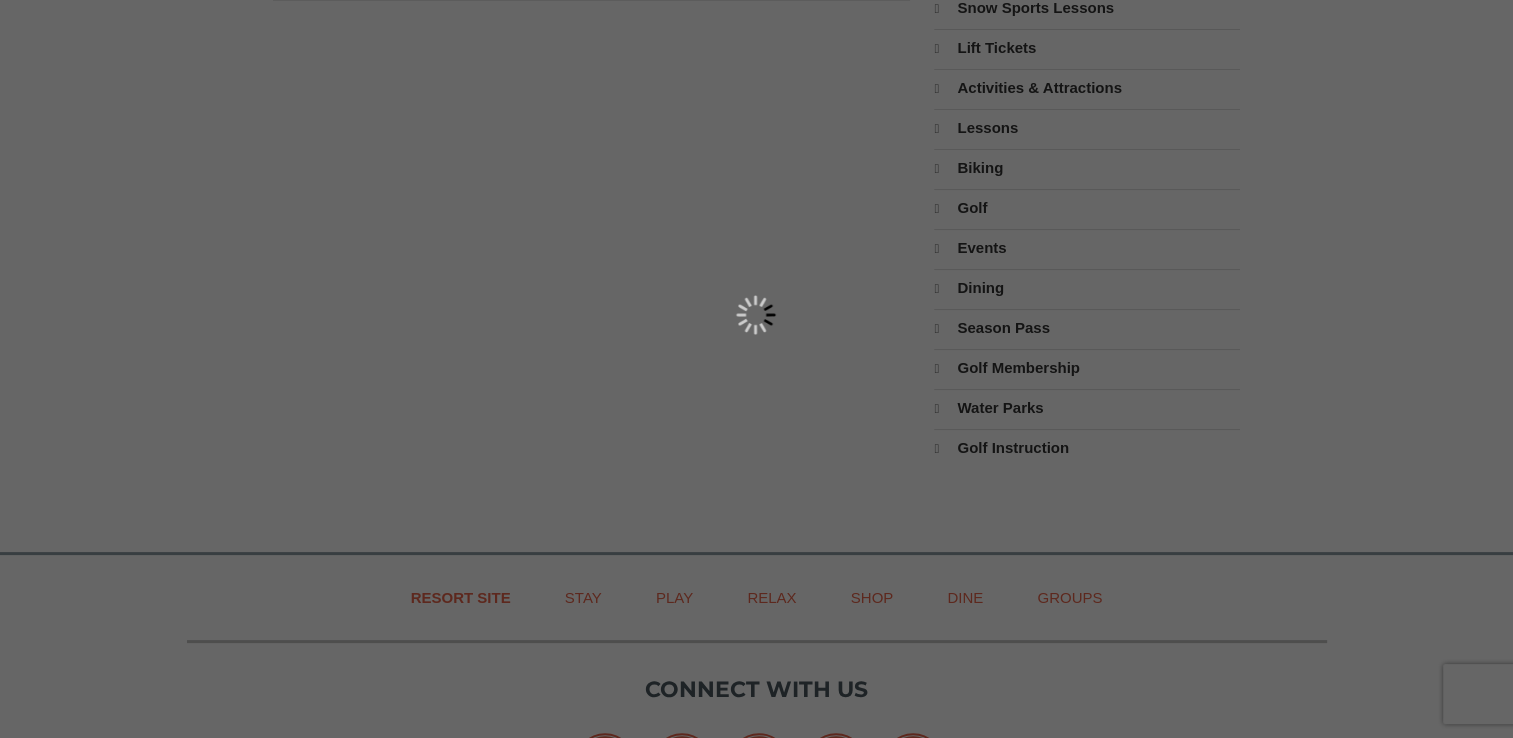 select on "WV" 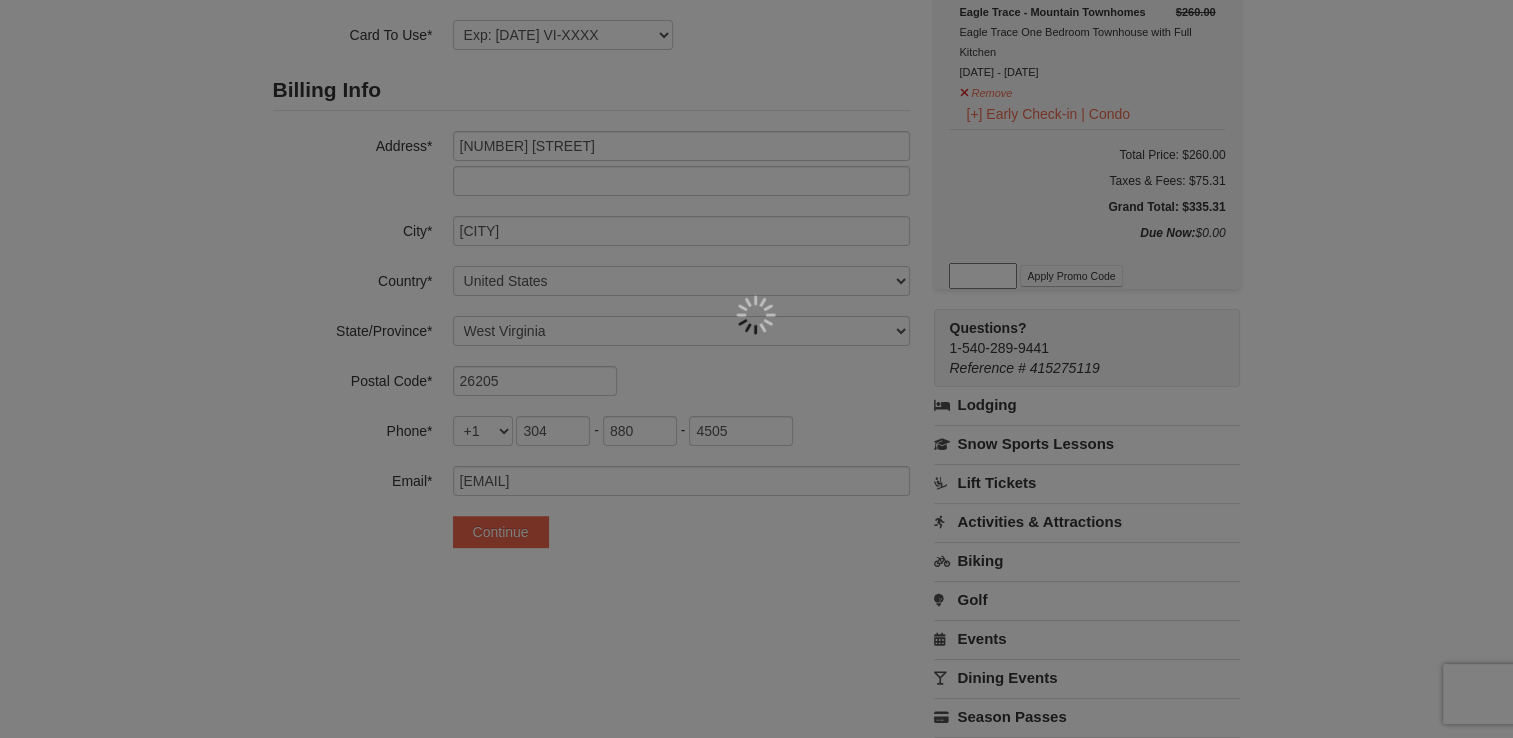 scroll, scrollTop: 219, scrollLeft: 0, axis: vertical 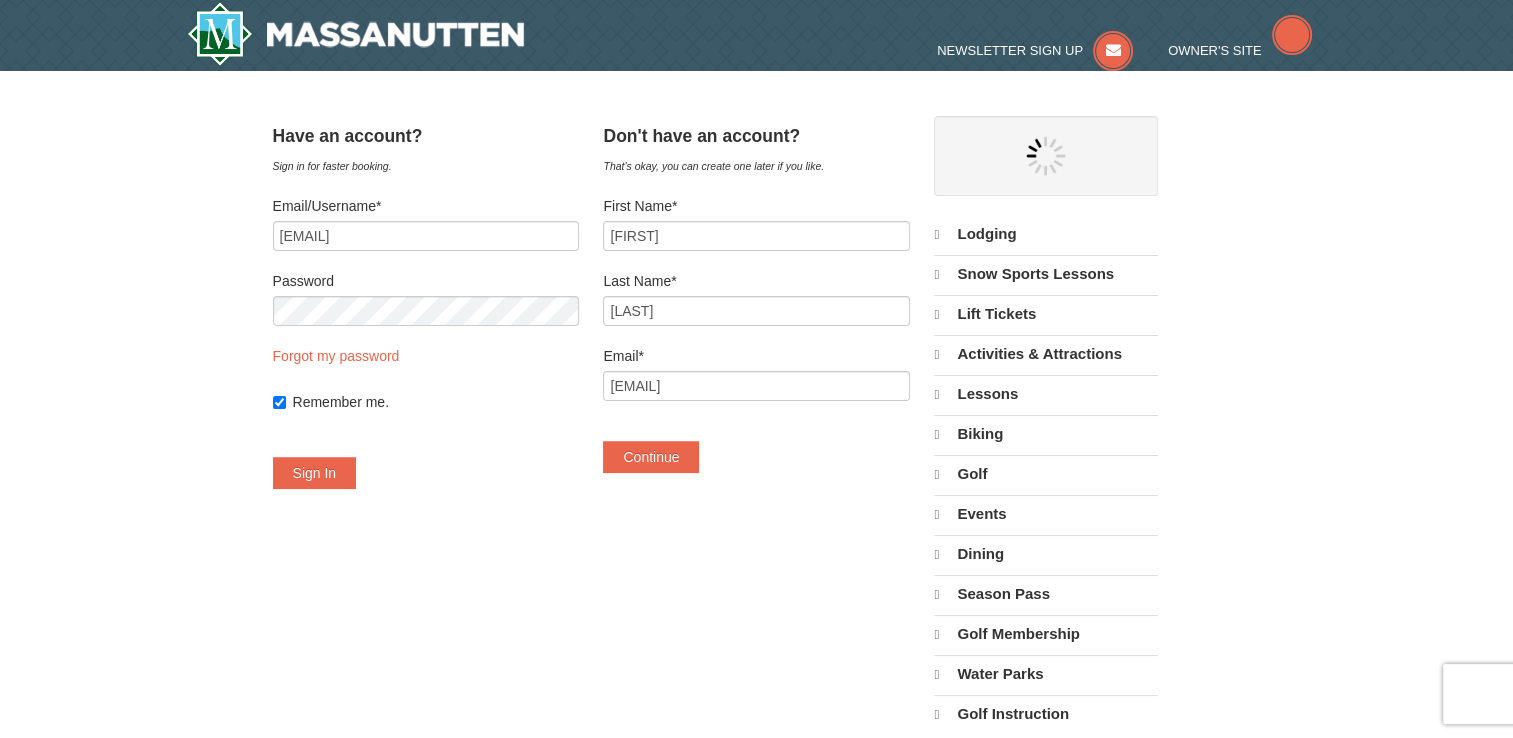select on "8" 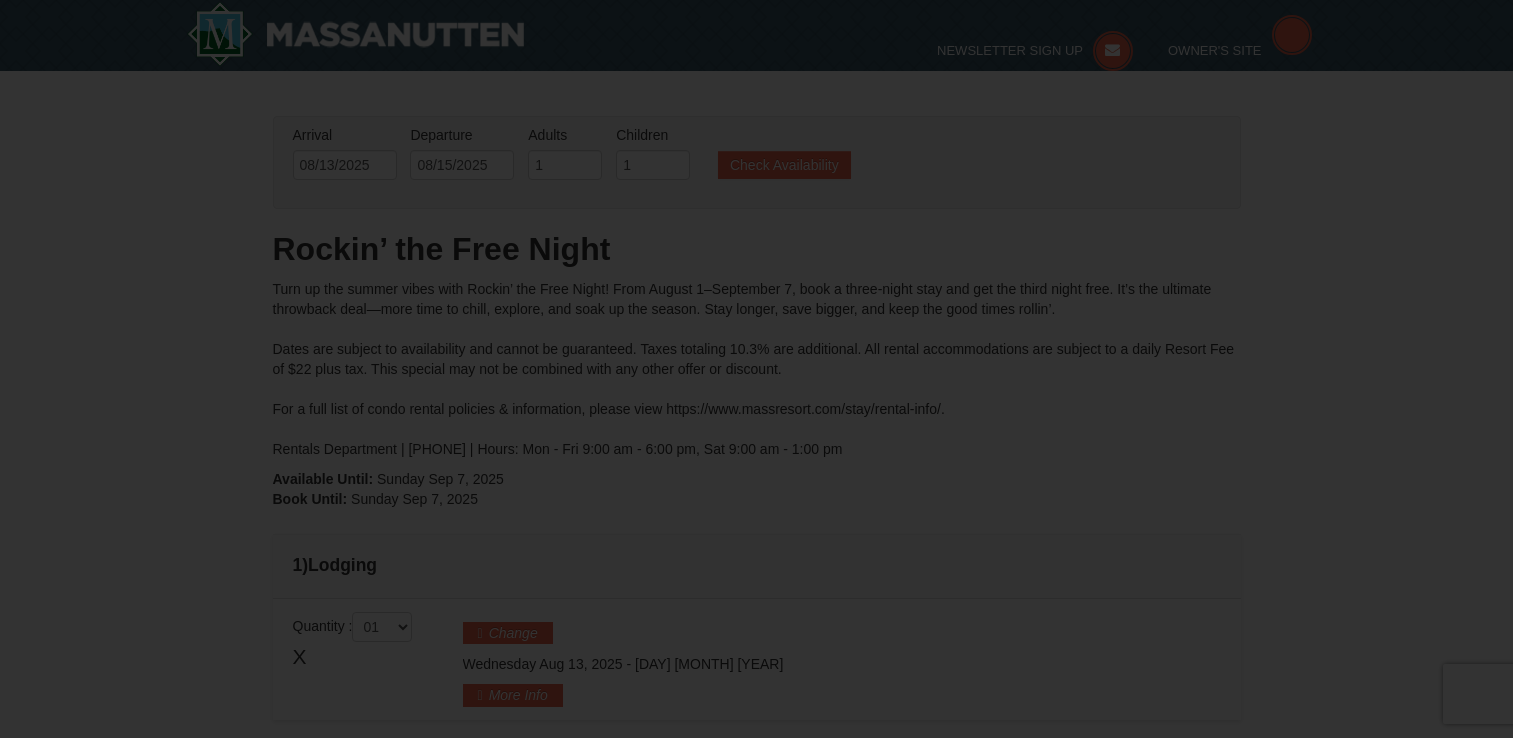 scroll, scrollTop: 543, scrollLeft: 0, axis: vertical 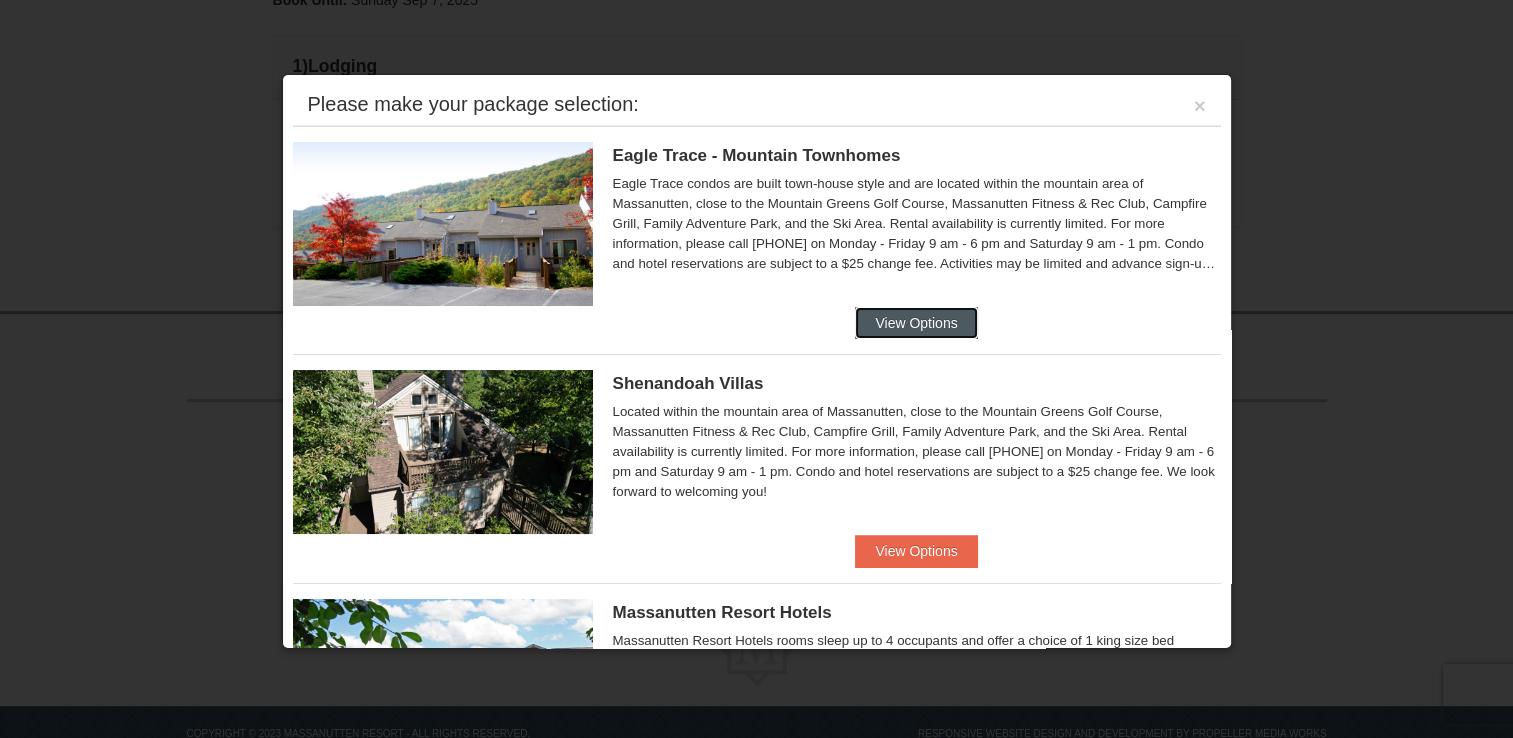 click on "View Options" at bounding box center (916, 323) 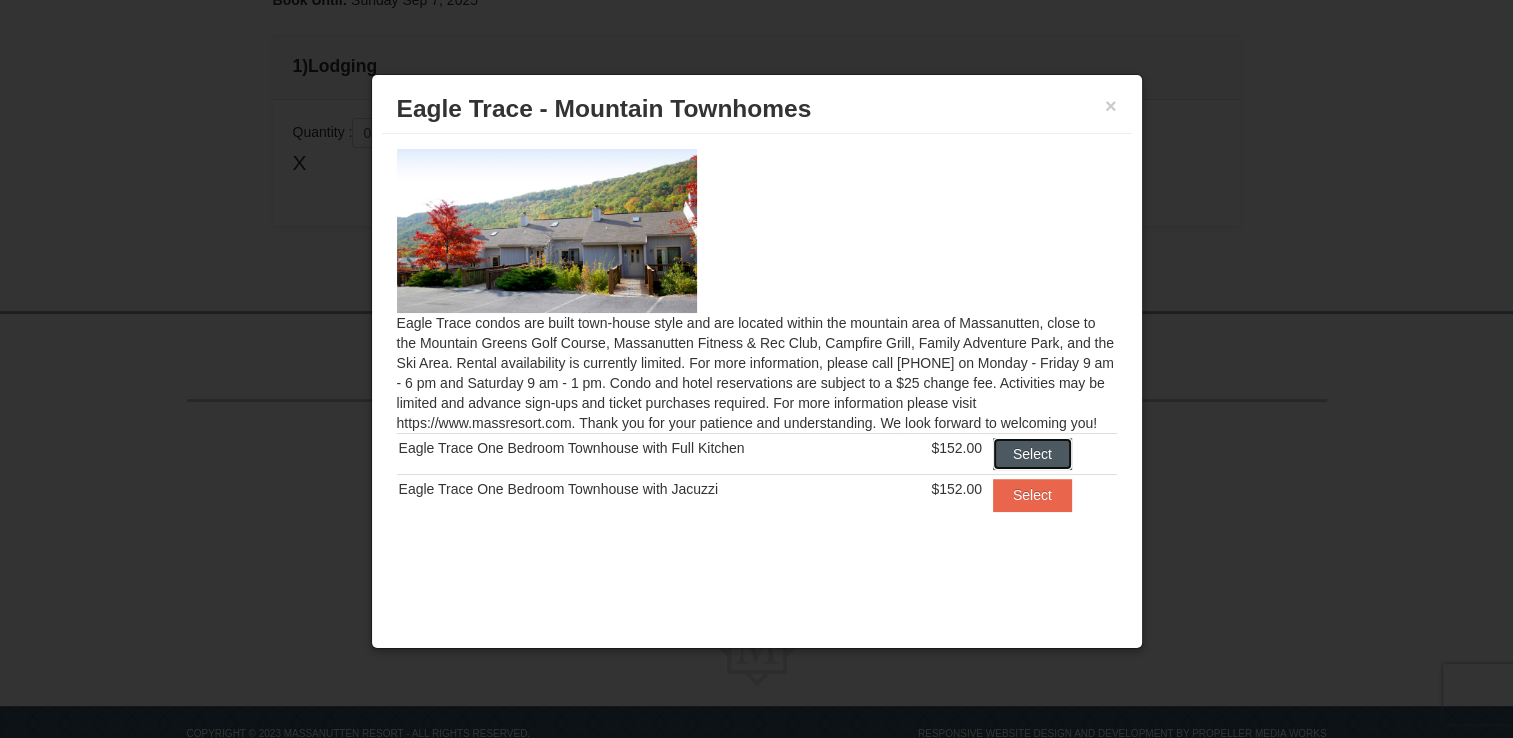 click on "Select" at bounding box center [1032, 454] 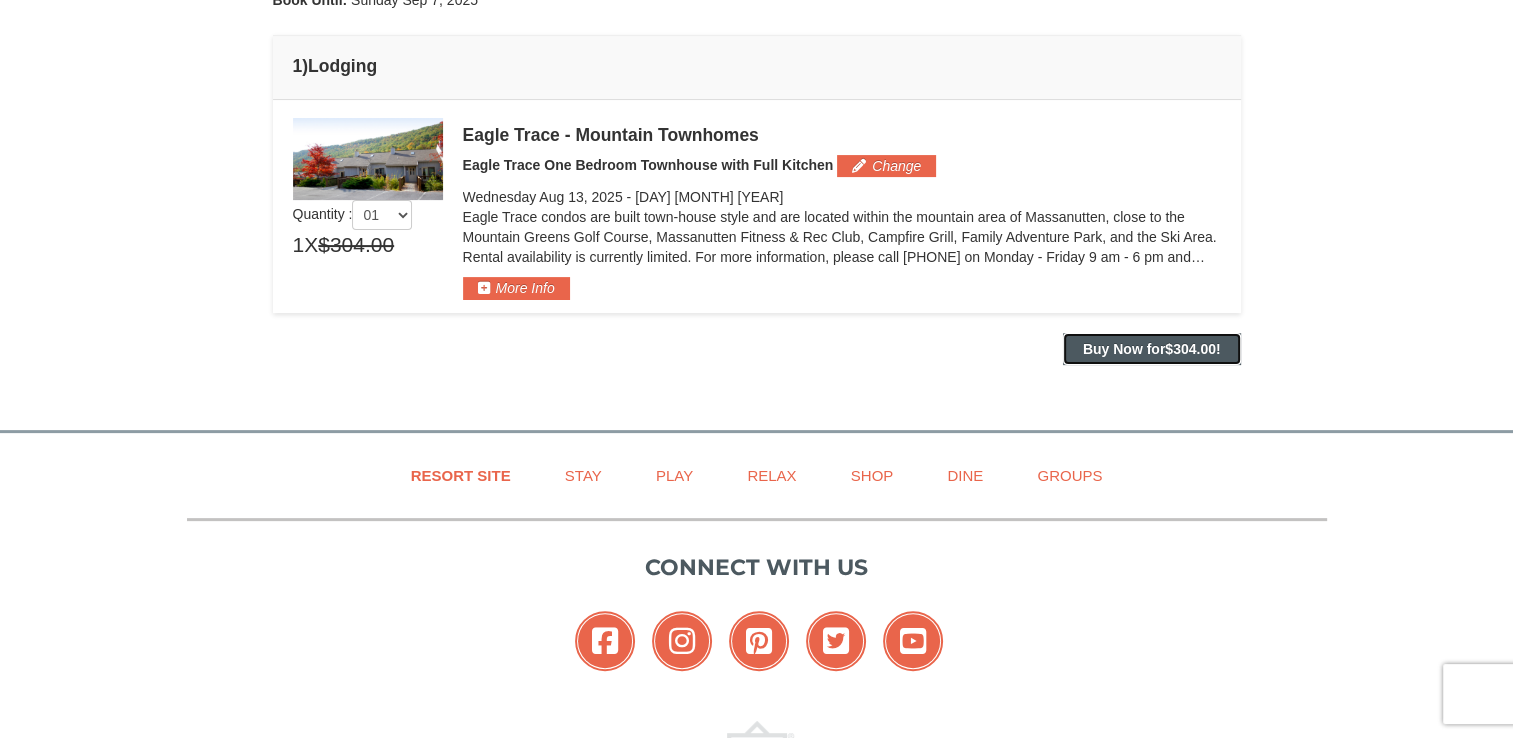 click on "Buy Now for
$304.00 !" at bounding box center (1152, 349) 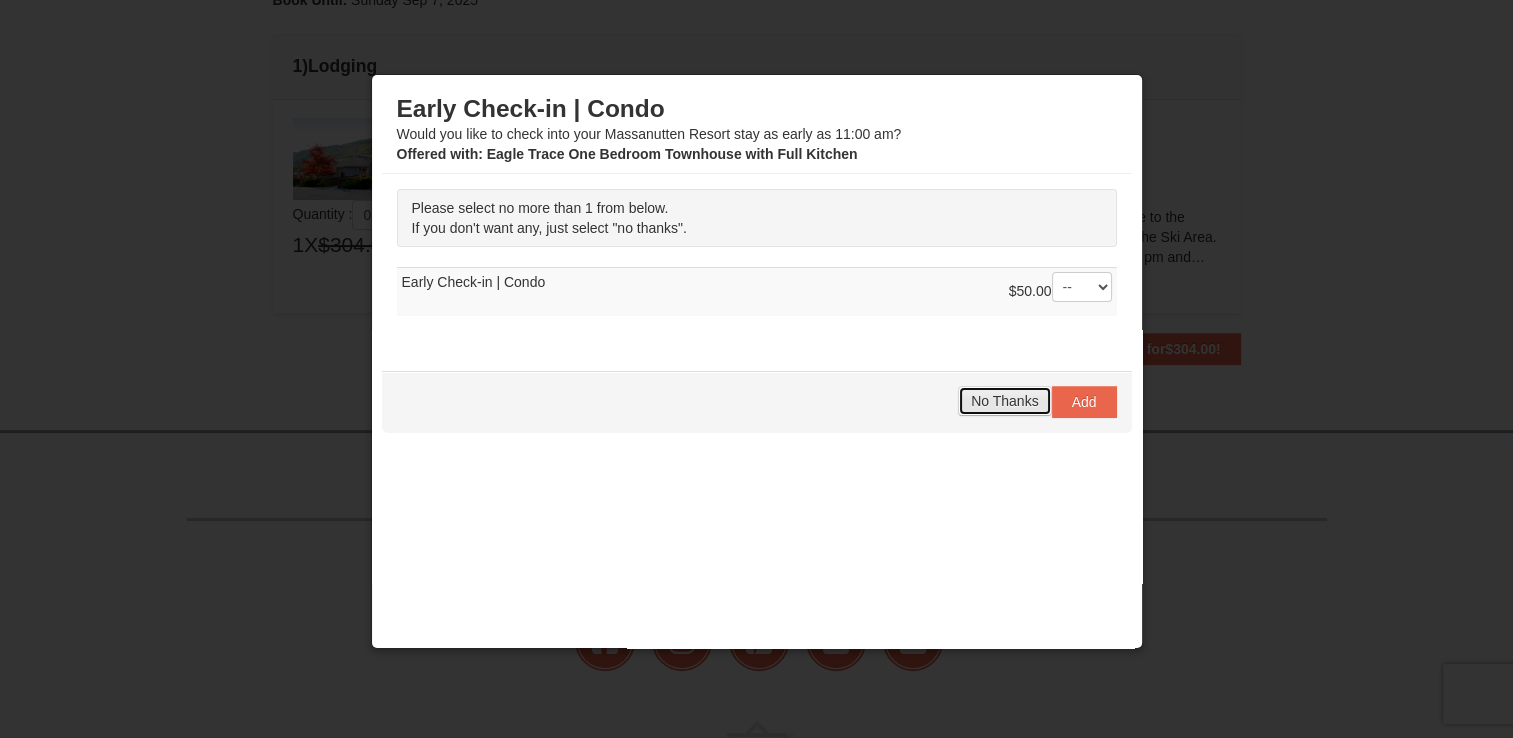 click on "No Thanks" at bounding box center [1004, 401] 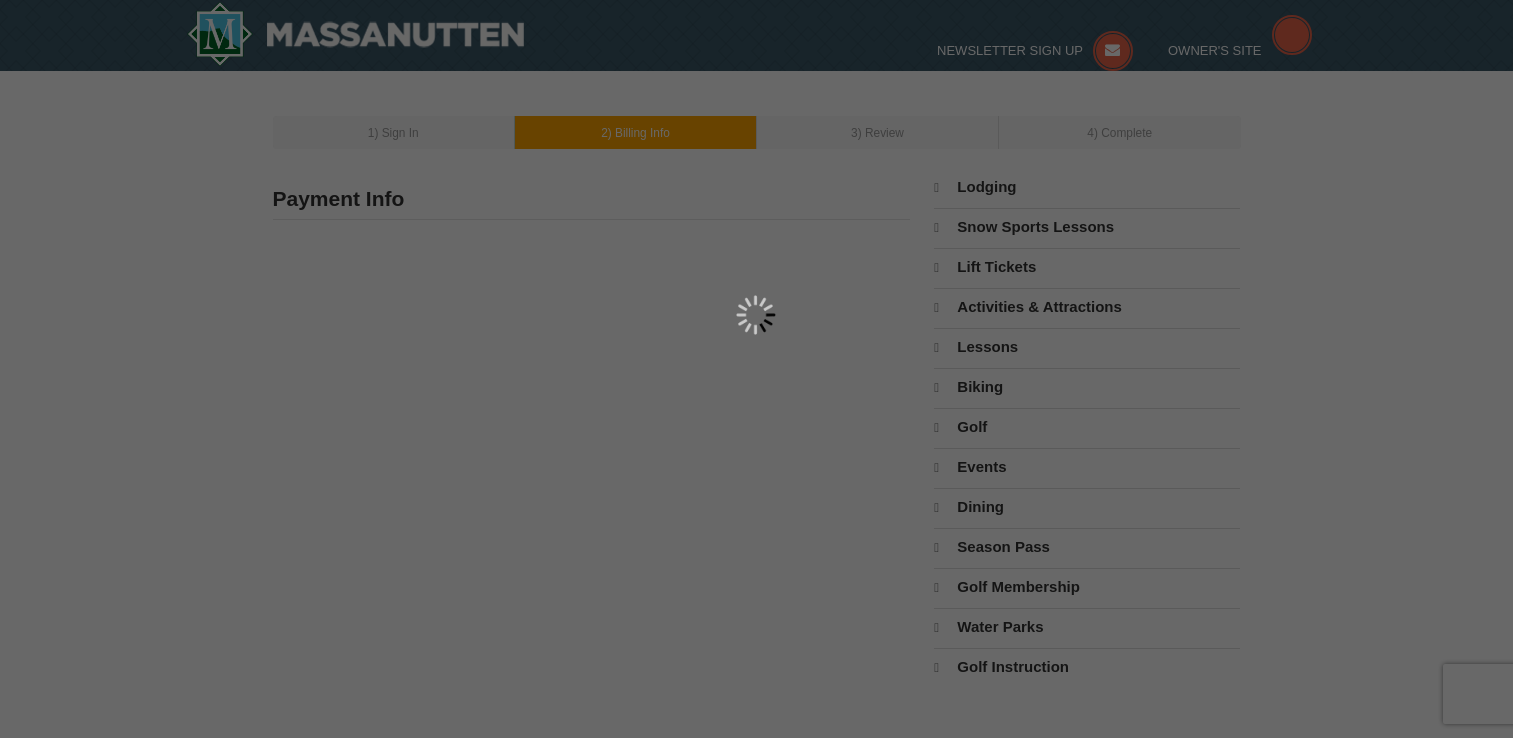 scroll, scrollTop: 0, scrollLeft: 0, axis: both 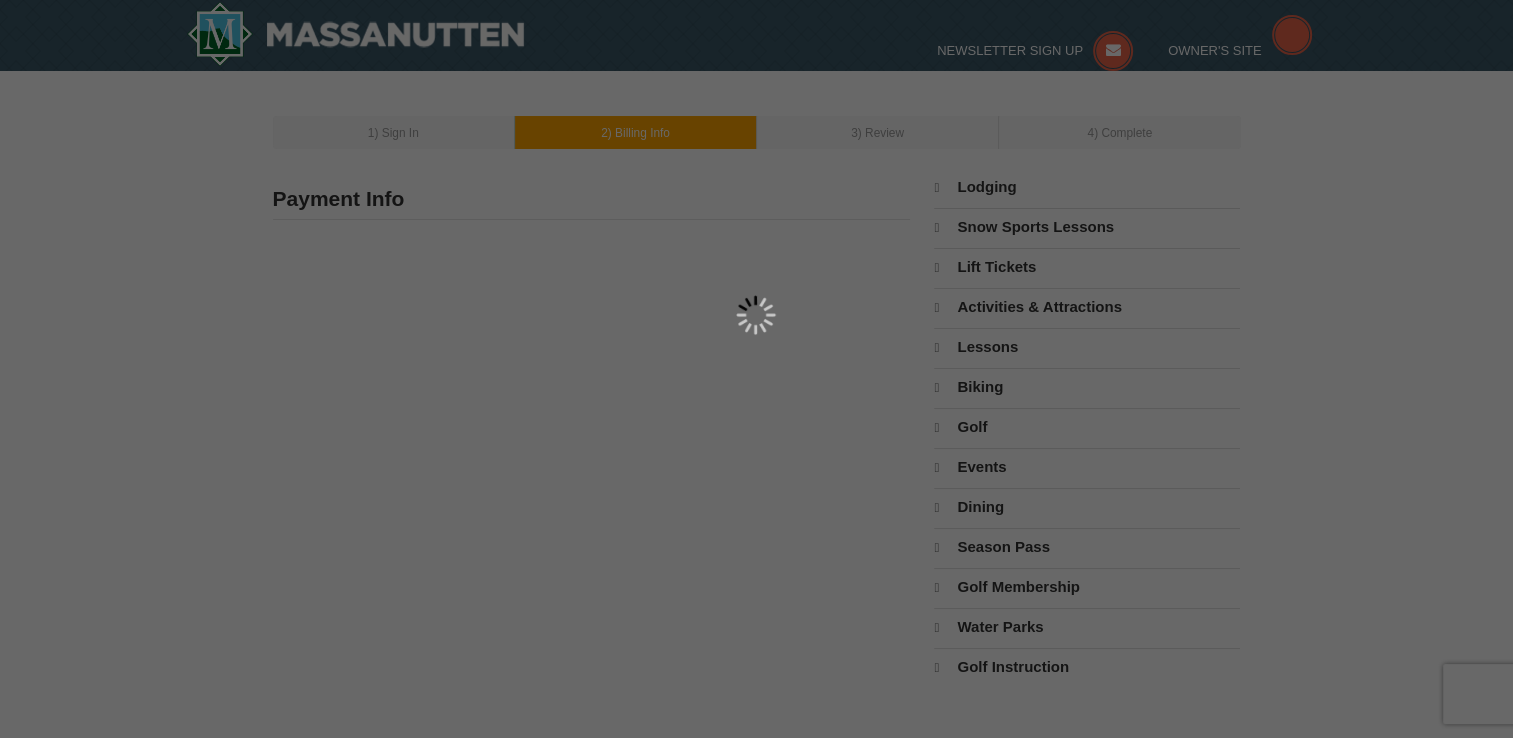 type on "[NUMBER] [STREET]" 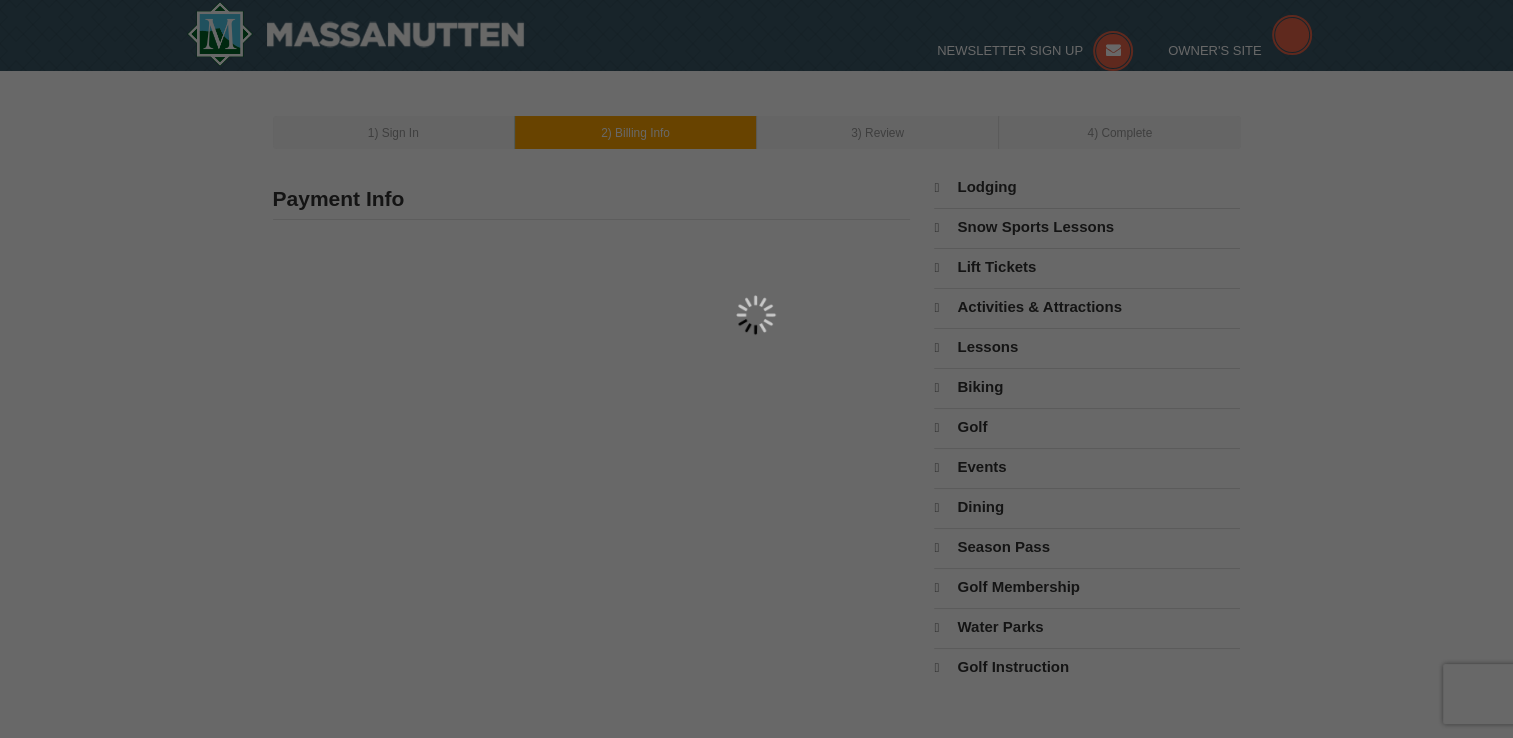 type on "Craigsville" 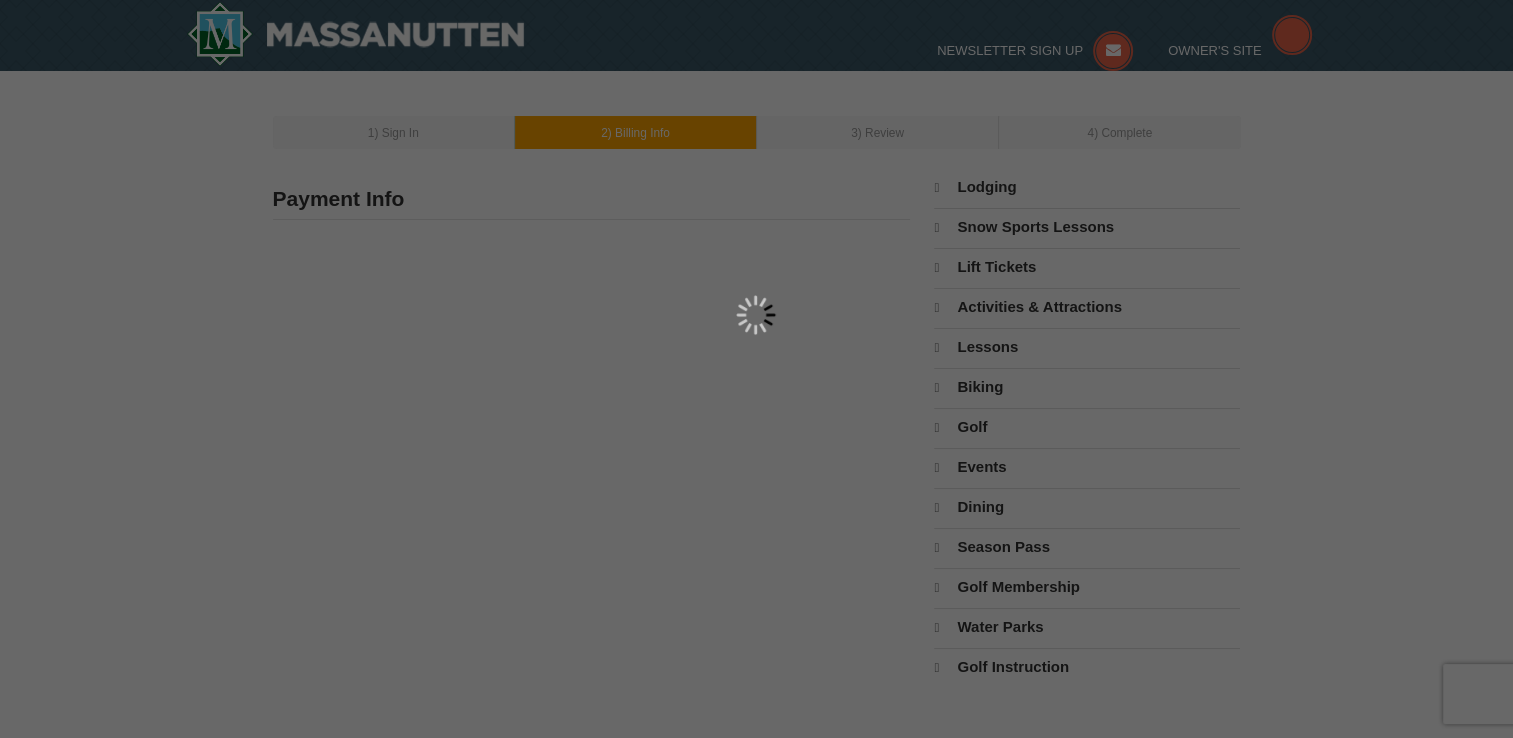 type on "26205" 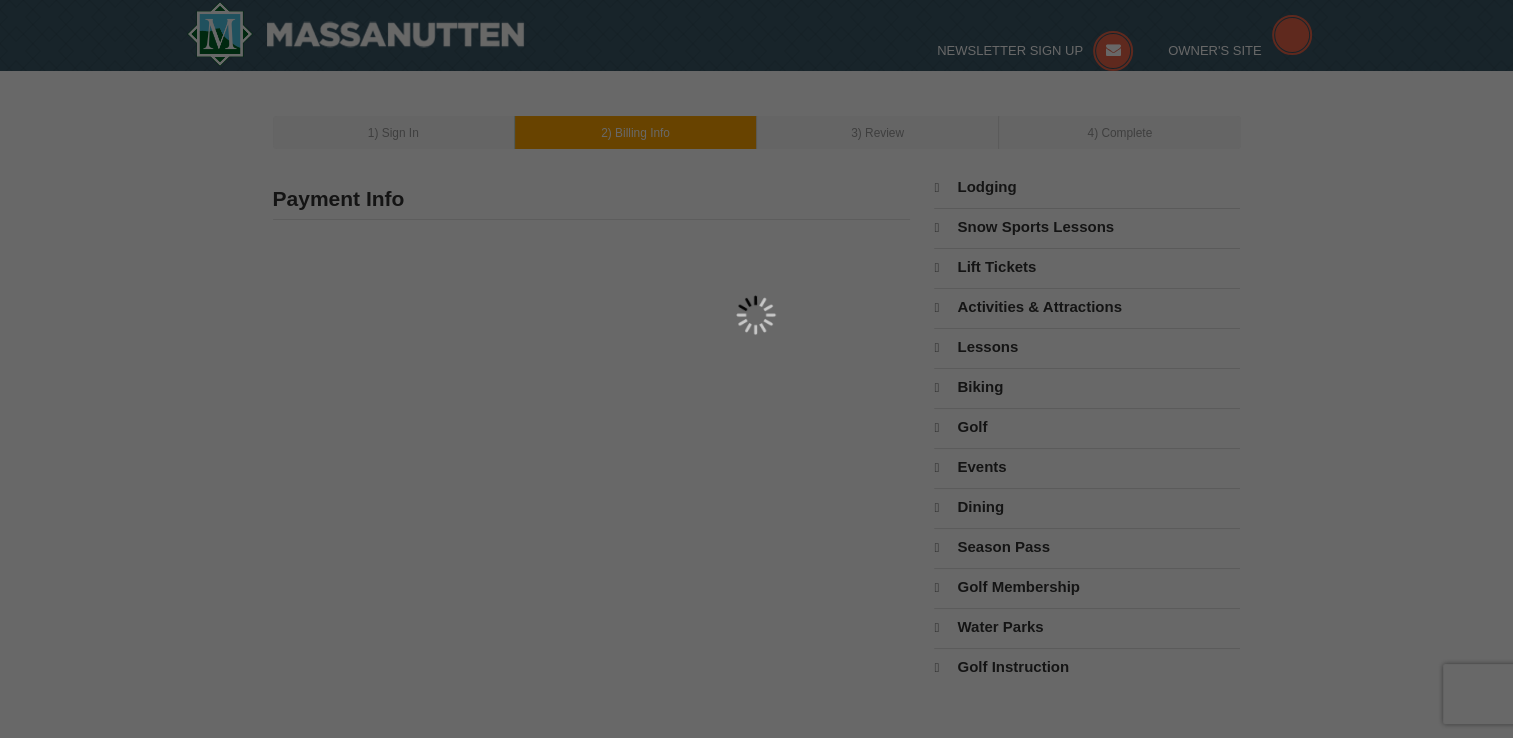 type on "304" 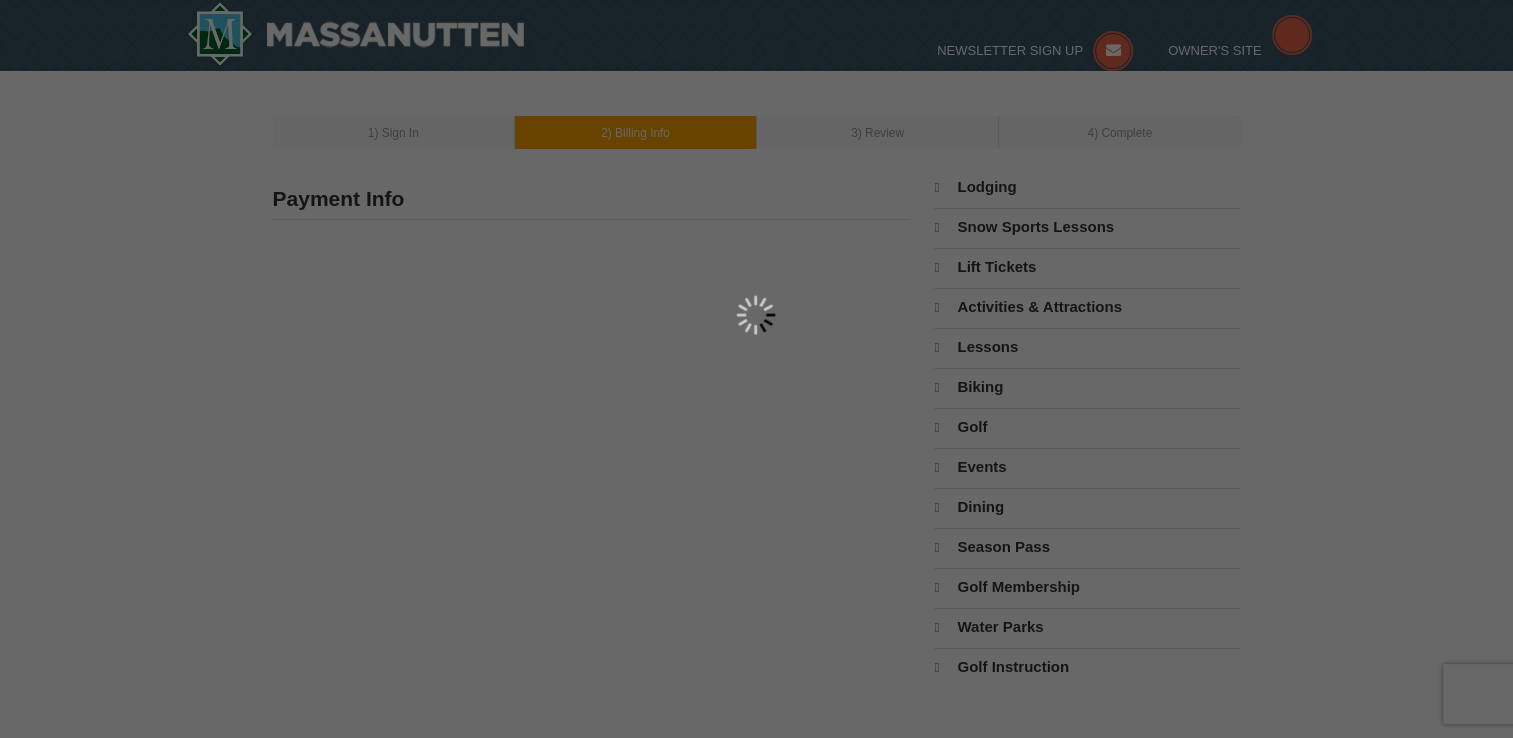 type on "880" 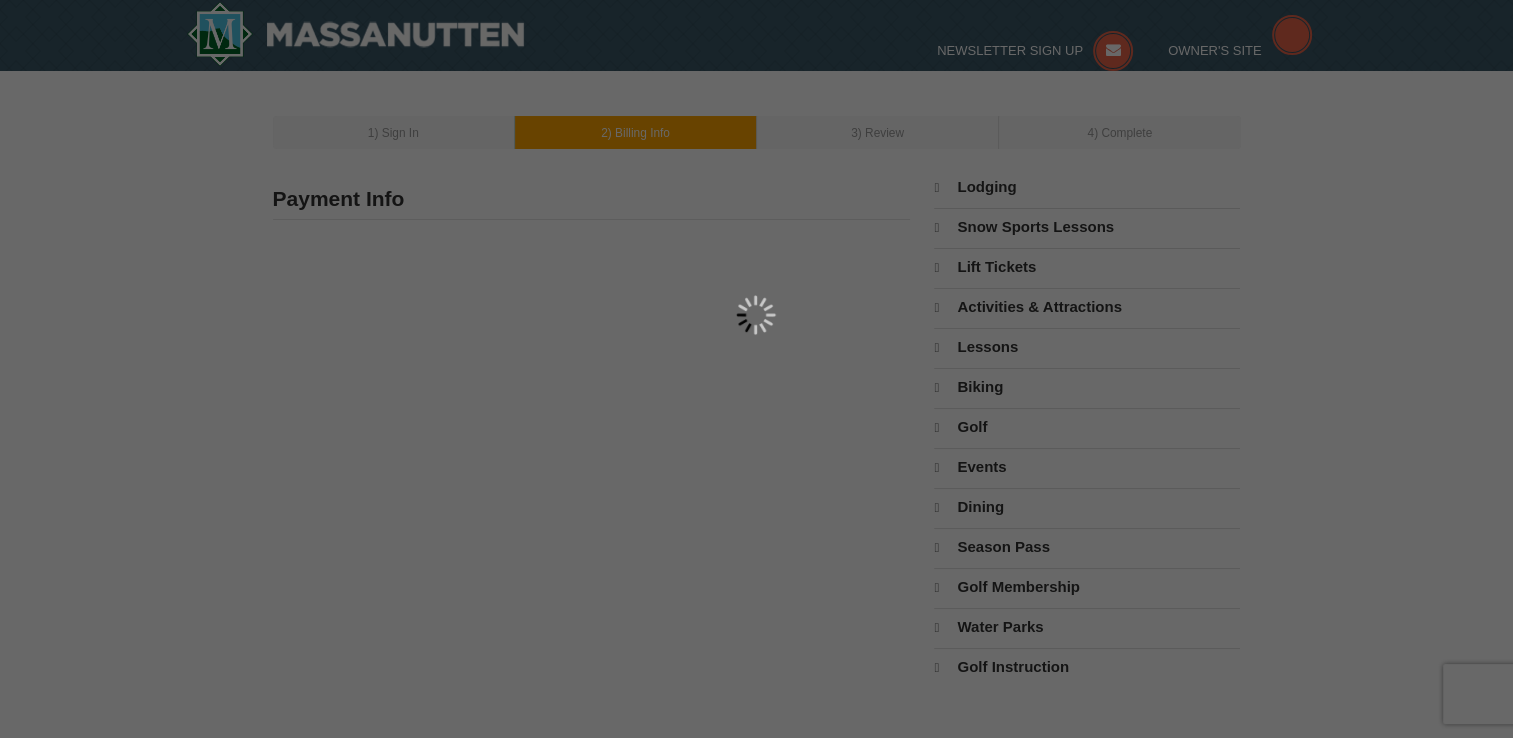 type on "4505" 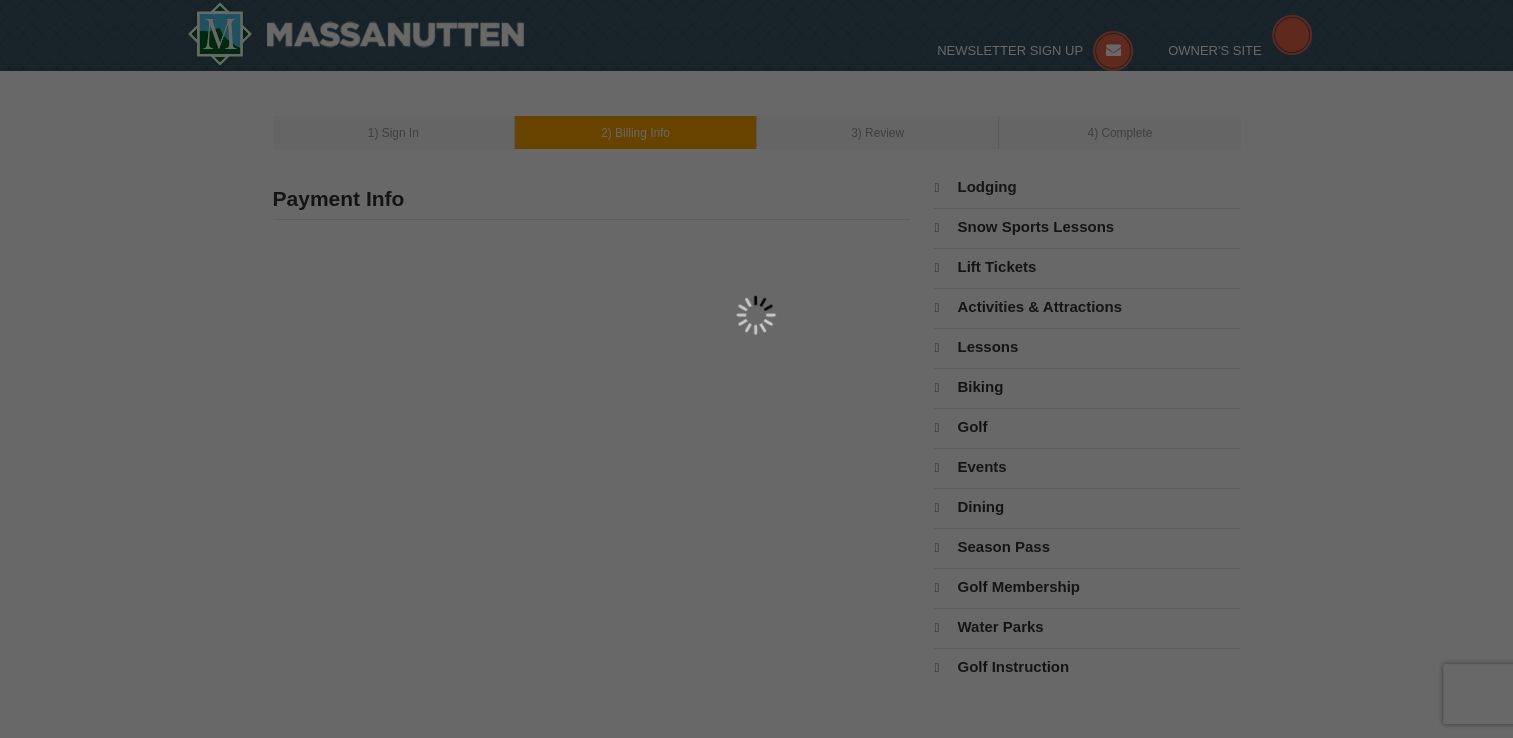type on "Every_little_thing@yahoo.com" 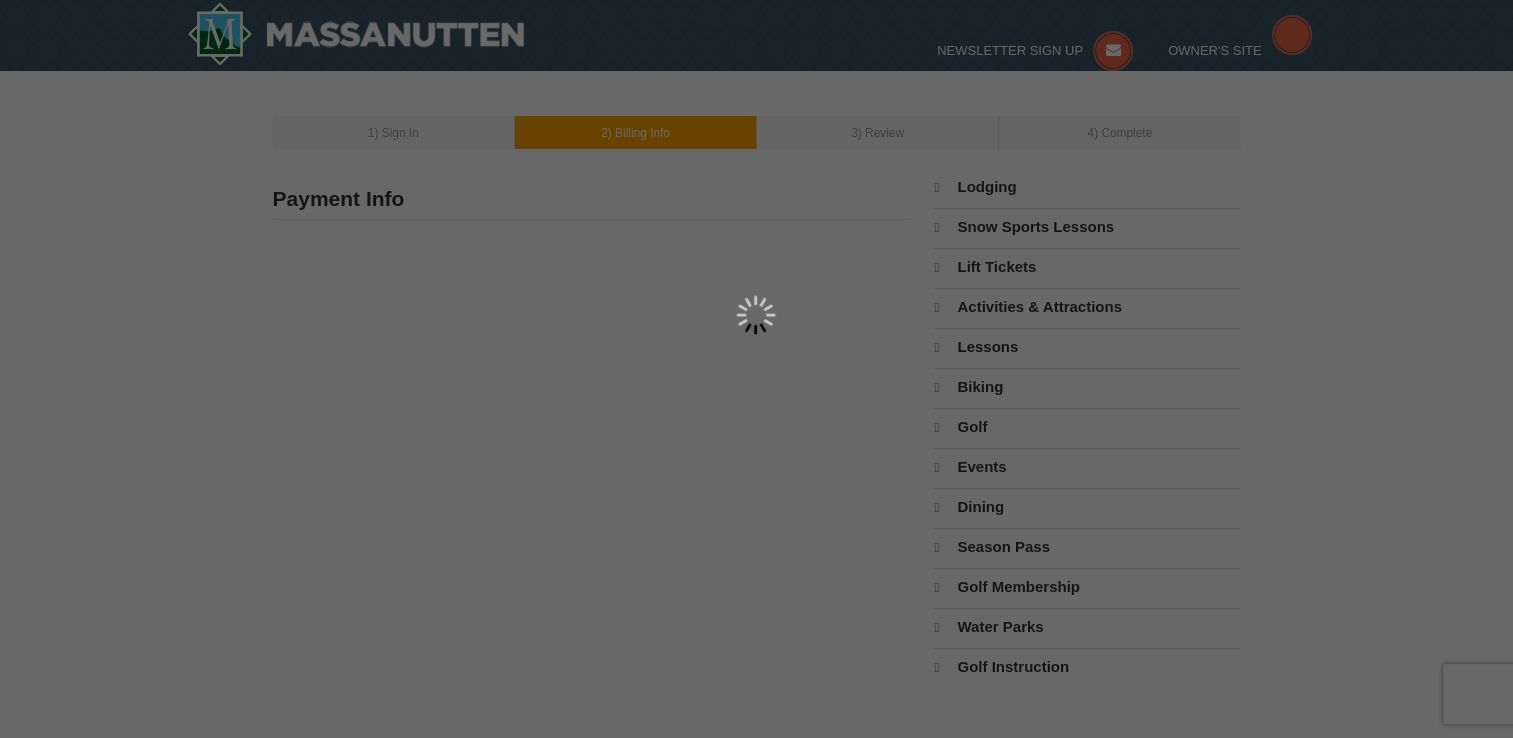 select on "WV" 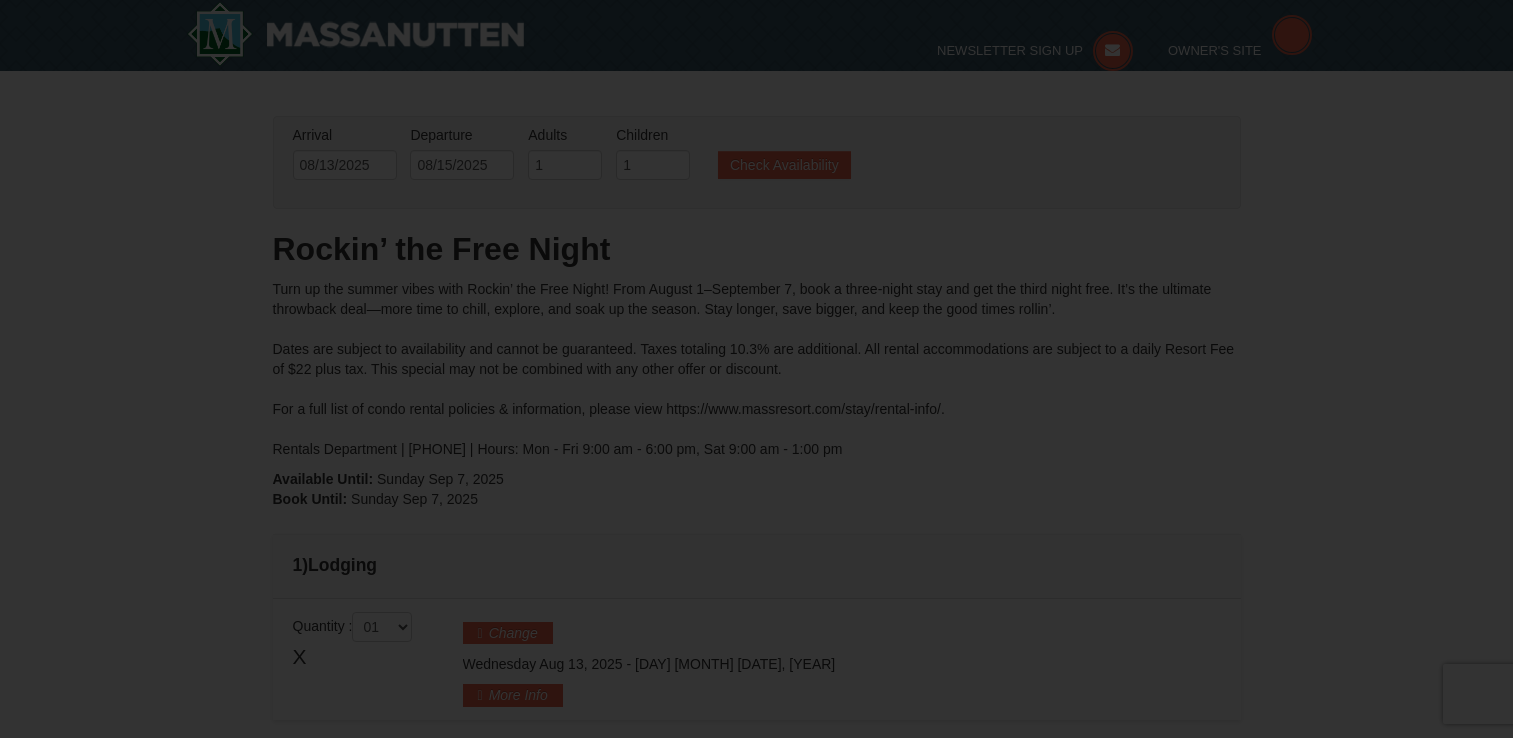 scroll, scrollTop: 548, scrollLeft: 0, axis: vertical 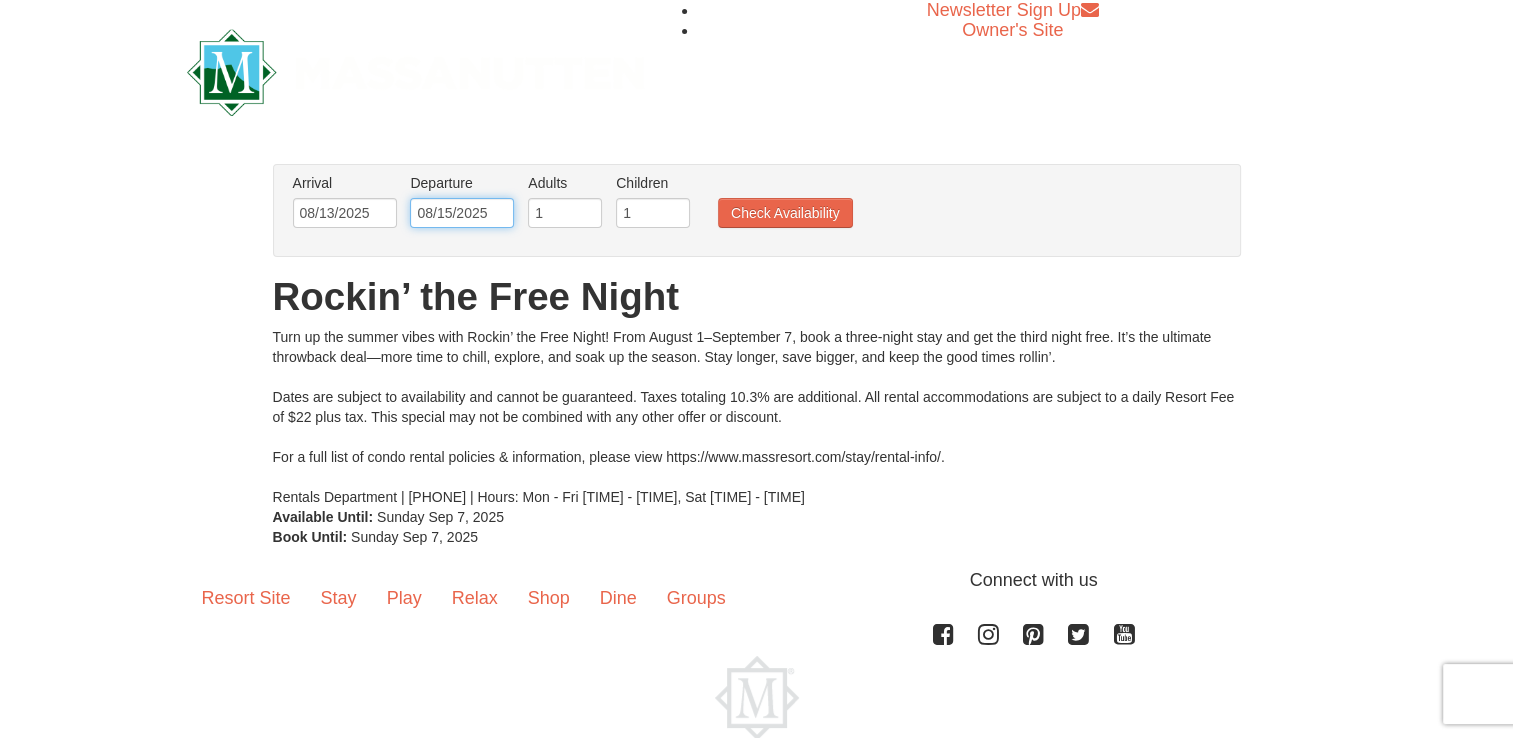 click on "08/15/2025" at bounding box center (462, 213) 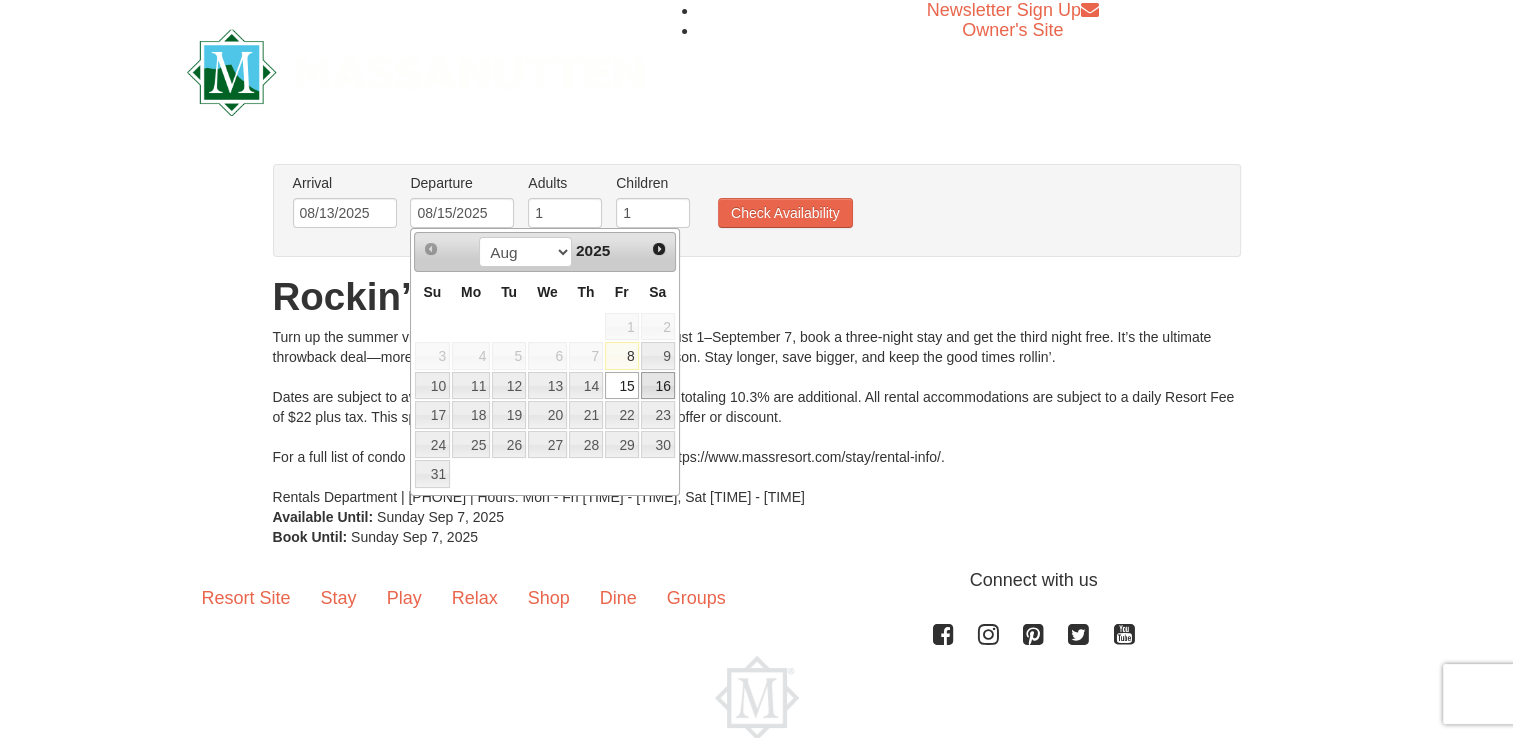click on "16" at bounding box center (658, 386) 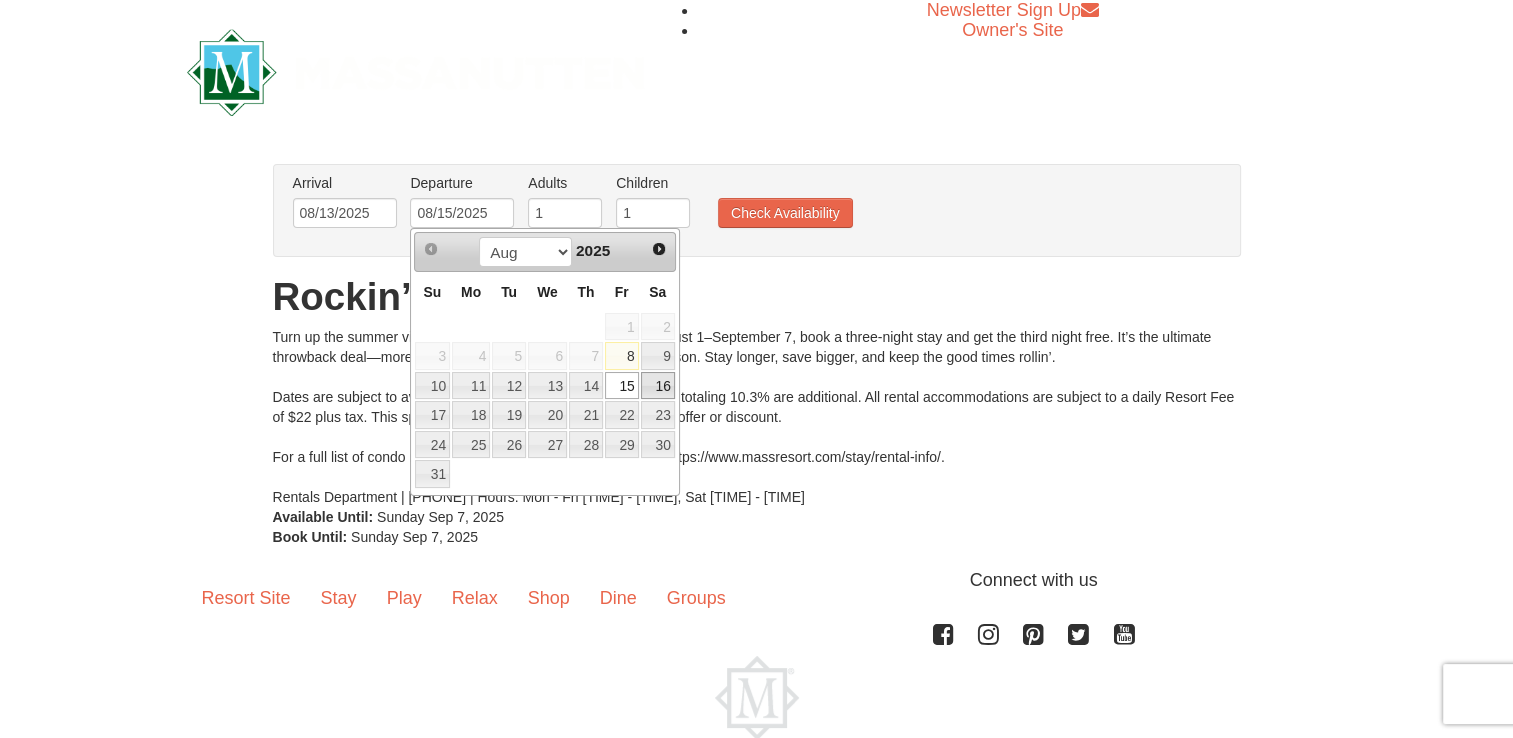 type on "08/16/2025" 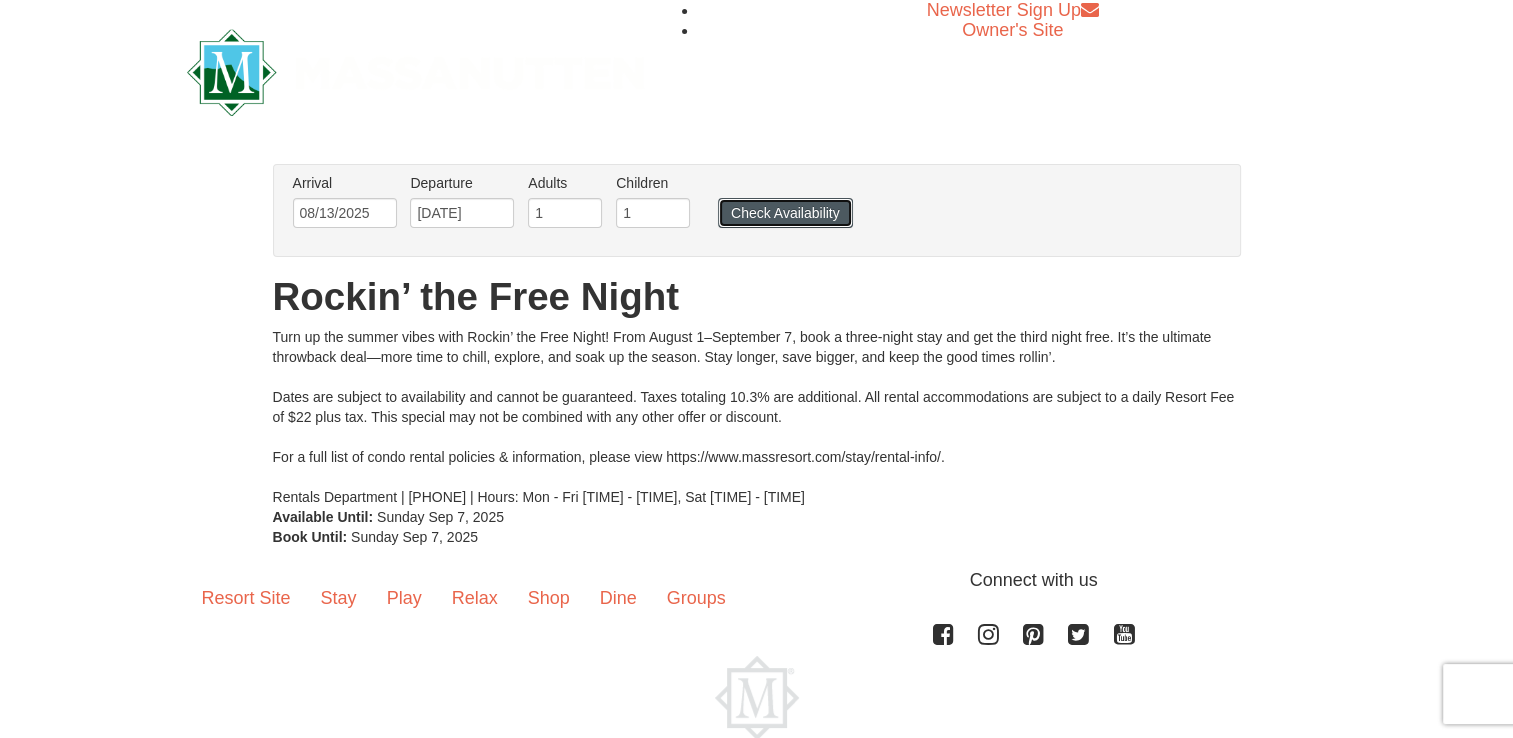 click on "Check Availability" at bounding box center [785, 213] 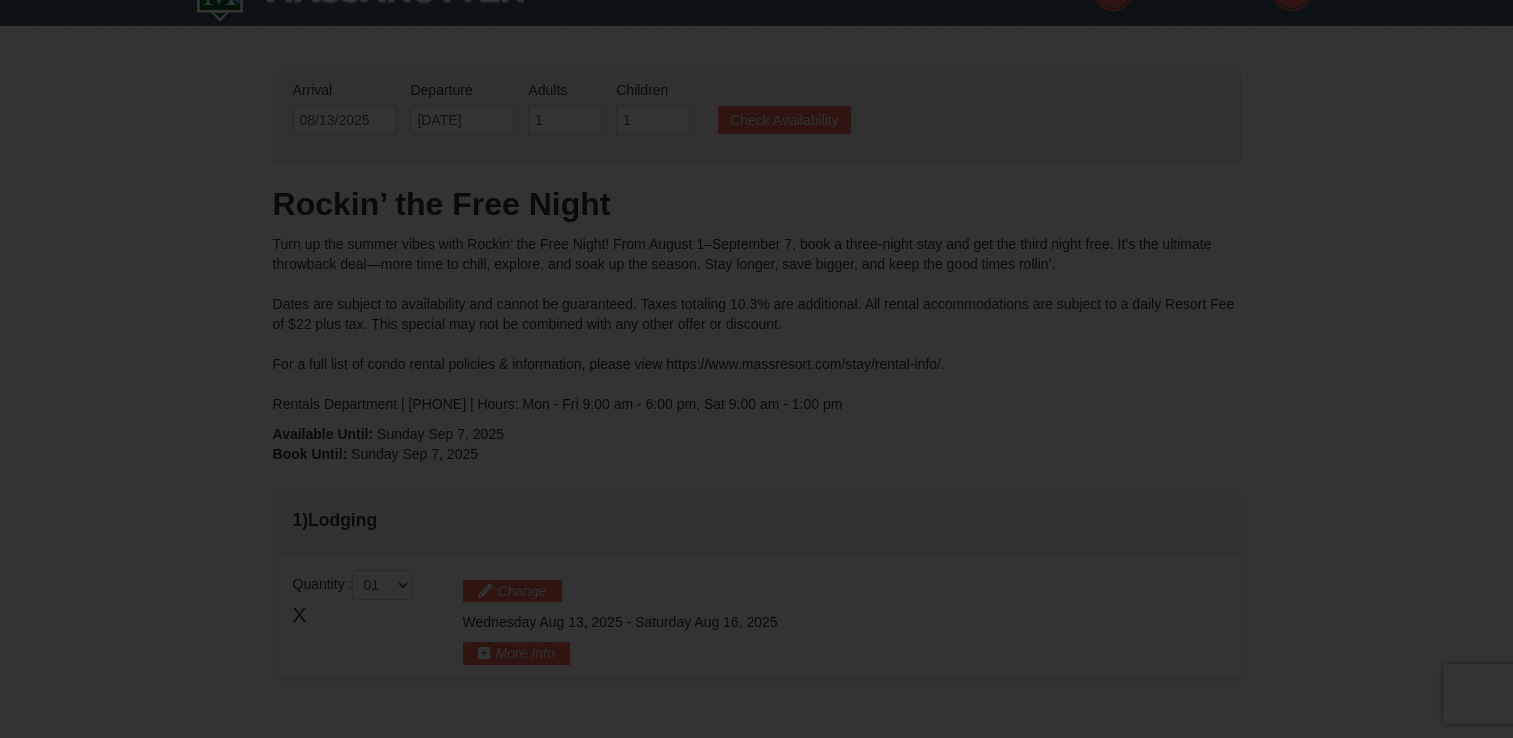 scroll, scrollTop: 262, scrollLeft: 0, axis: vertical 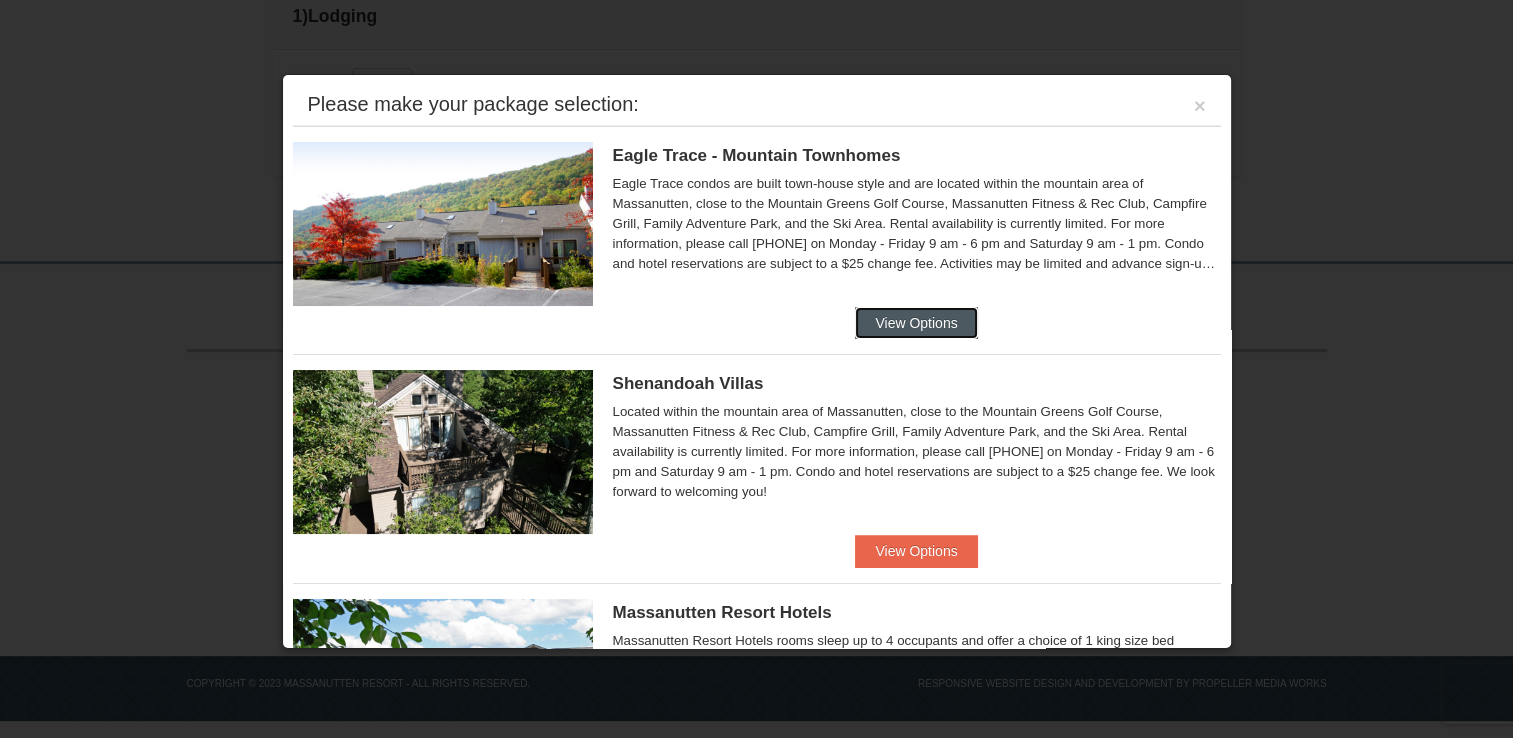 click on "View Options" at bounding box center [916, 323] 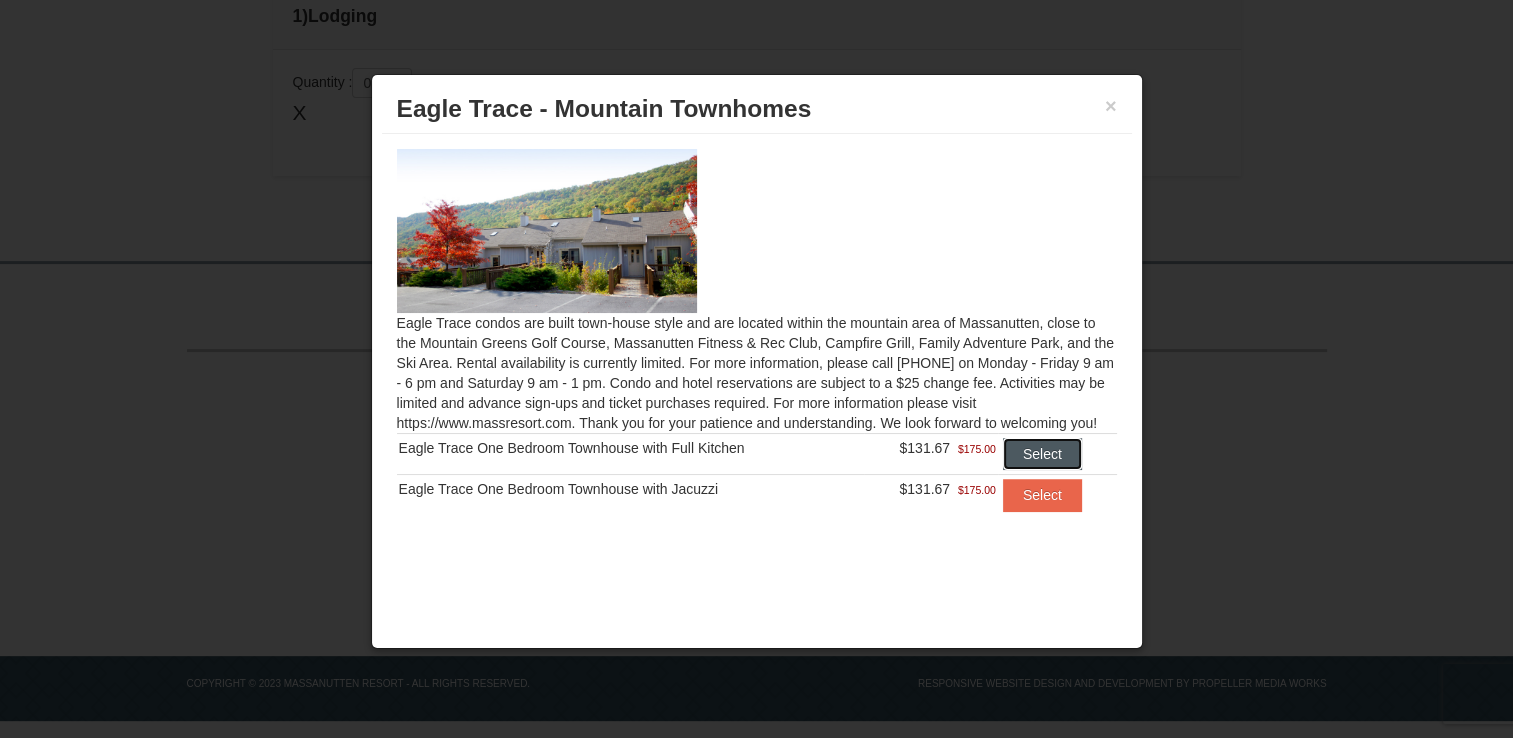 click on "Select" at bounding box center [1042, 454] 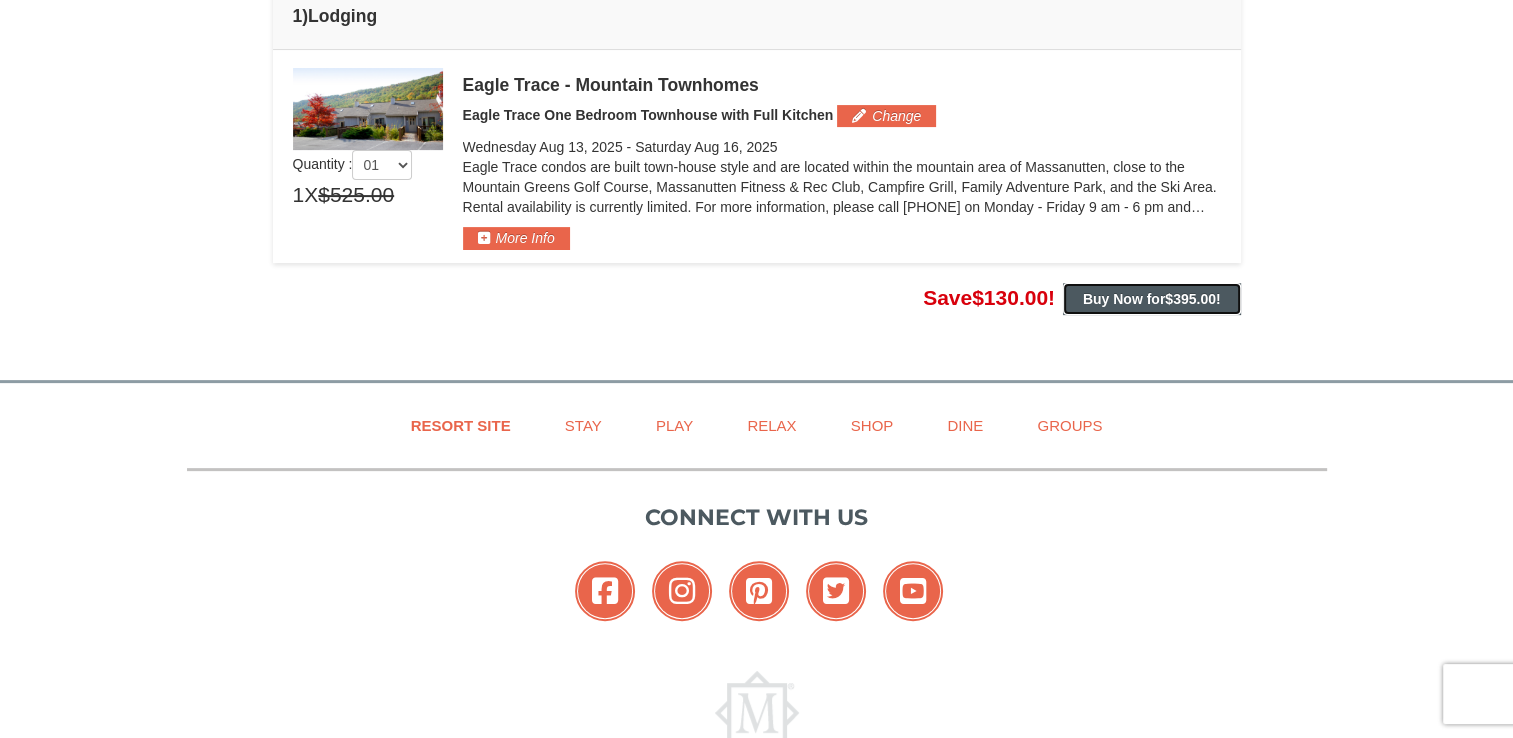 click on "Buy Now for
$395.00 !" at bounding box center [1152, 299] 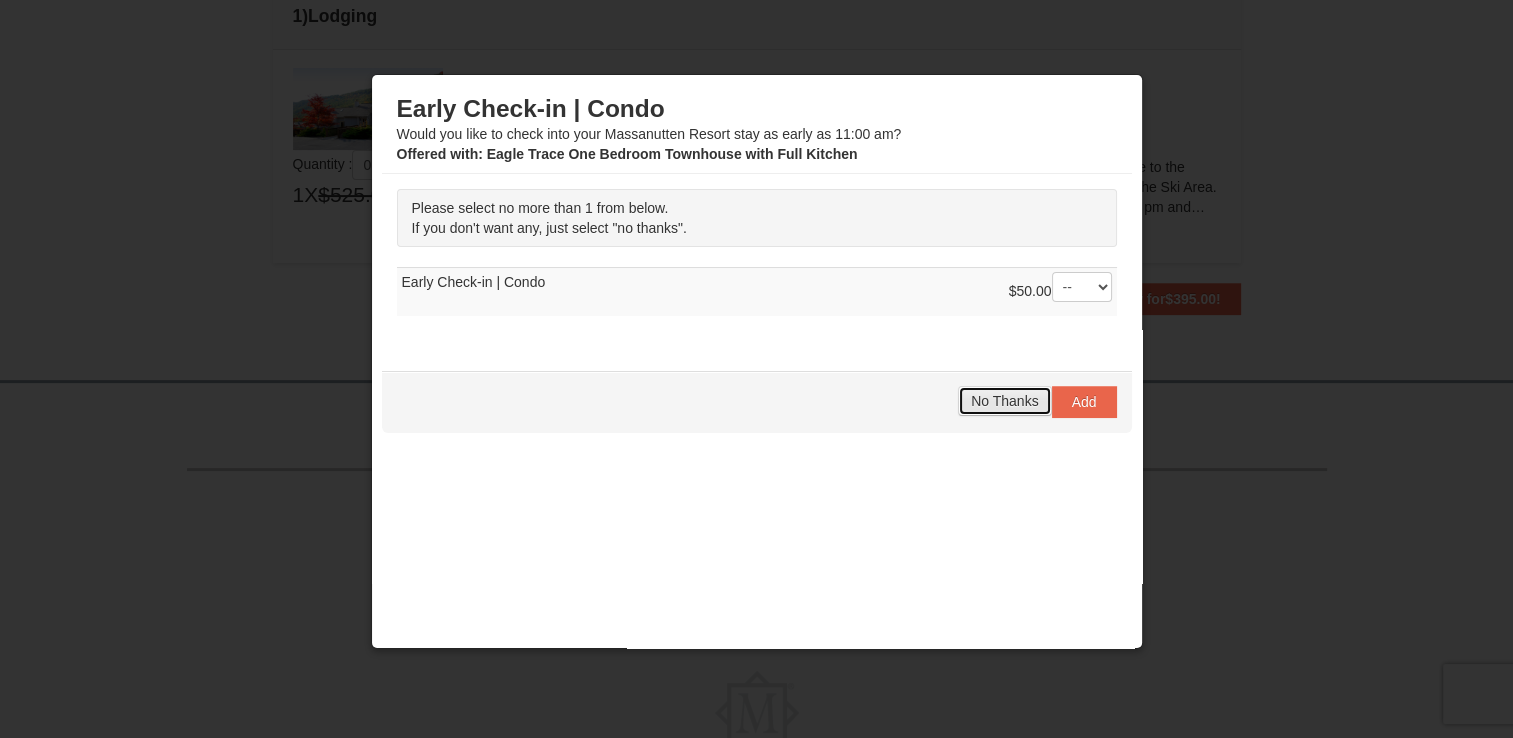 click on "No Thanks" at bounding box center (1004, 401) 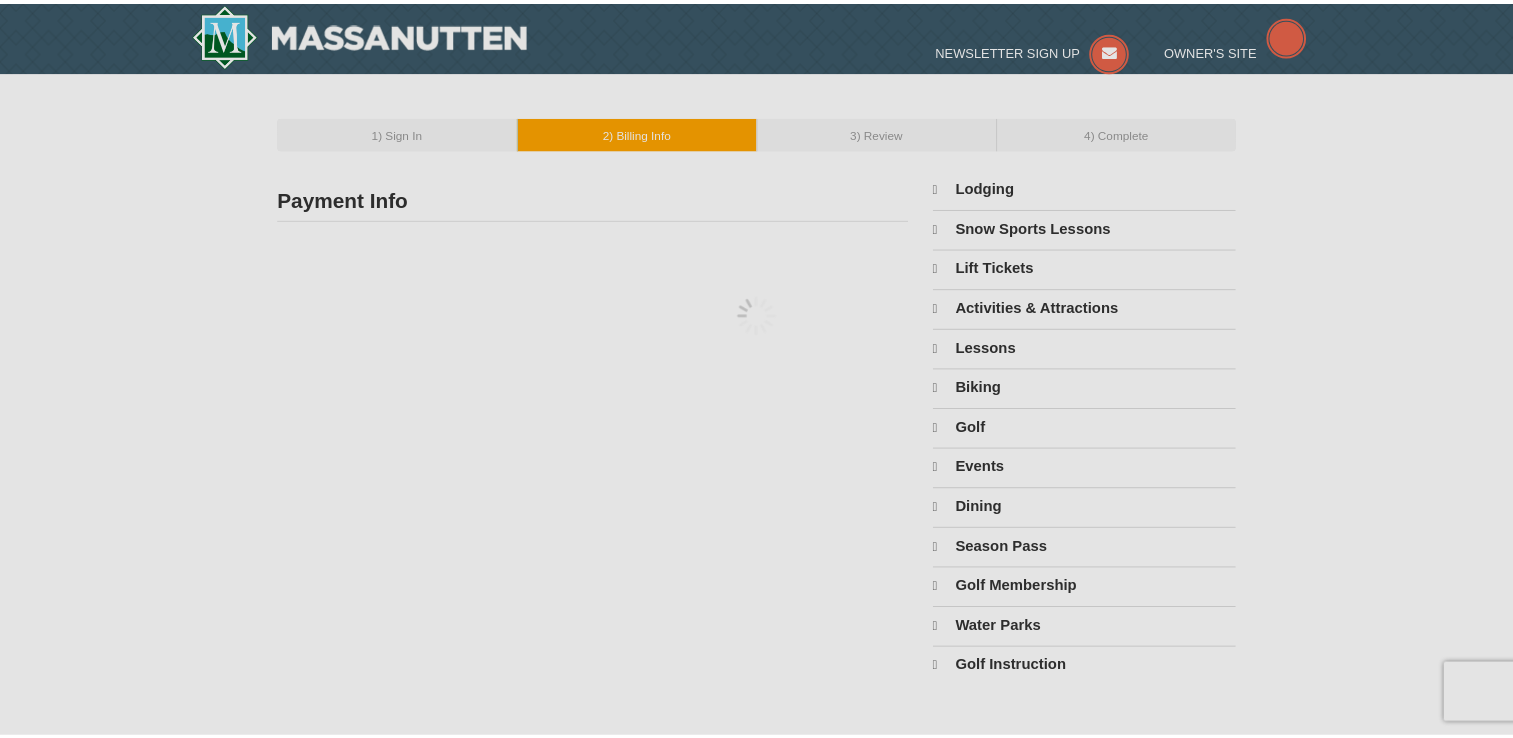 scroll, scrollTop: 0, scrollLeft: 0, axis: both 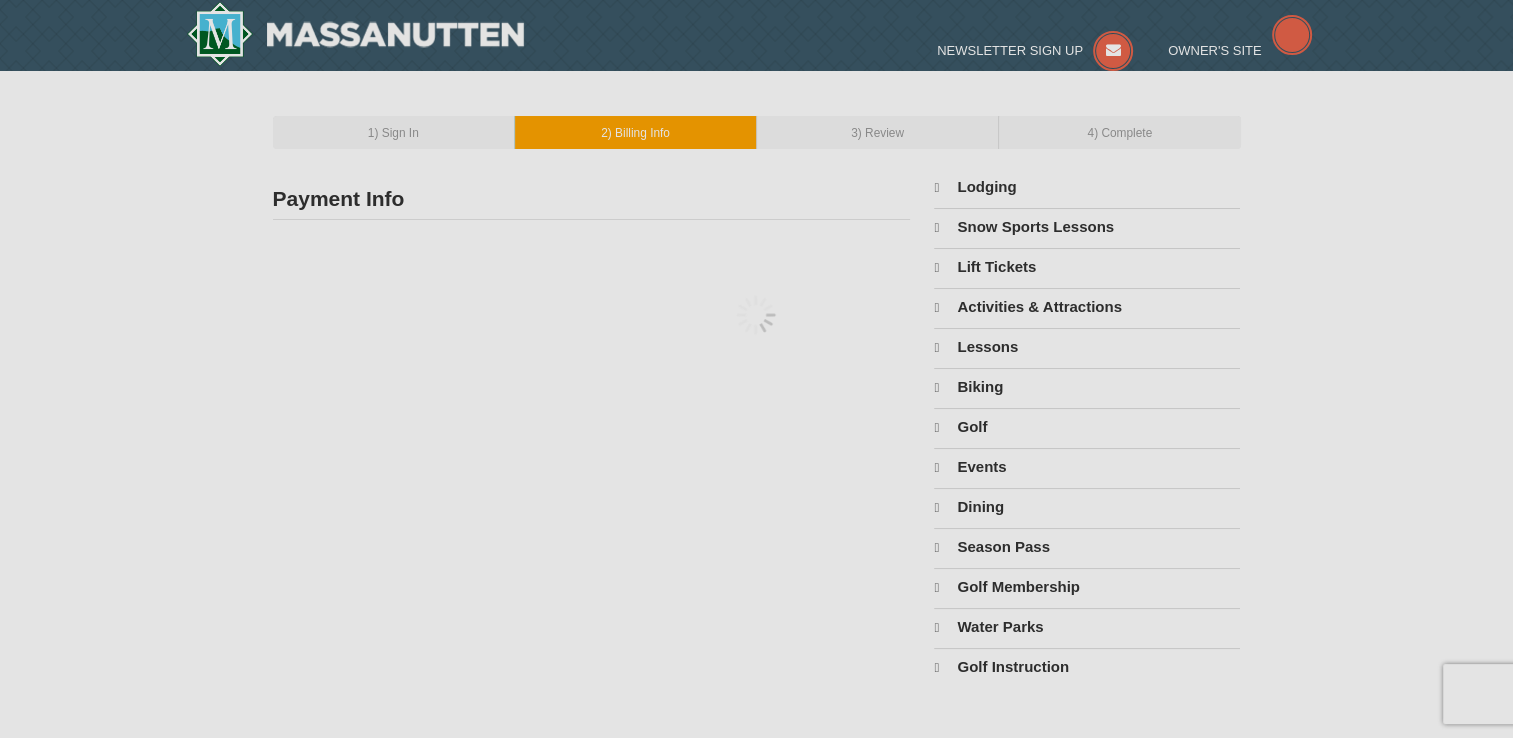 type on "1502 Woodbine Rd" 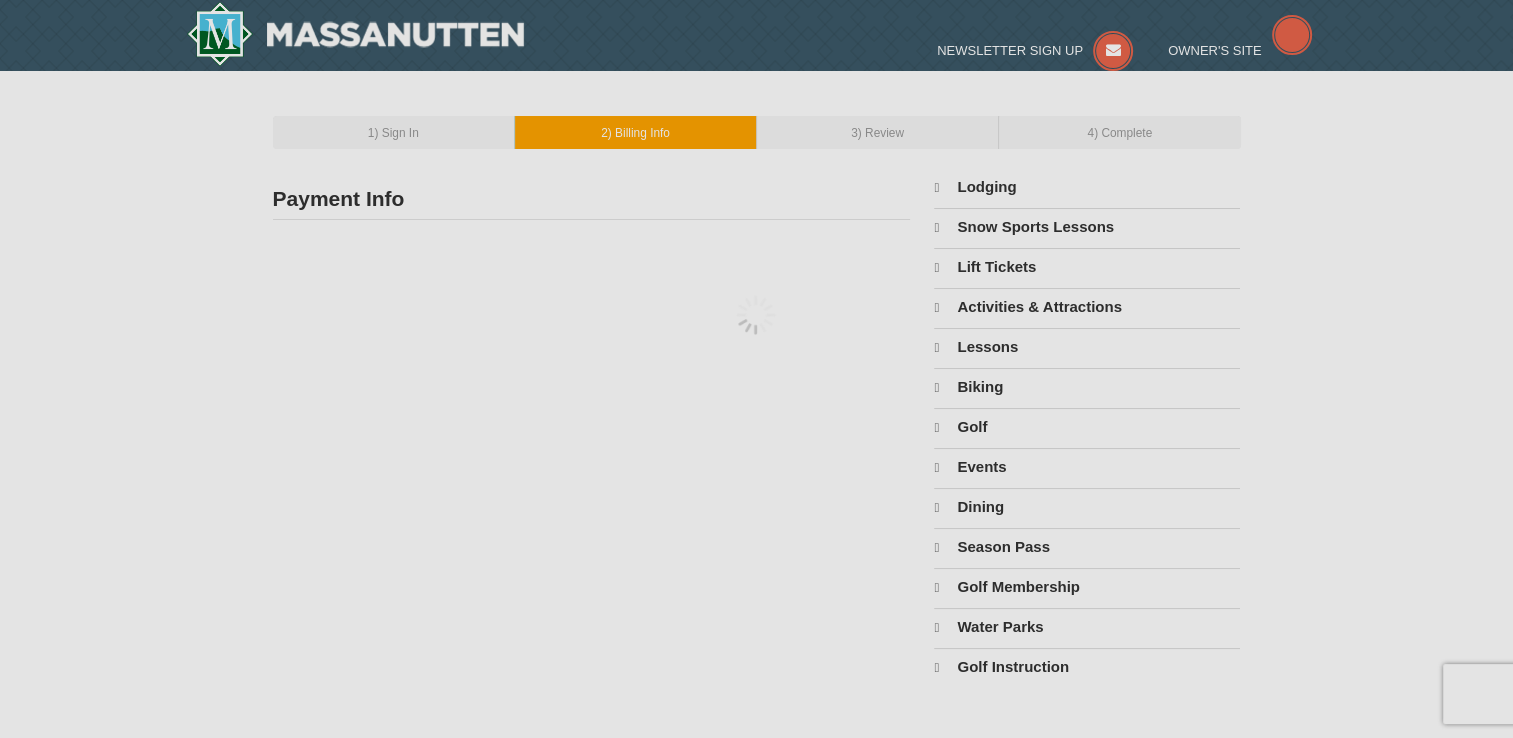 type on "Craigsville" 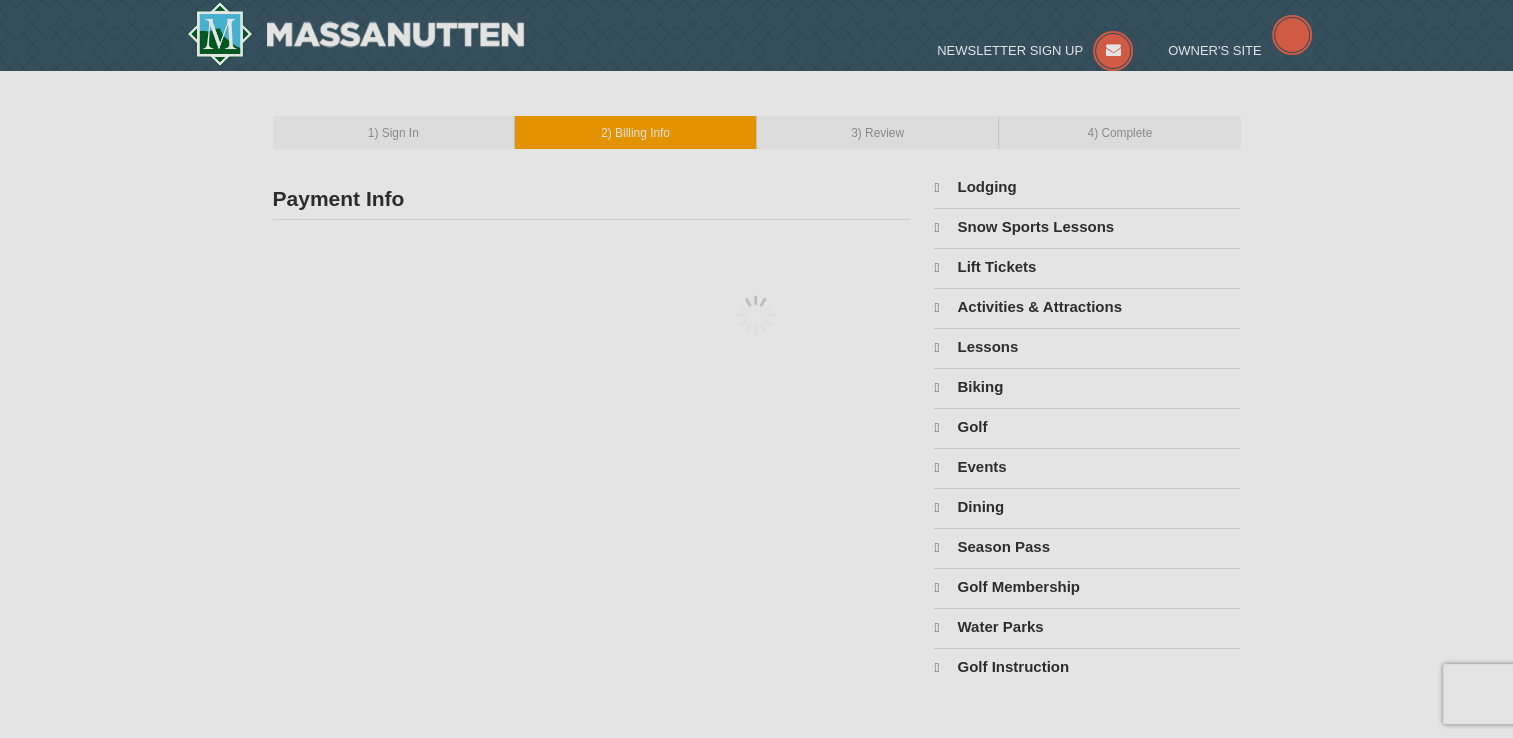 type on "26205" 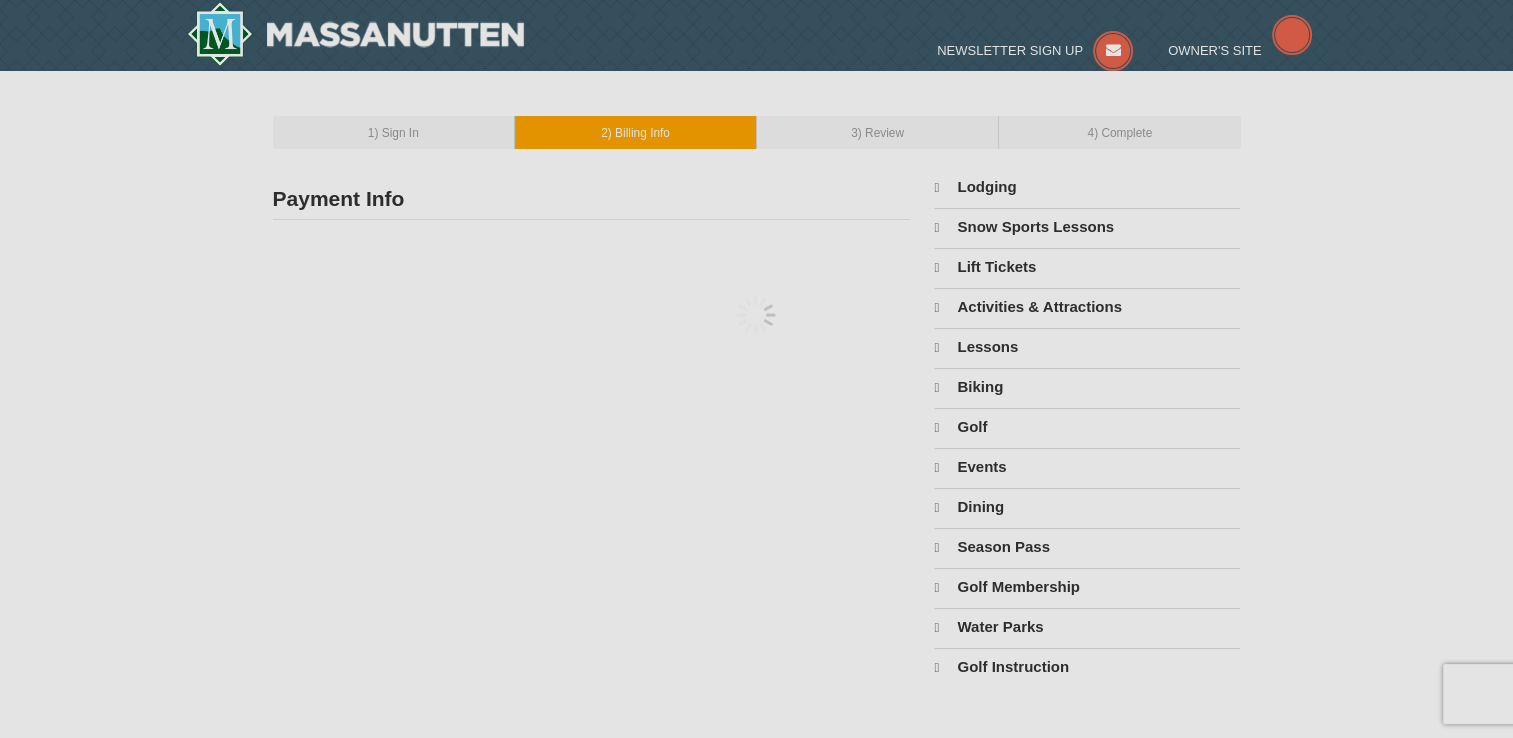 type on "304" 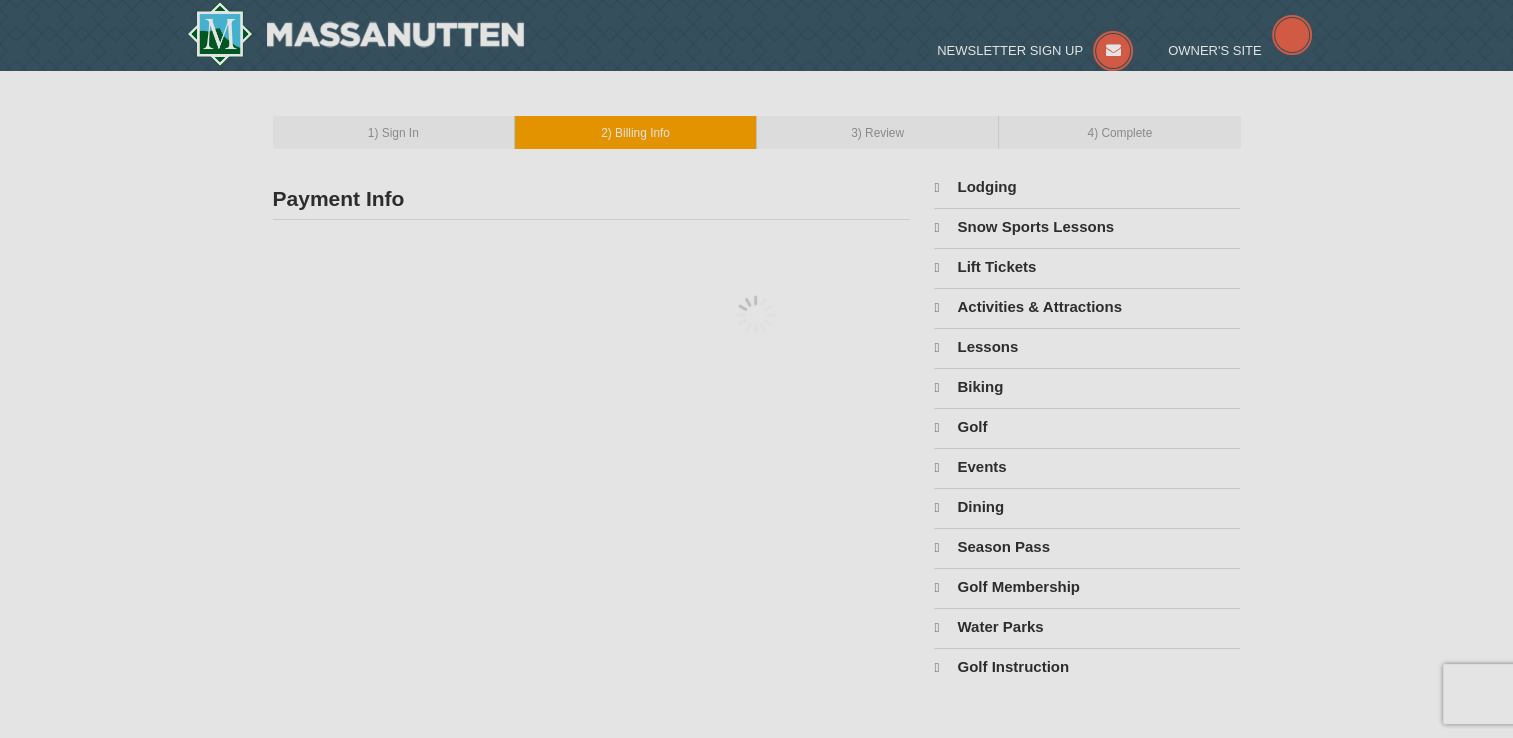 type on "Every_little_thing@yahoo.com" 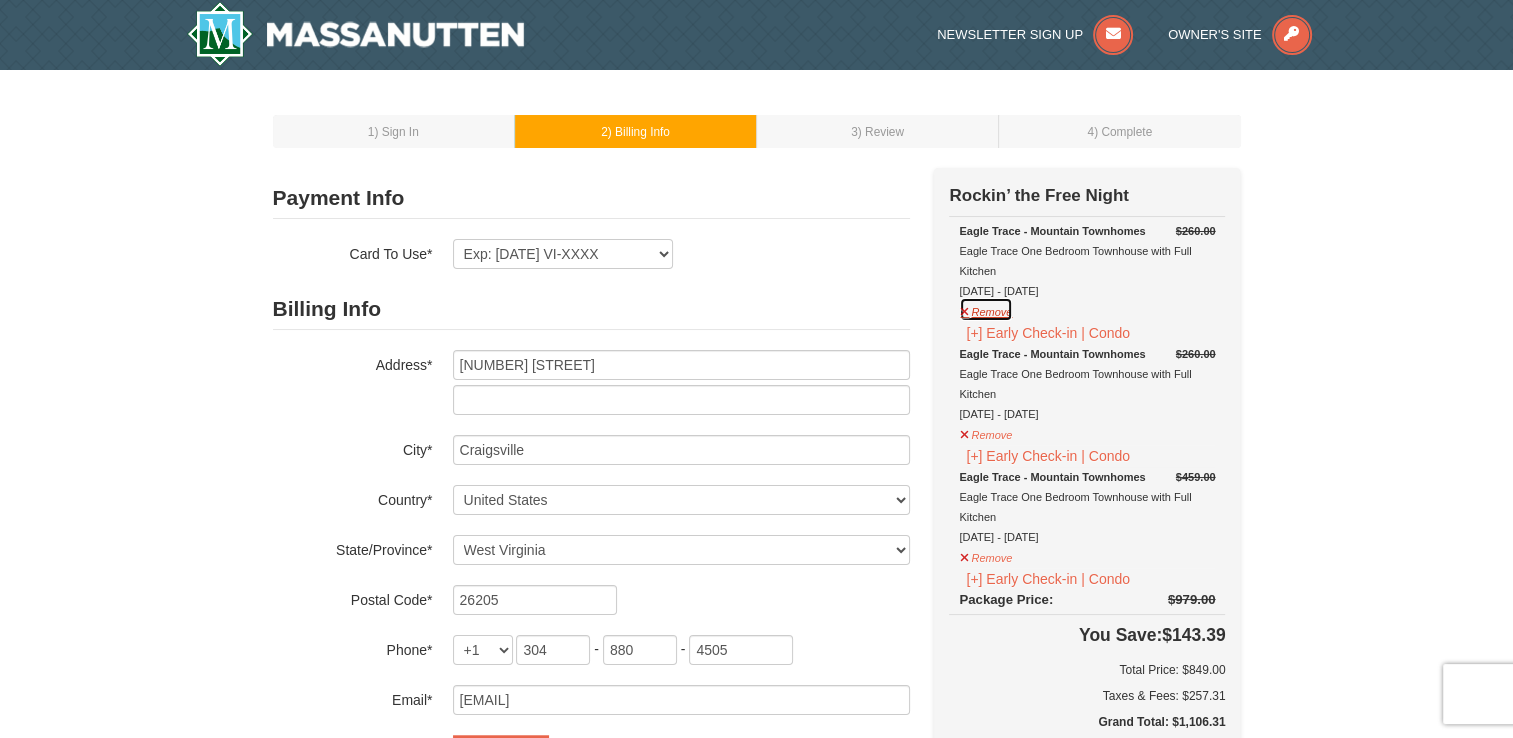 click on "Remove" at bounding box center (986, 309) 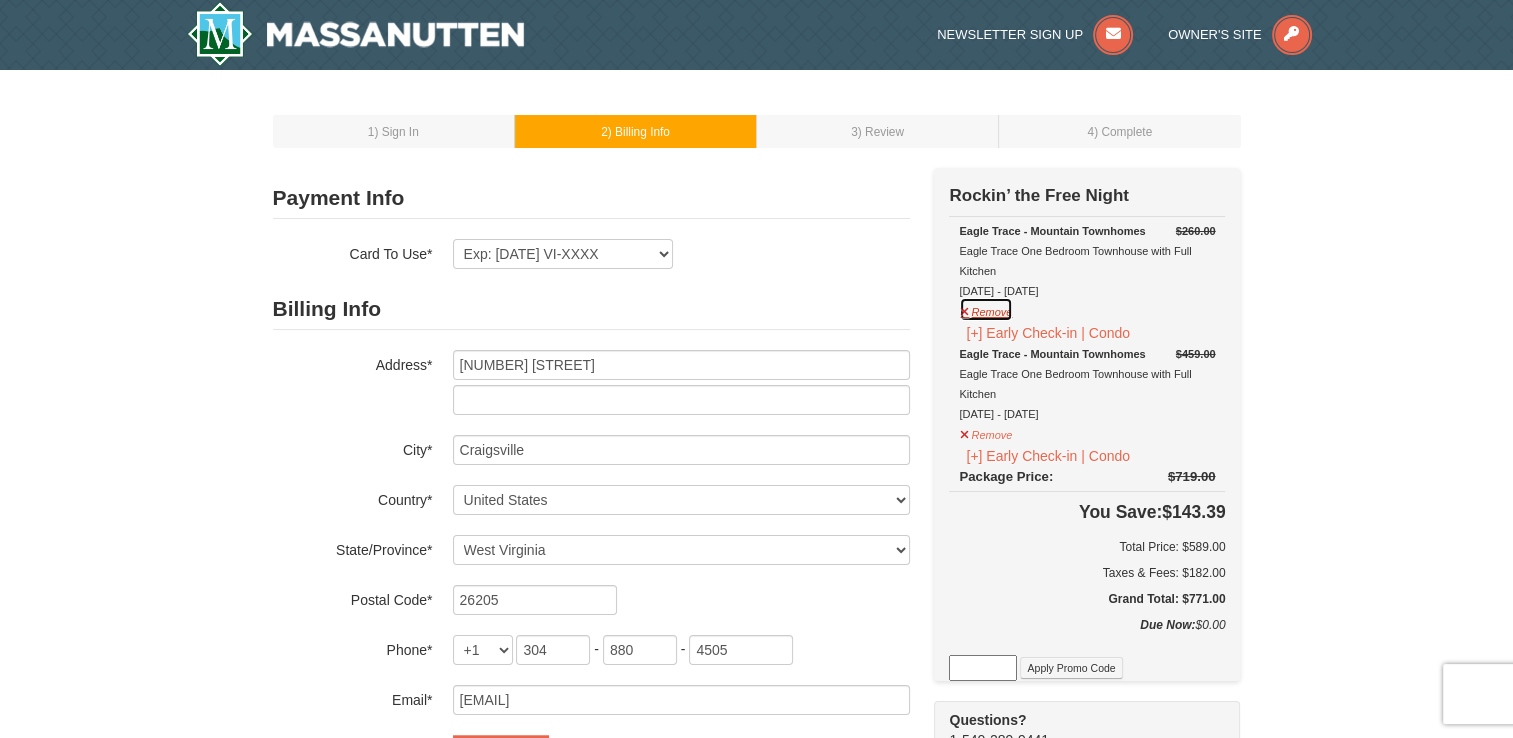 click on "Remove" at bounding box center (986, 309) 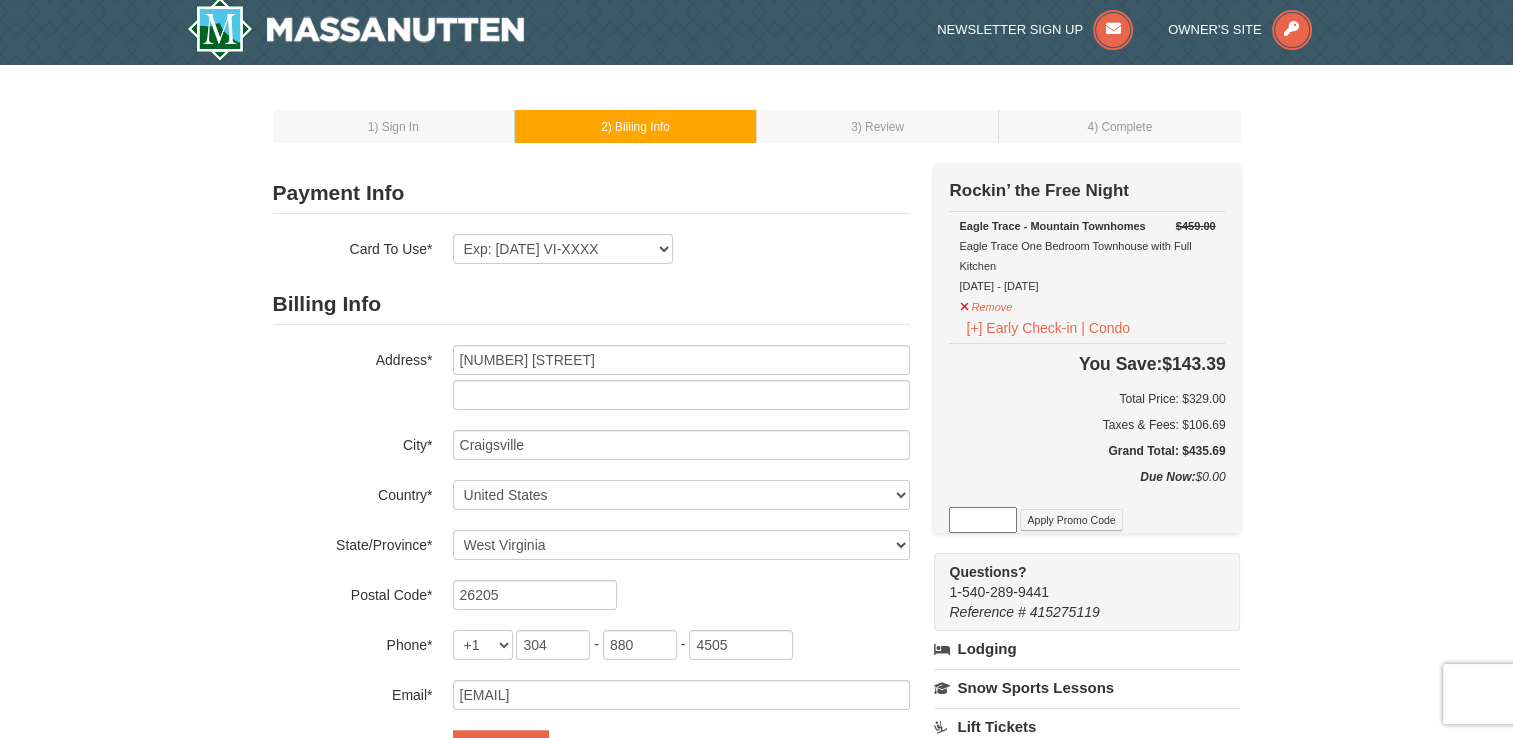scroll, scrollTop: 0, scrollLeft: 0, axis: both 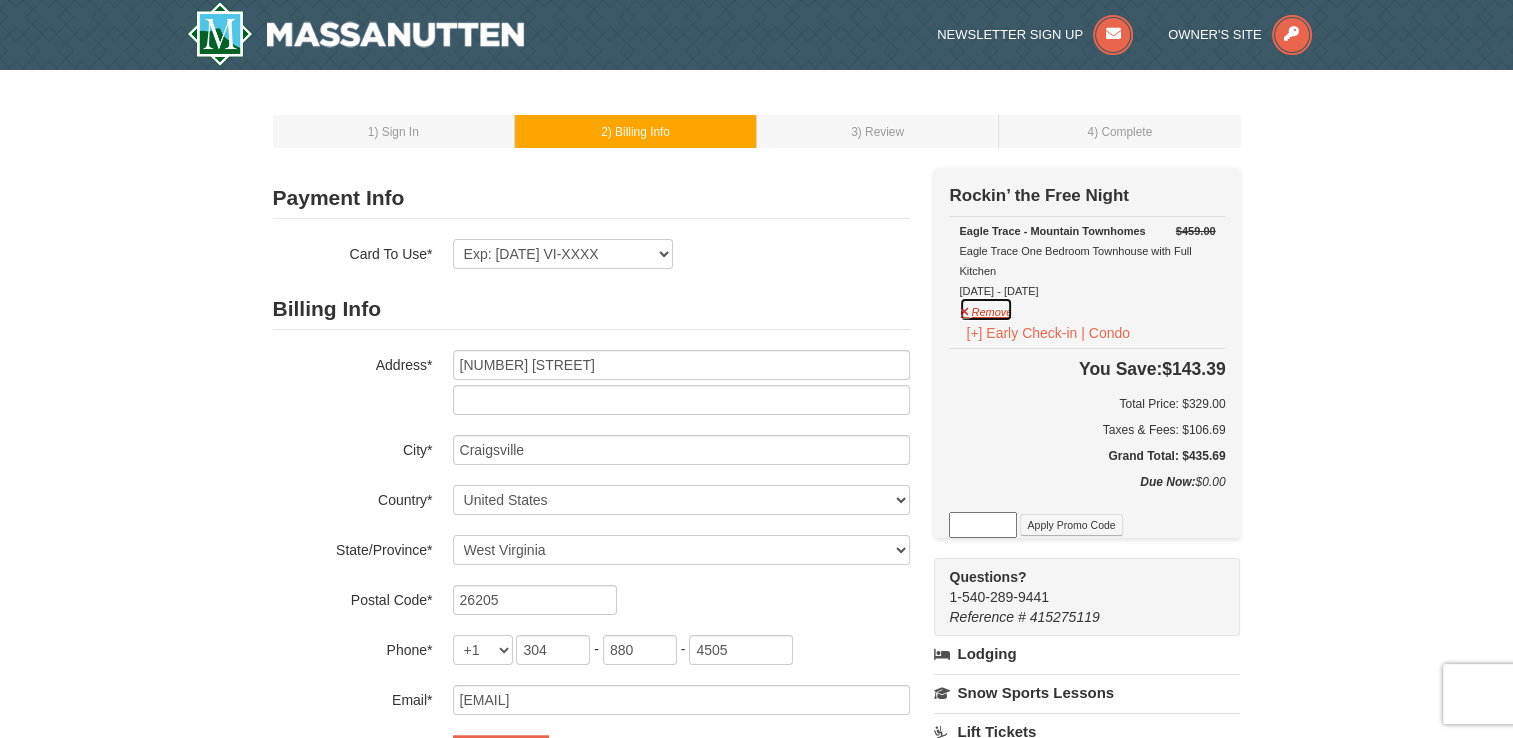 click on "Remove" at bounding box center [986, 309] 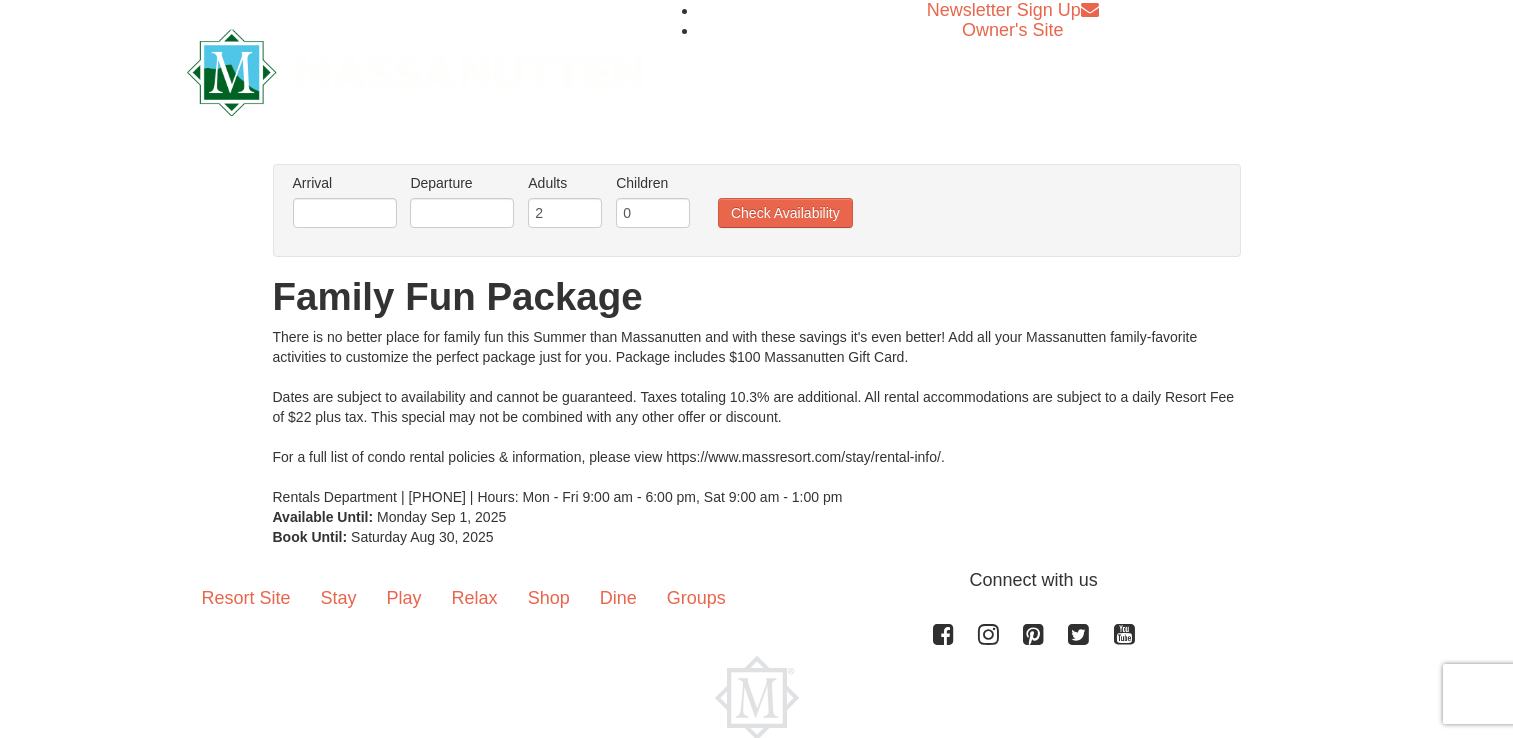 scroll, scrollTop: 0, scrollLeft: 0, axis: both 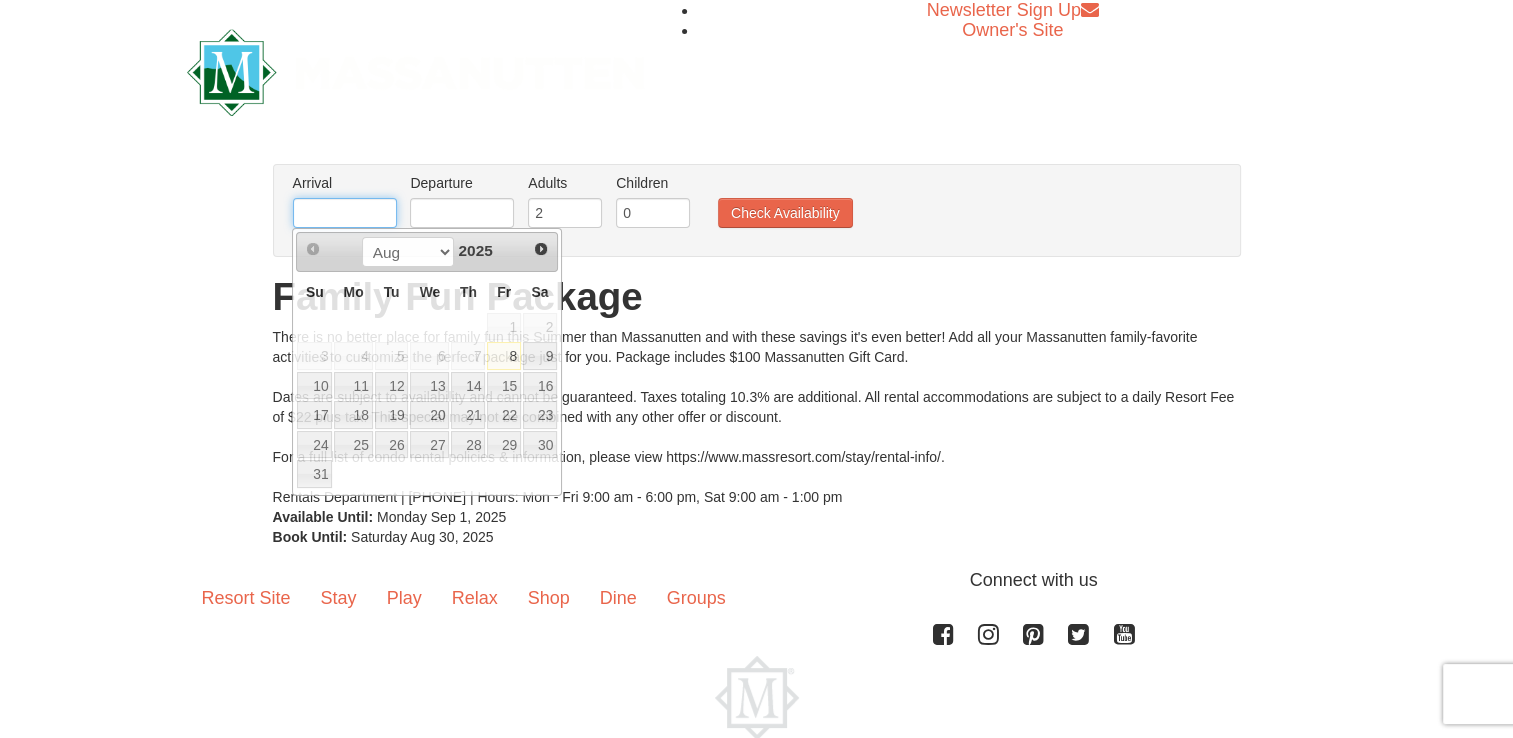 click at bounding box center (345, 213) 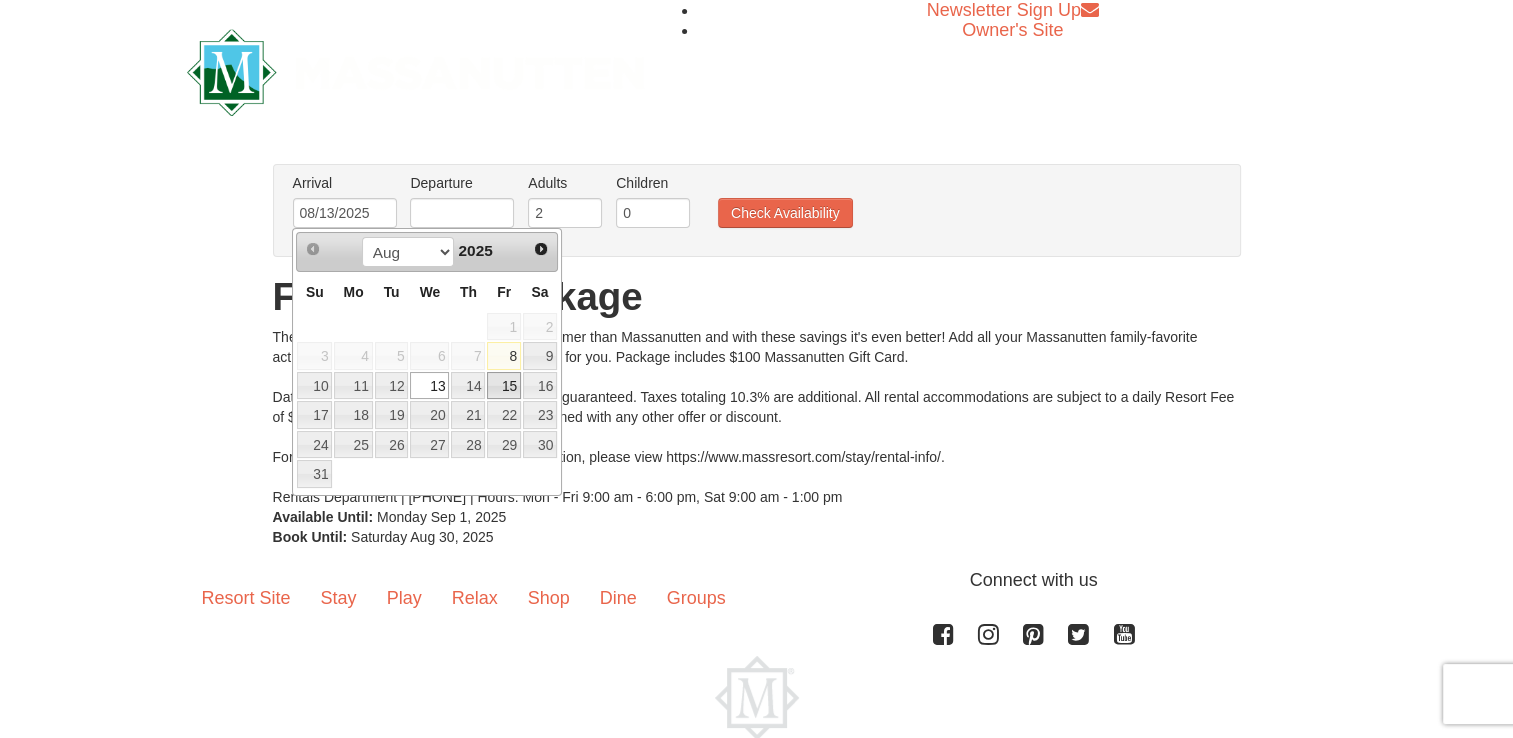 click on "15" at bounding box center [504, 386] 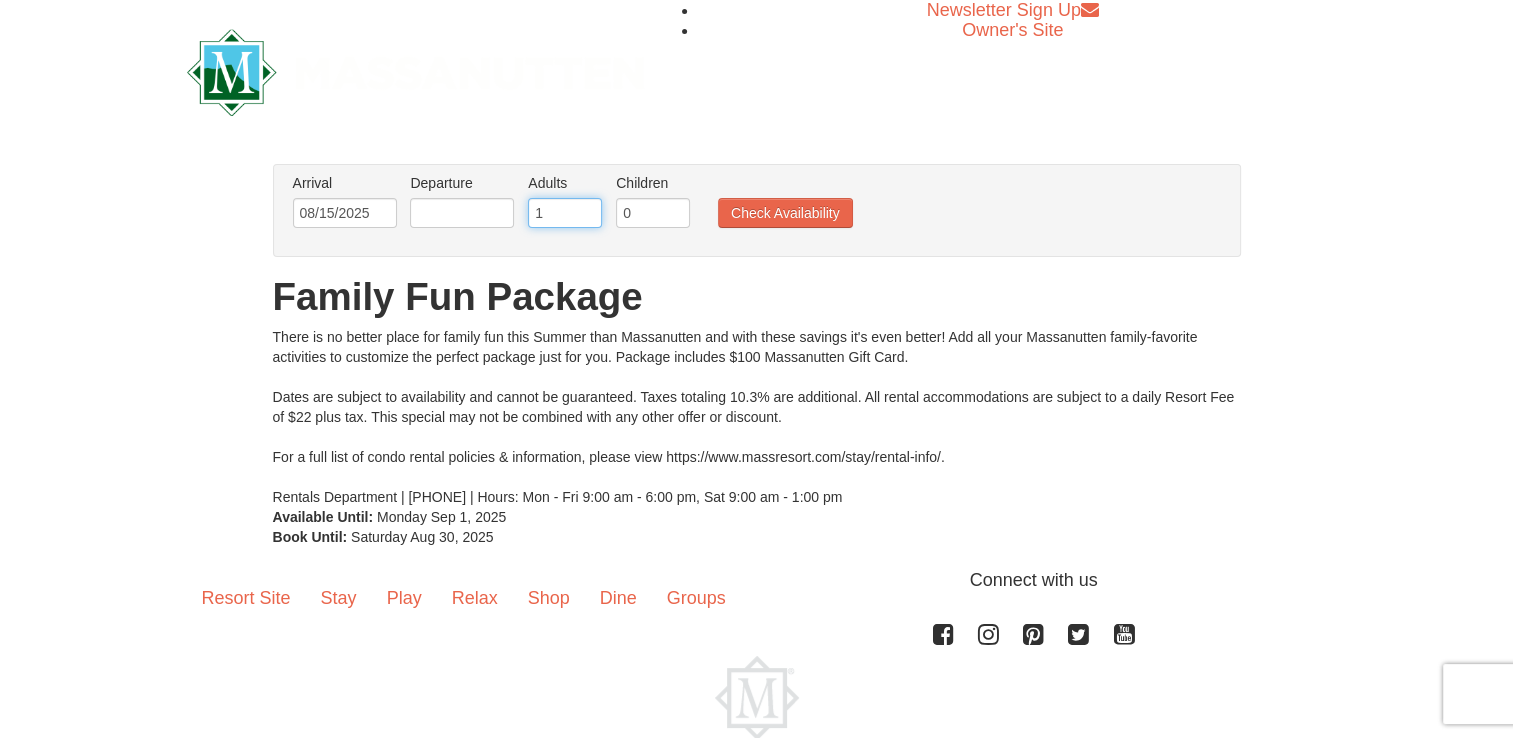 type on "1" 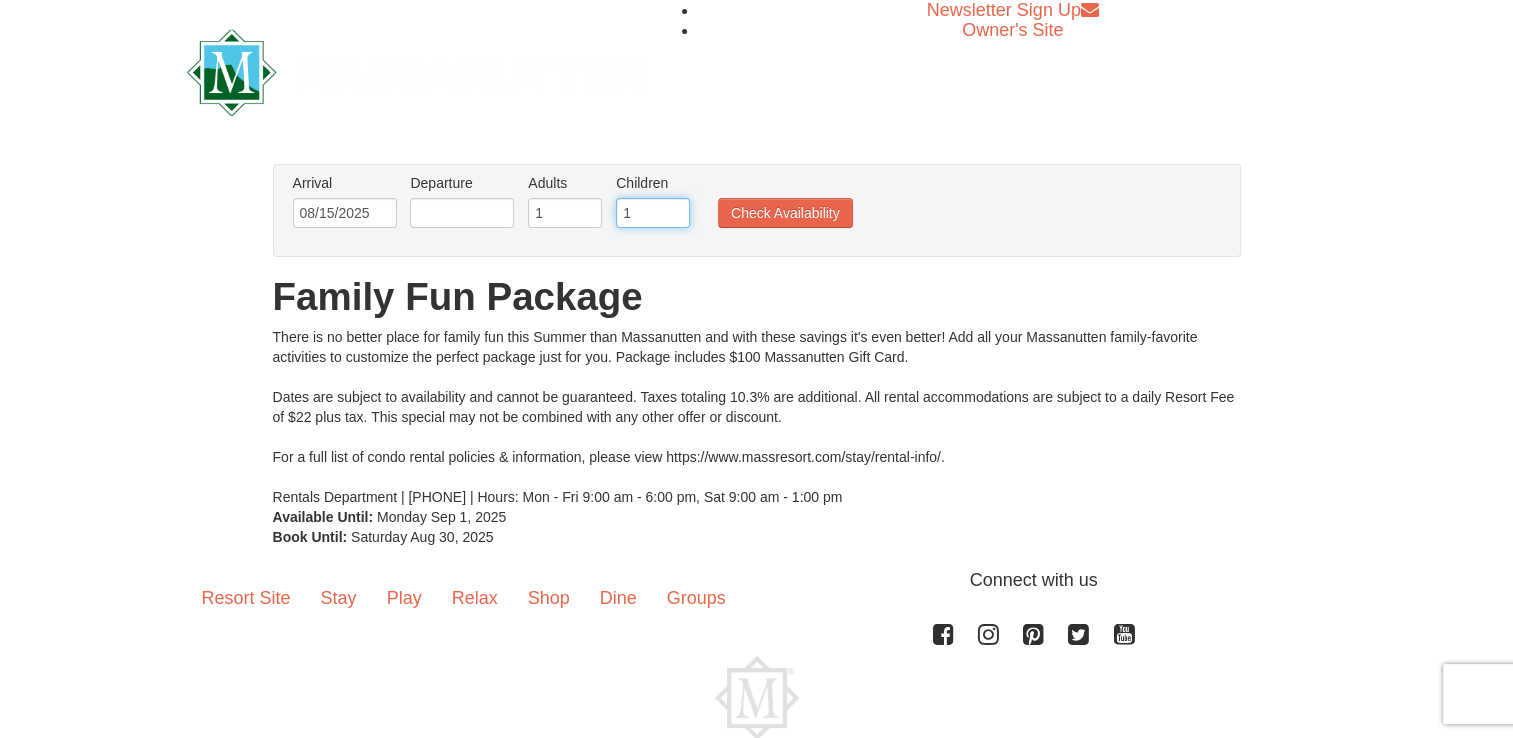 type on "1" 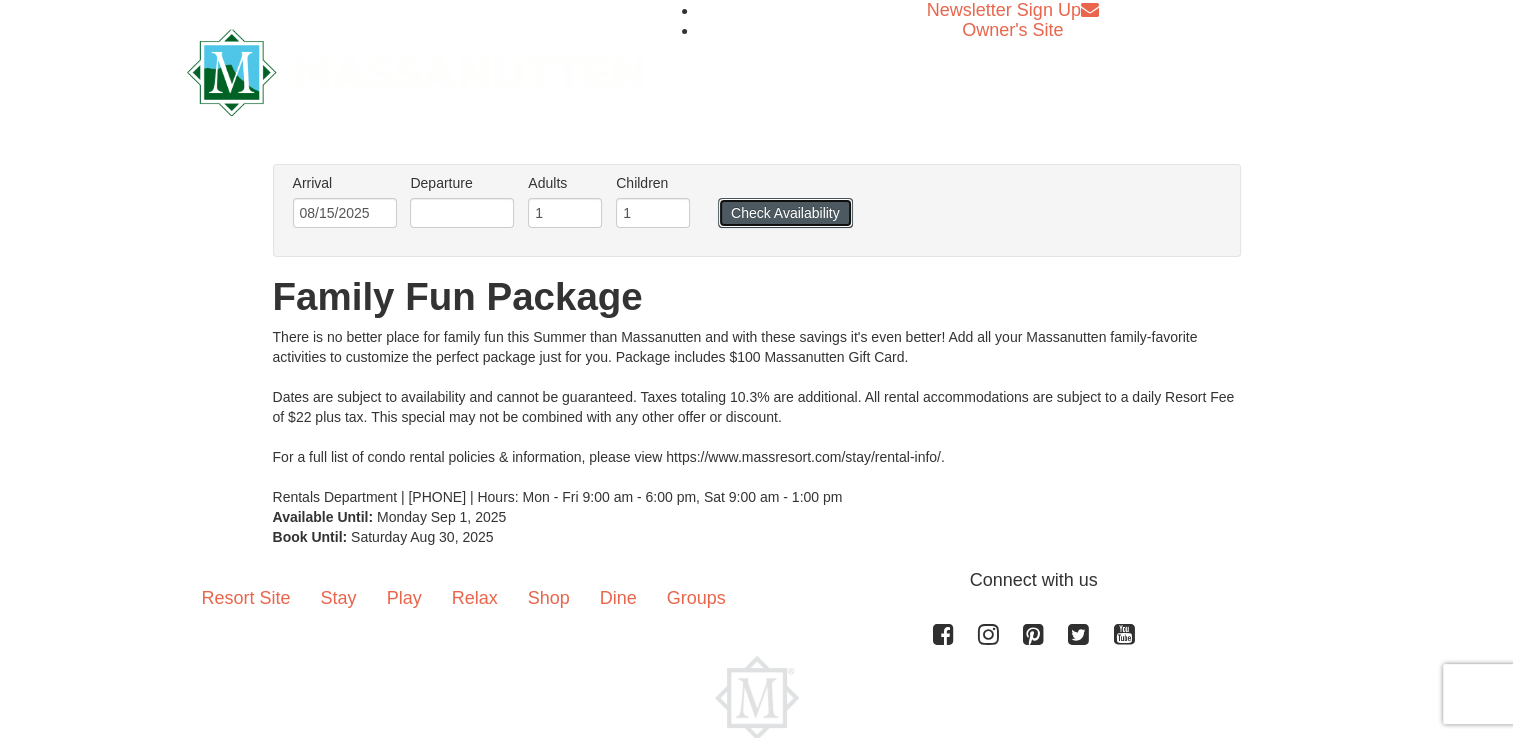 click on "Check Availability" at bounding box center (785, 213) 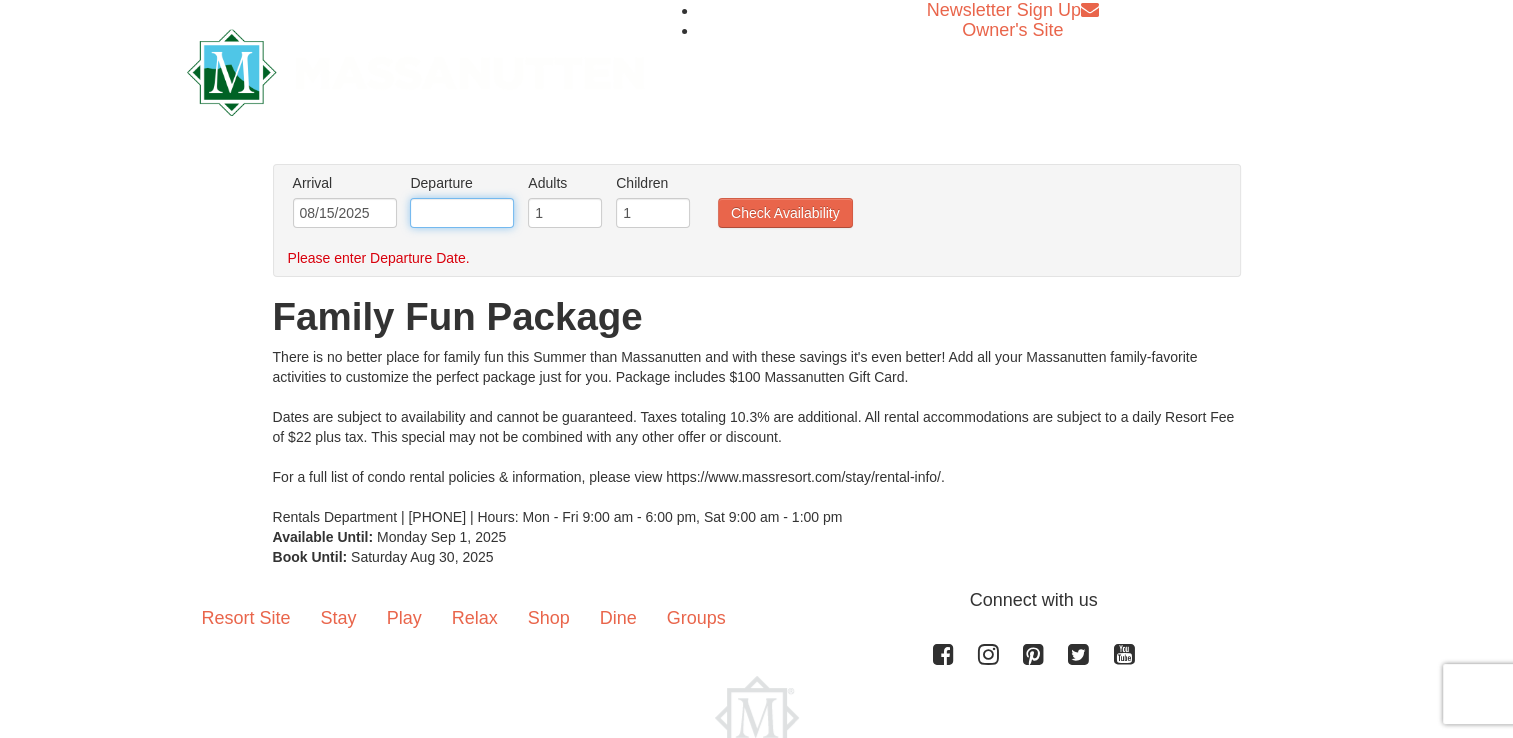 click at bounding box center [462, 213] 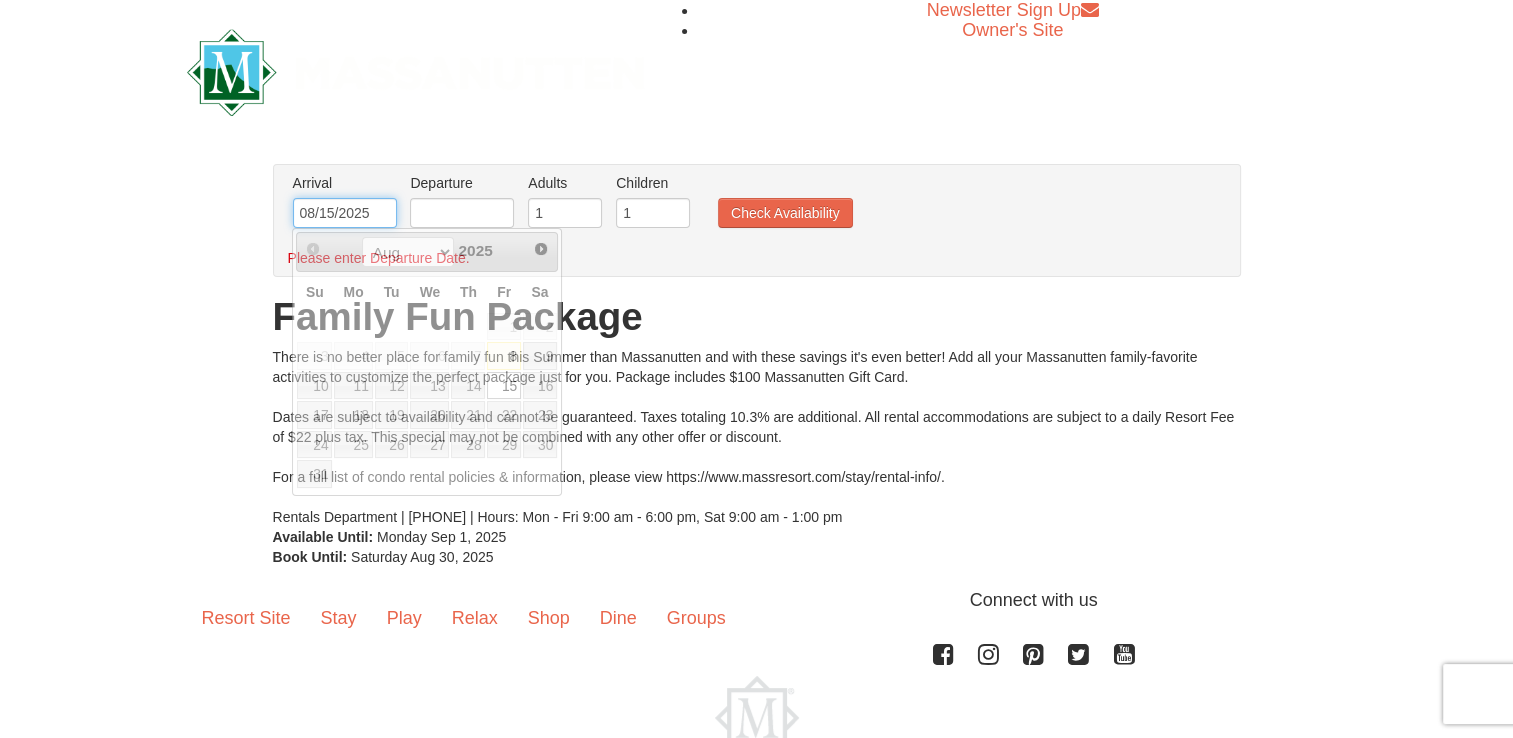 click on "08/15/2025" at bounding box center (345, 213) 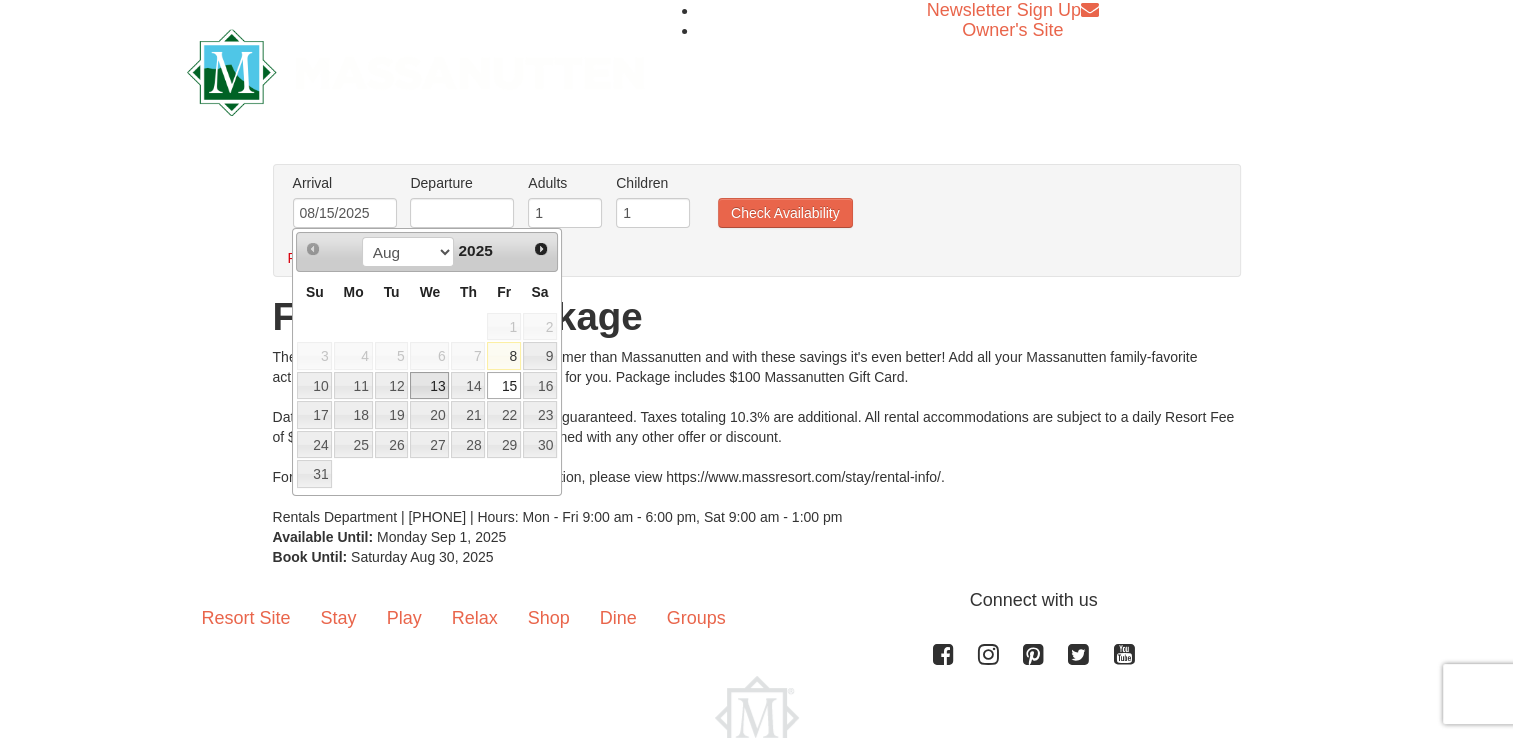 click on "13" at bounding box center [429, 386] 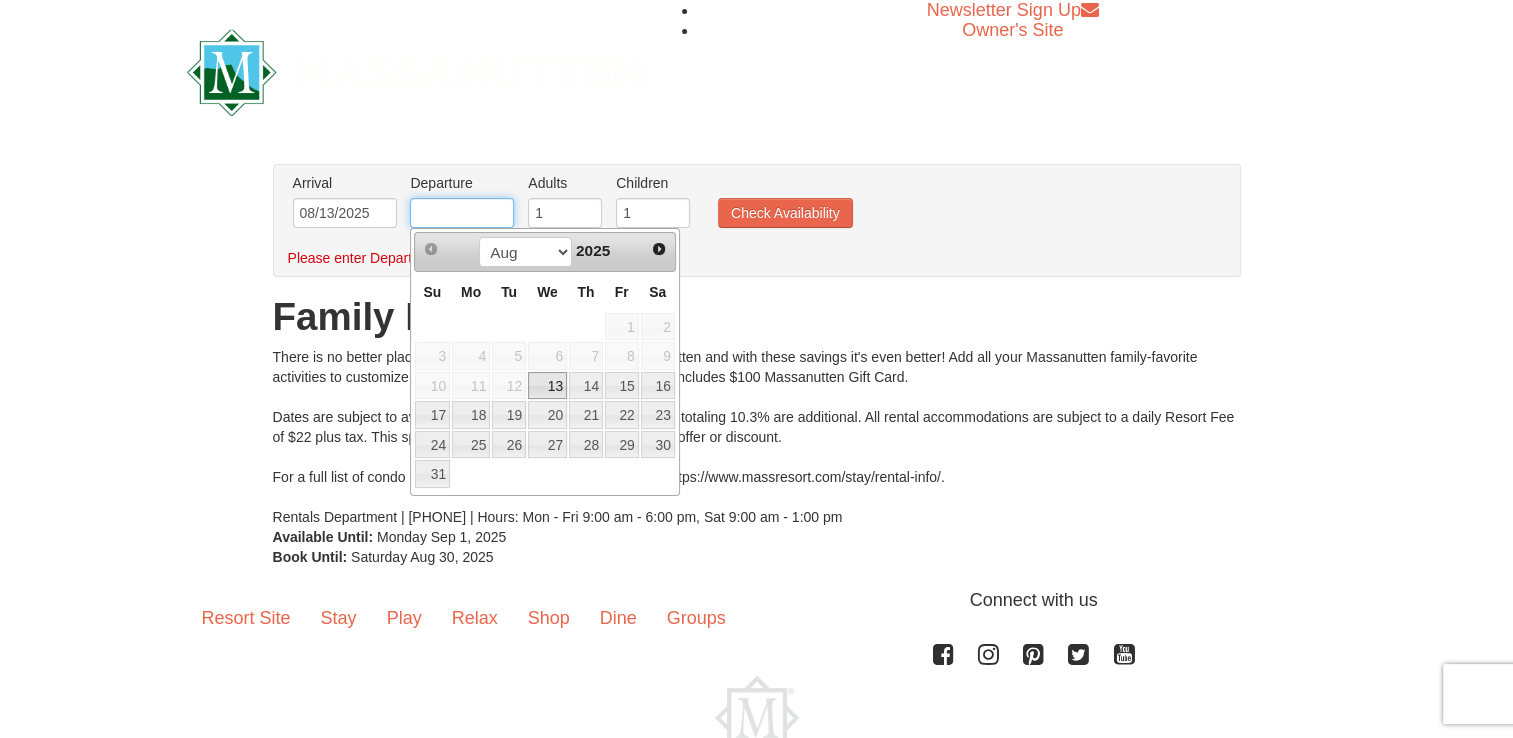 click at bounding box center (462, 213) 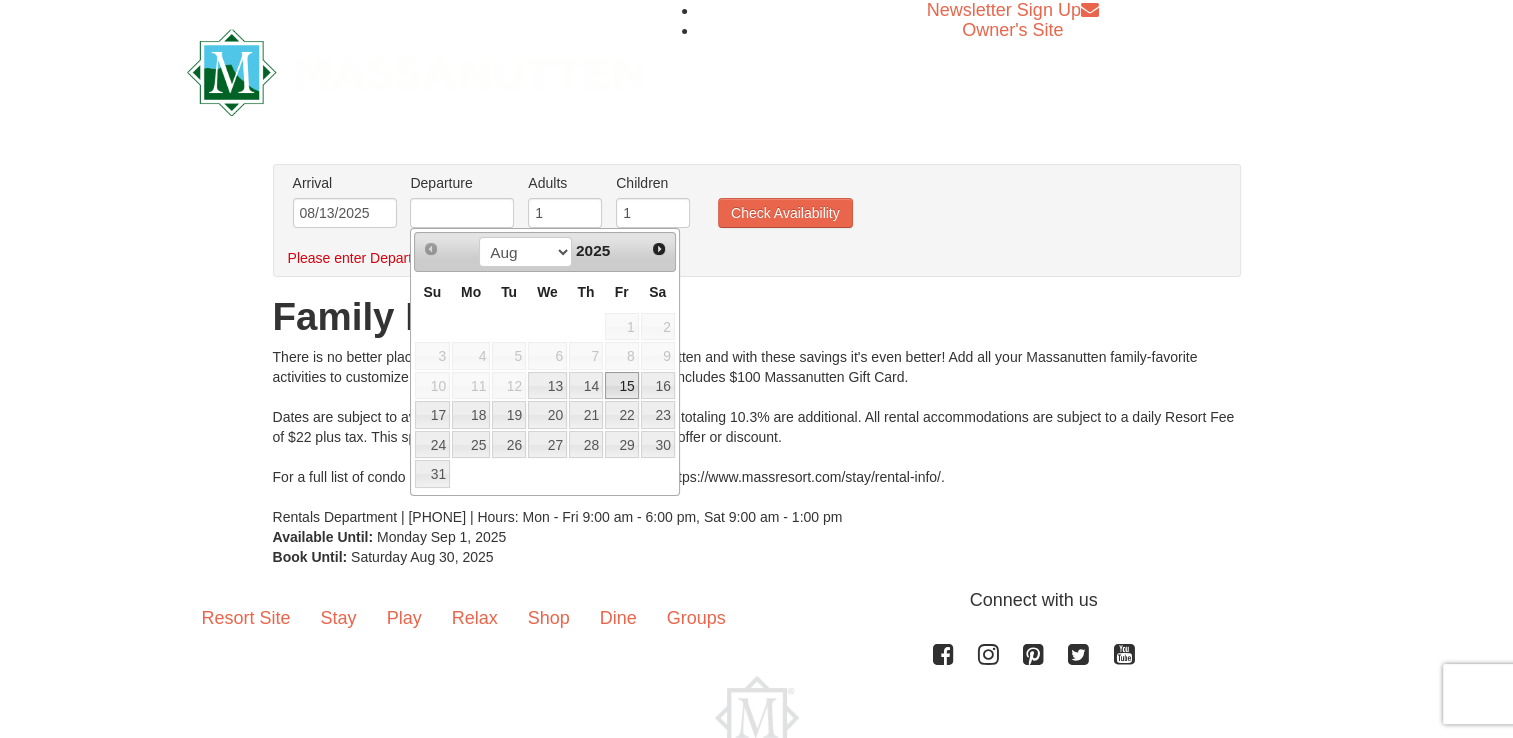 click on "15" at bounding box center [622, 386] 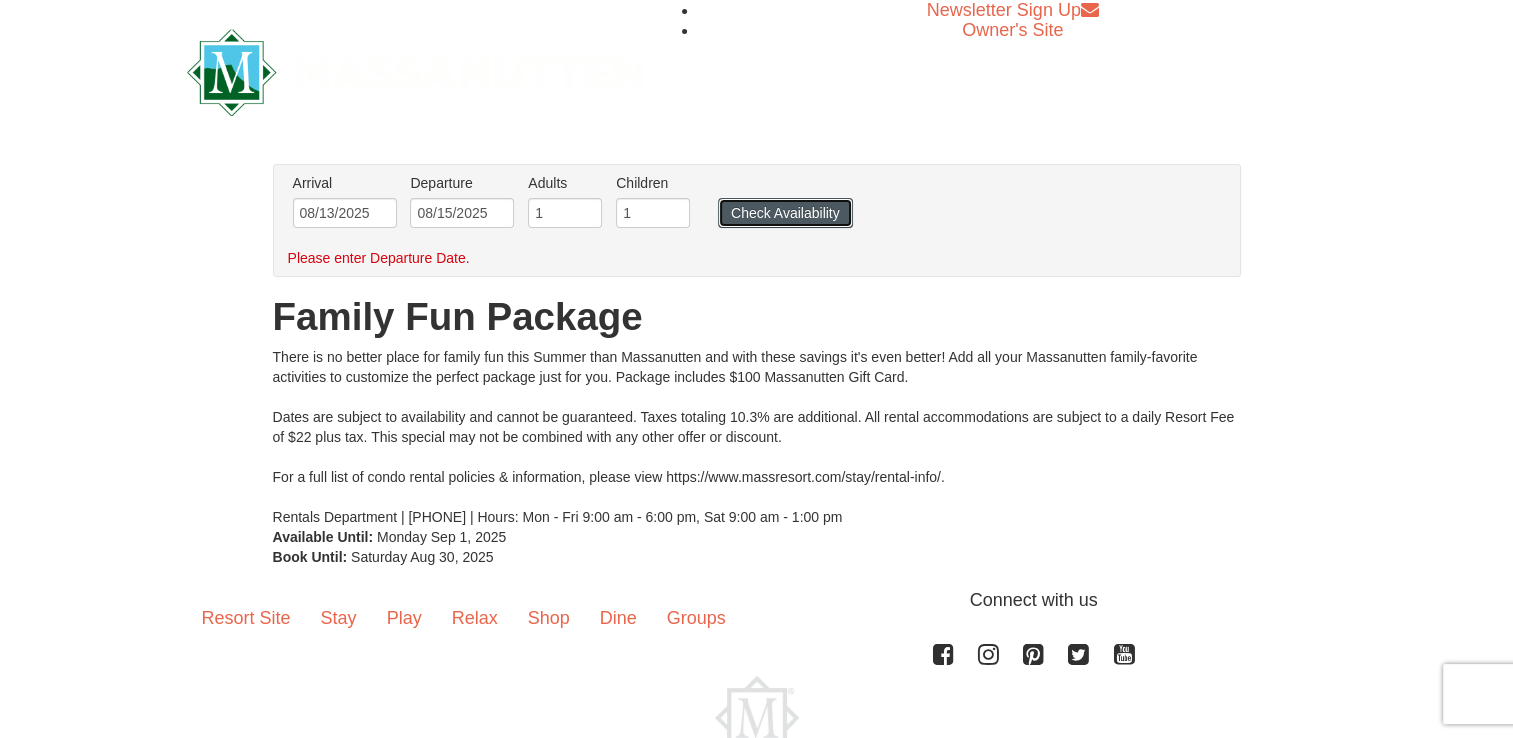 click on "Check Availability" at bounding box center [785, 213] 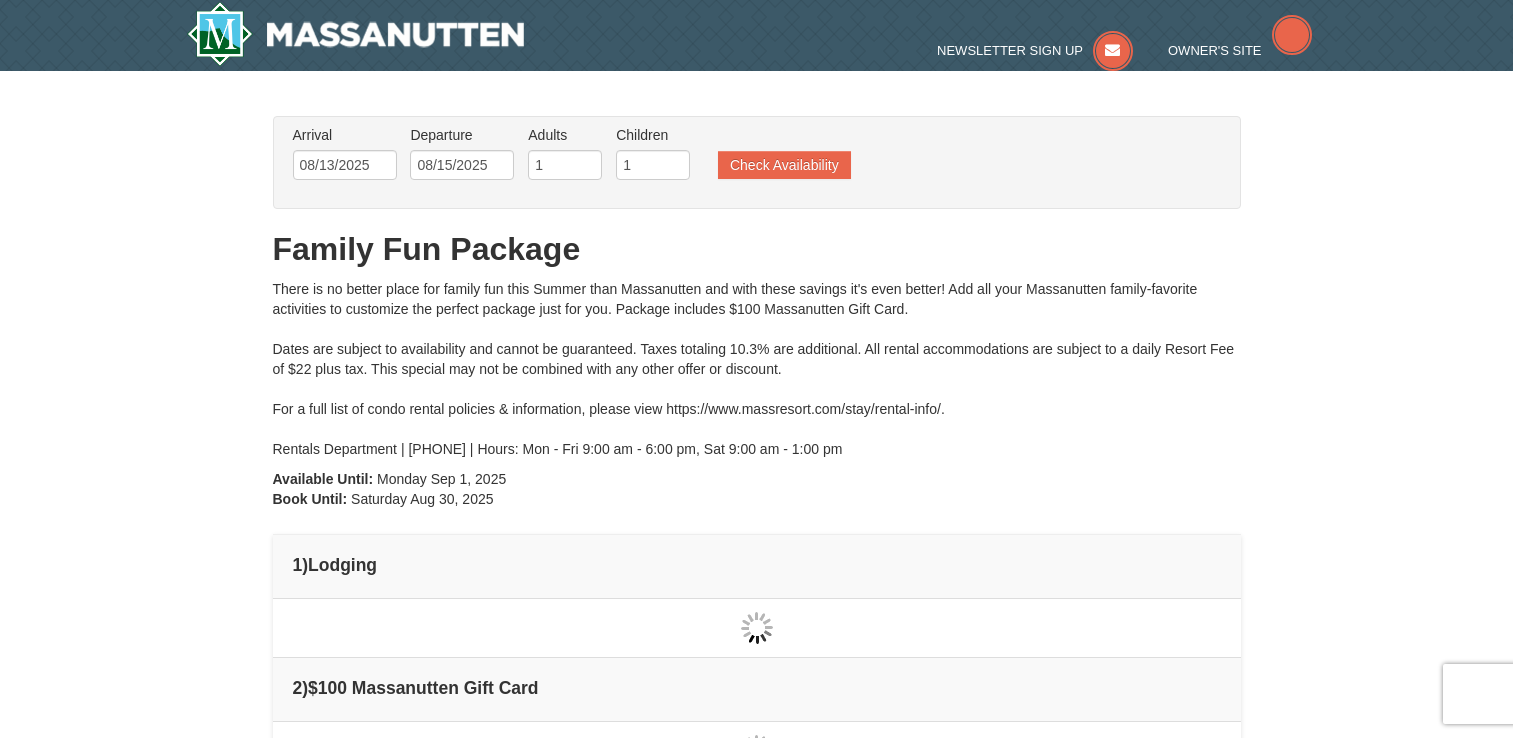 scroll, scrollTop: 0, scrollLeft: 0, axis: both 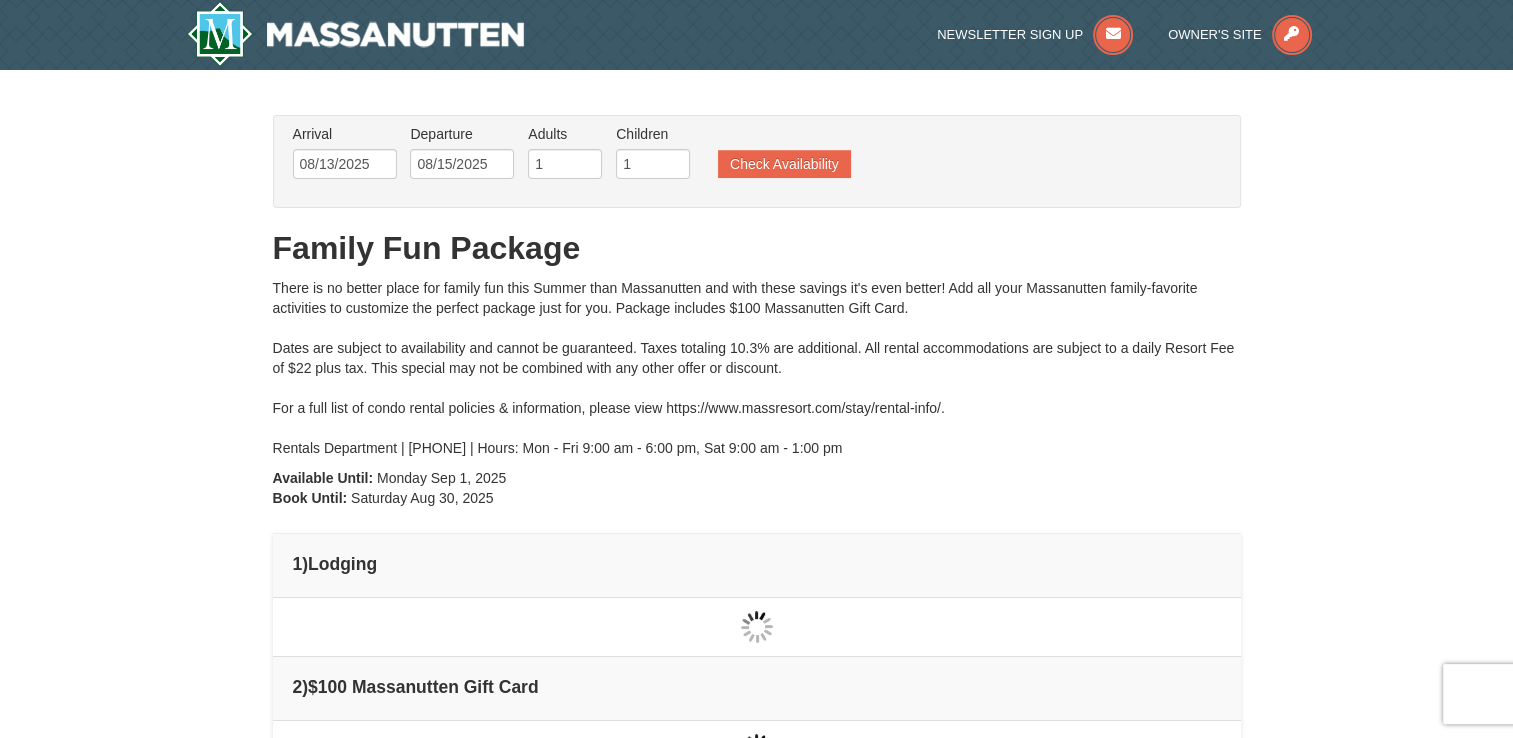 type on "08/13/2025" 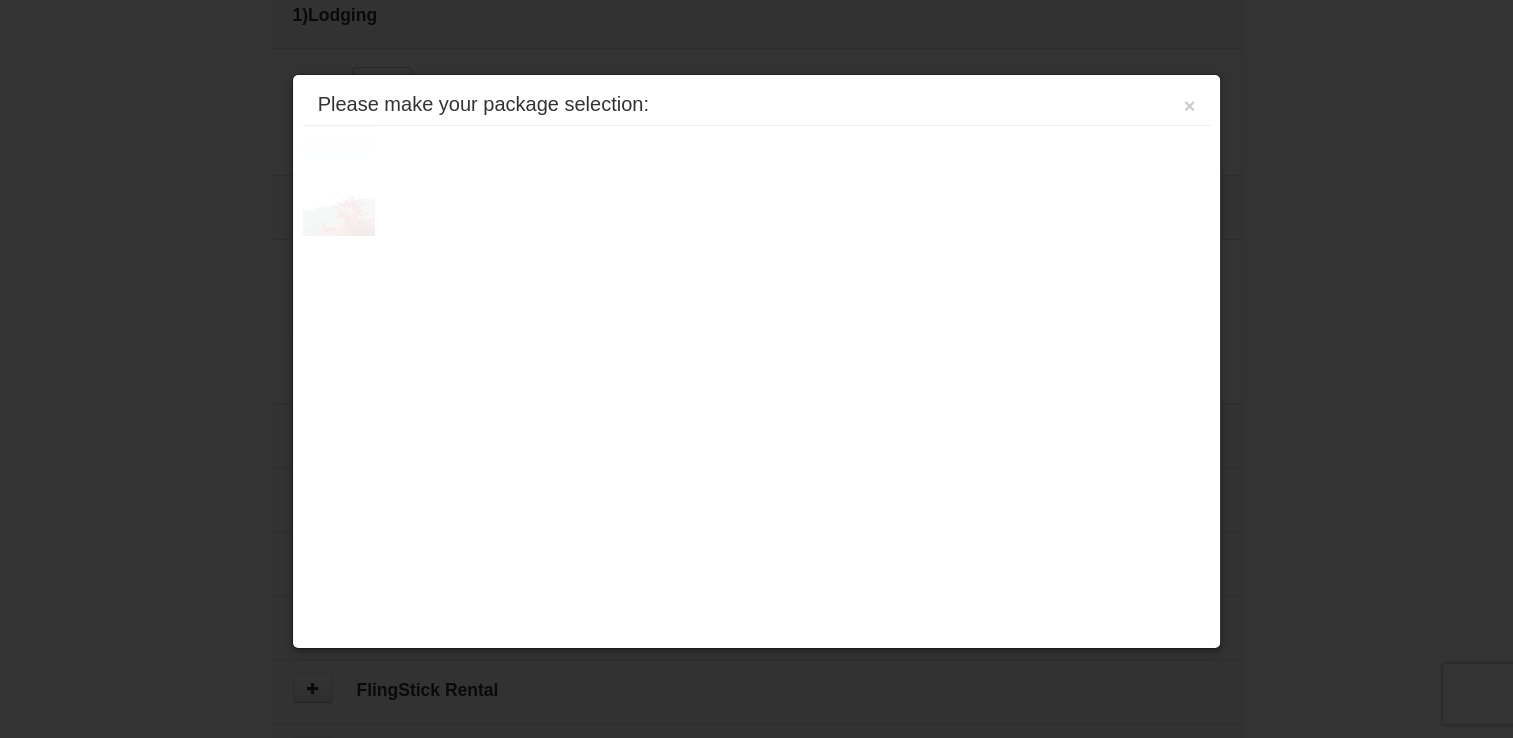 scroll, scrollTop: 610, scrollLeft: 0, axis: vertical 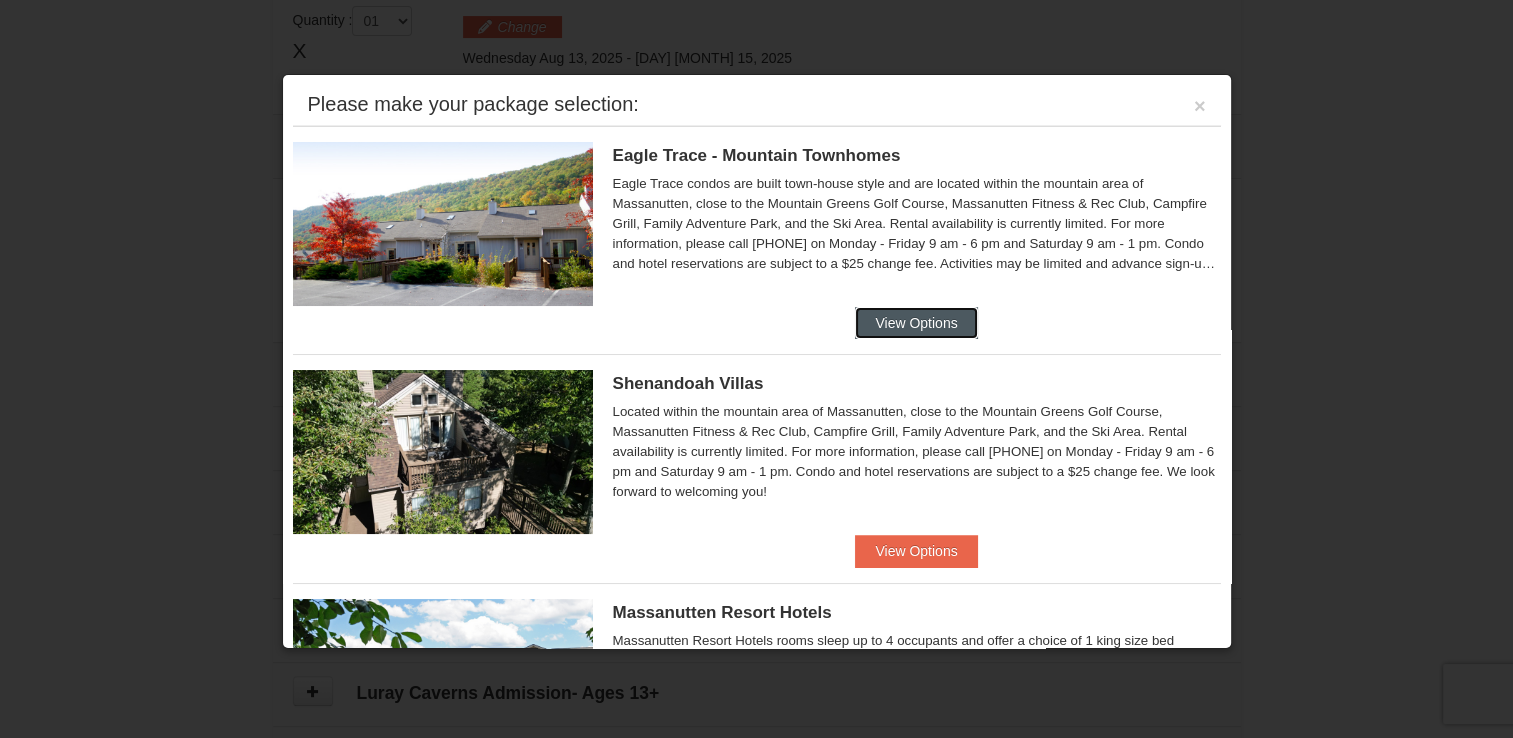 click on "View Options" at bounding box center (916, 323) 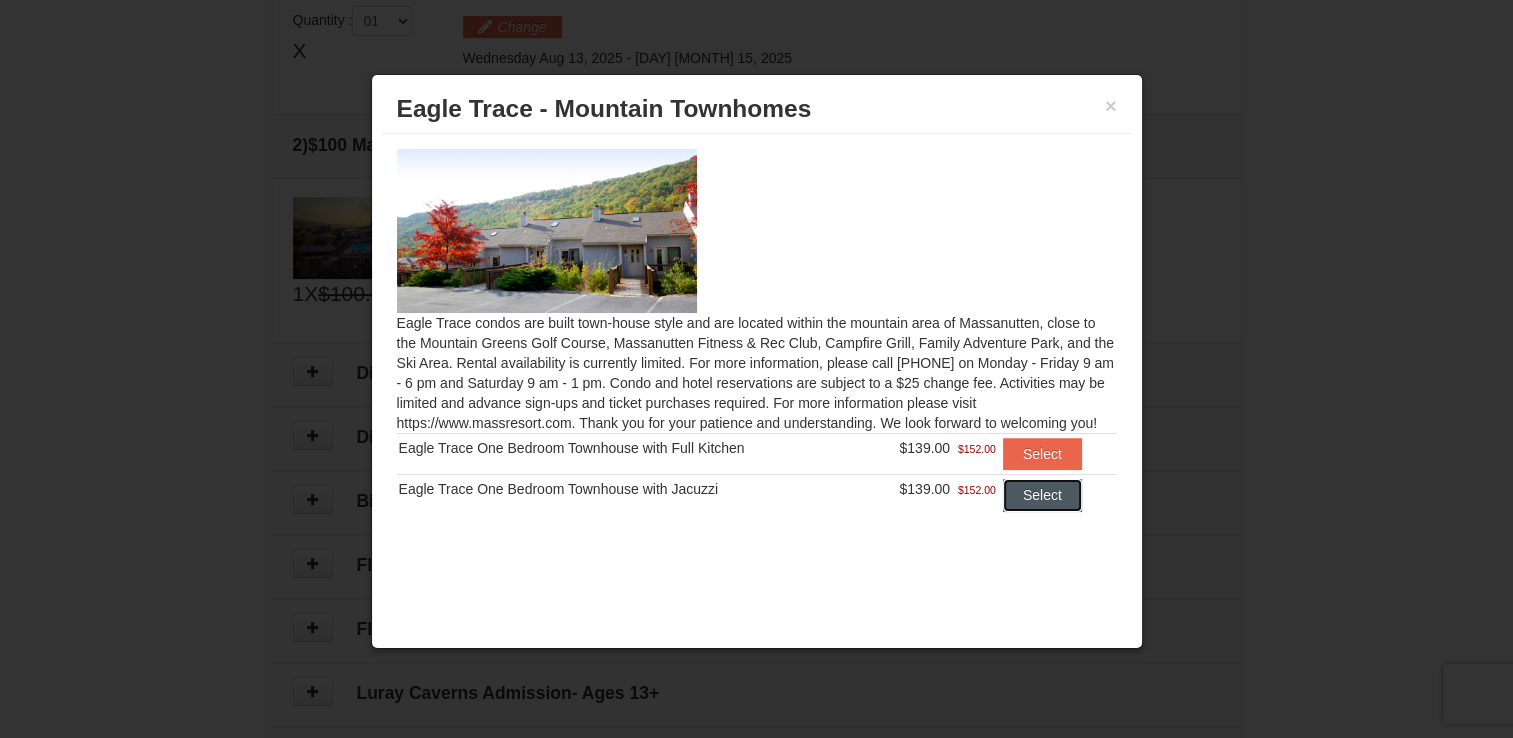 click on "Select" at bounding box center [1042, 495] 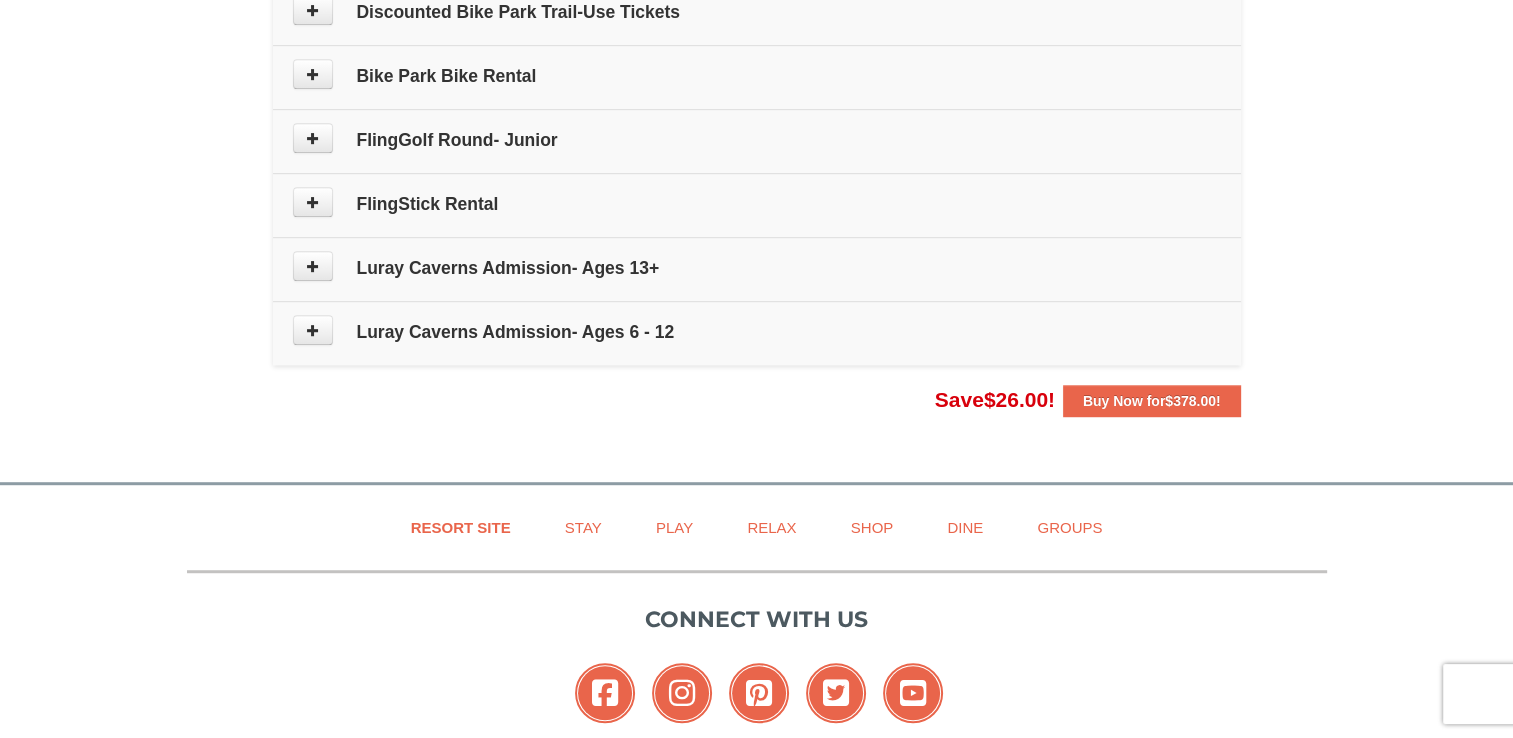 scroll, scrollTop: 1127, scrollLeft: 0, axis: vertical 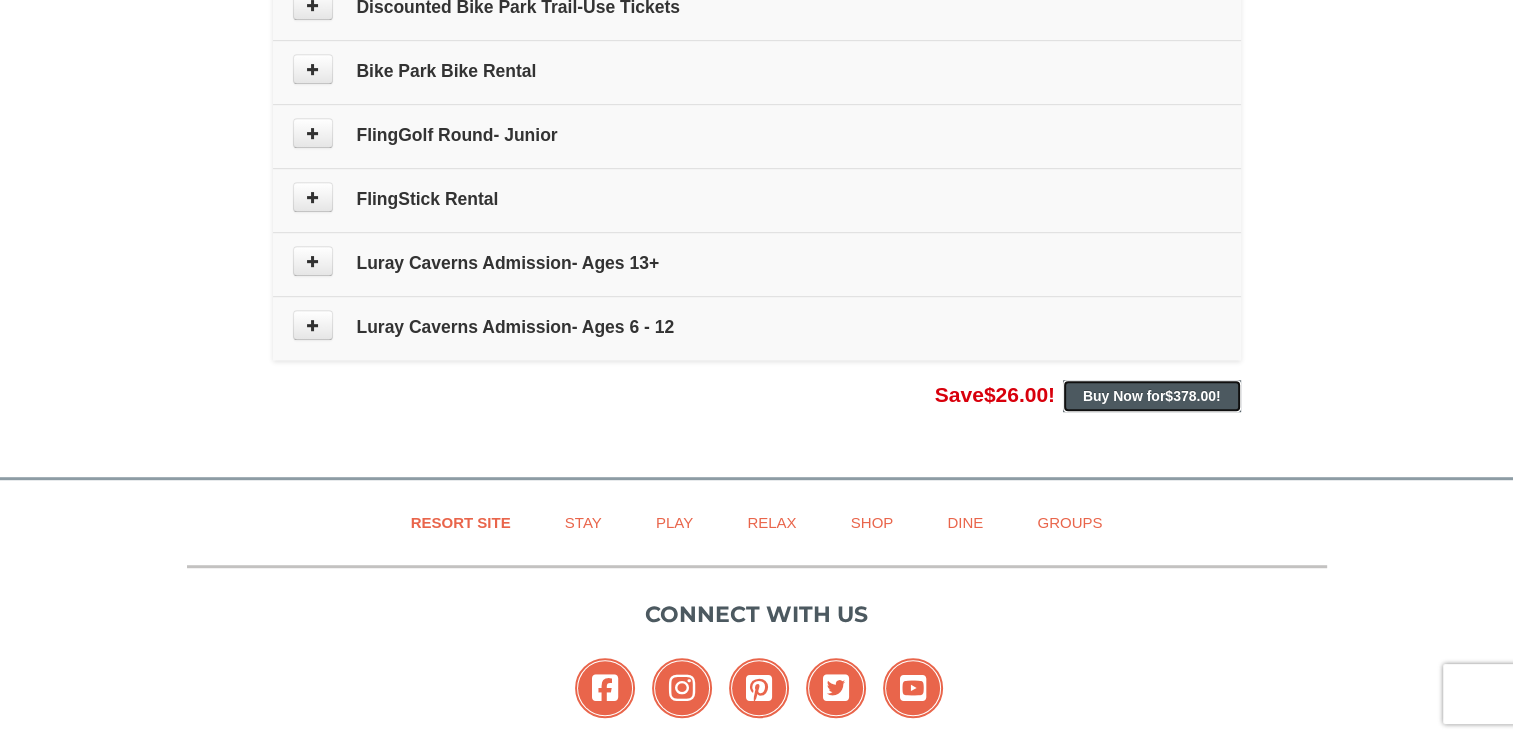 click on "$378.00" at bounding box center [1190, 396] 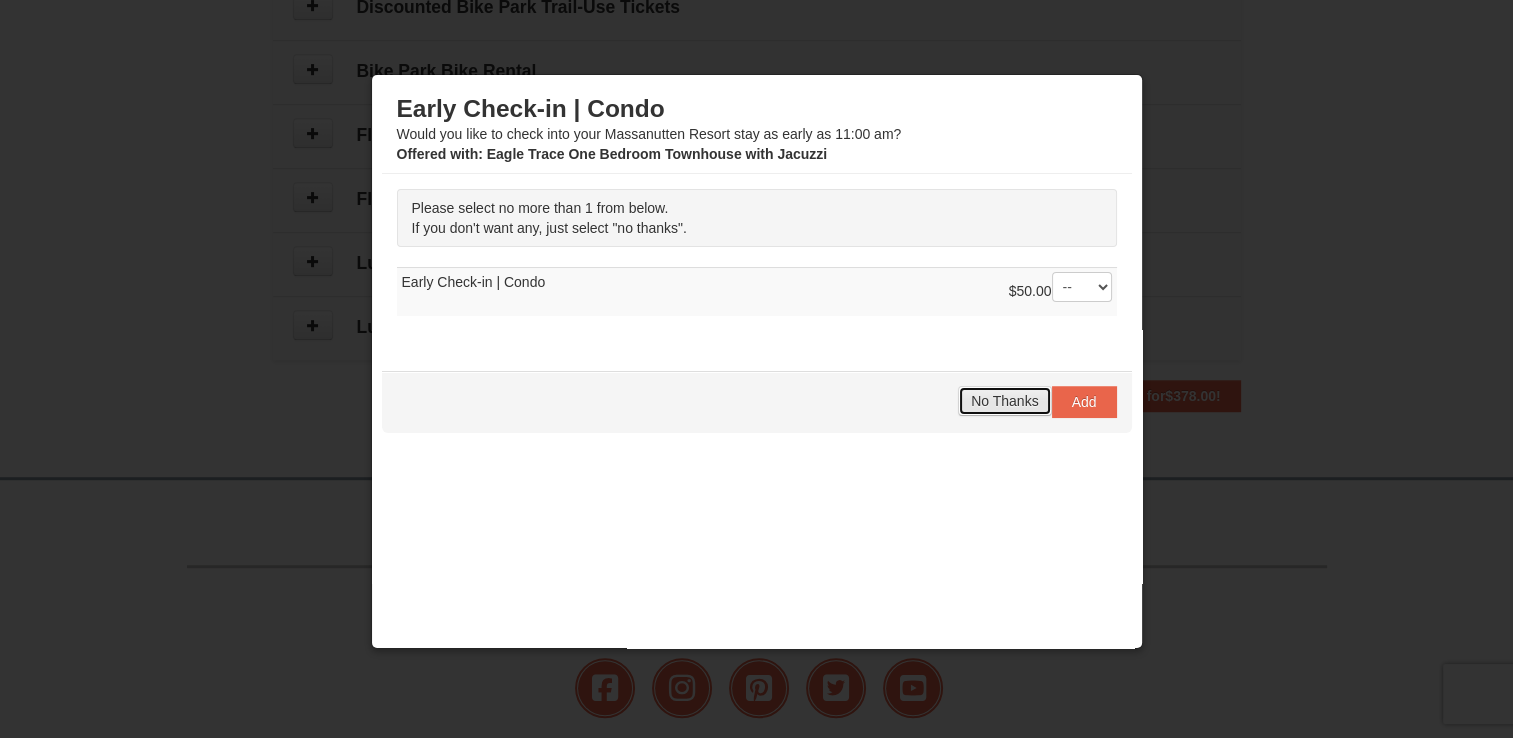 click on "No Thanks" at bounding box center [1004, 401] 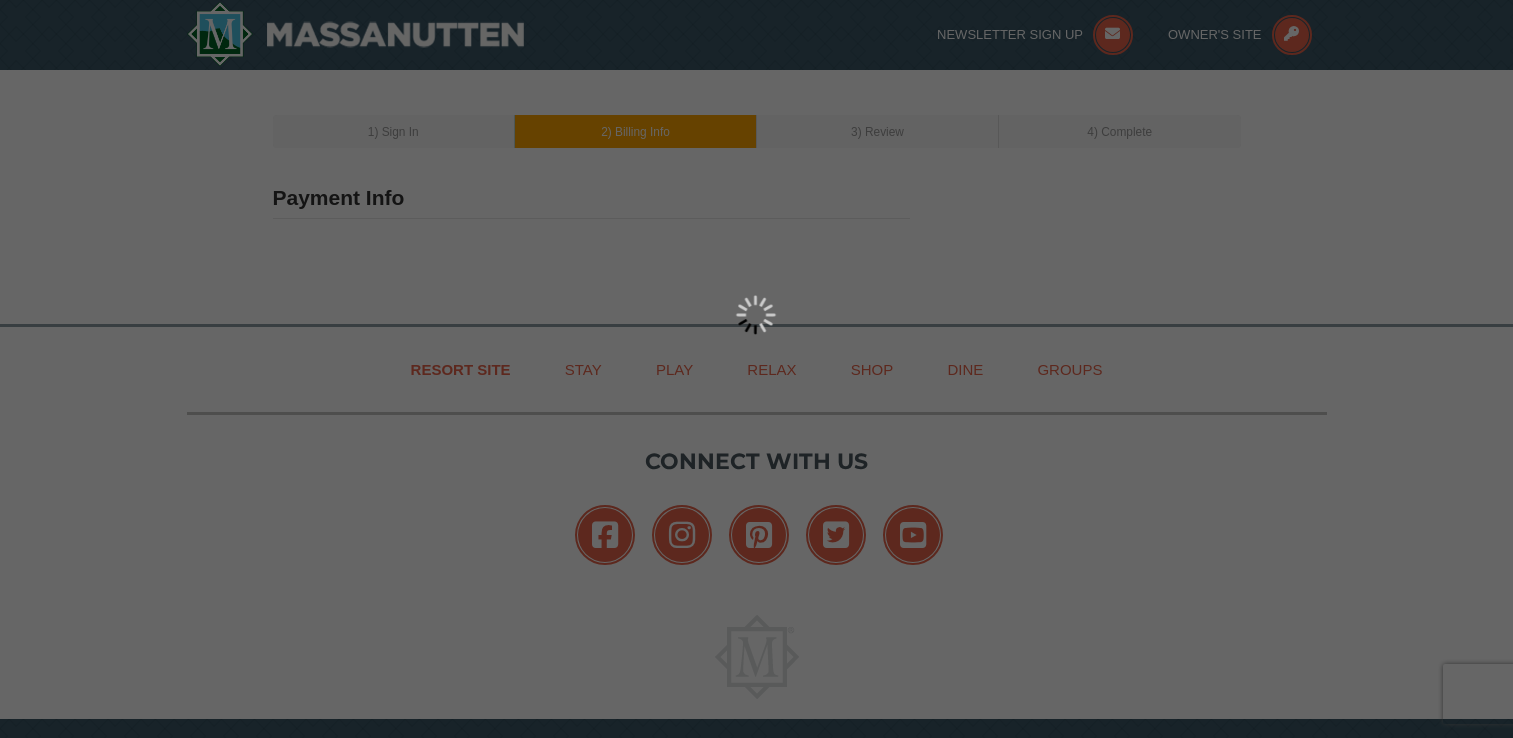 scroll, scrollTop: 0, scrollLeft: 0, axis: both 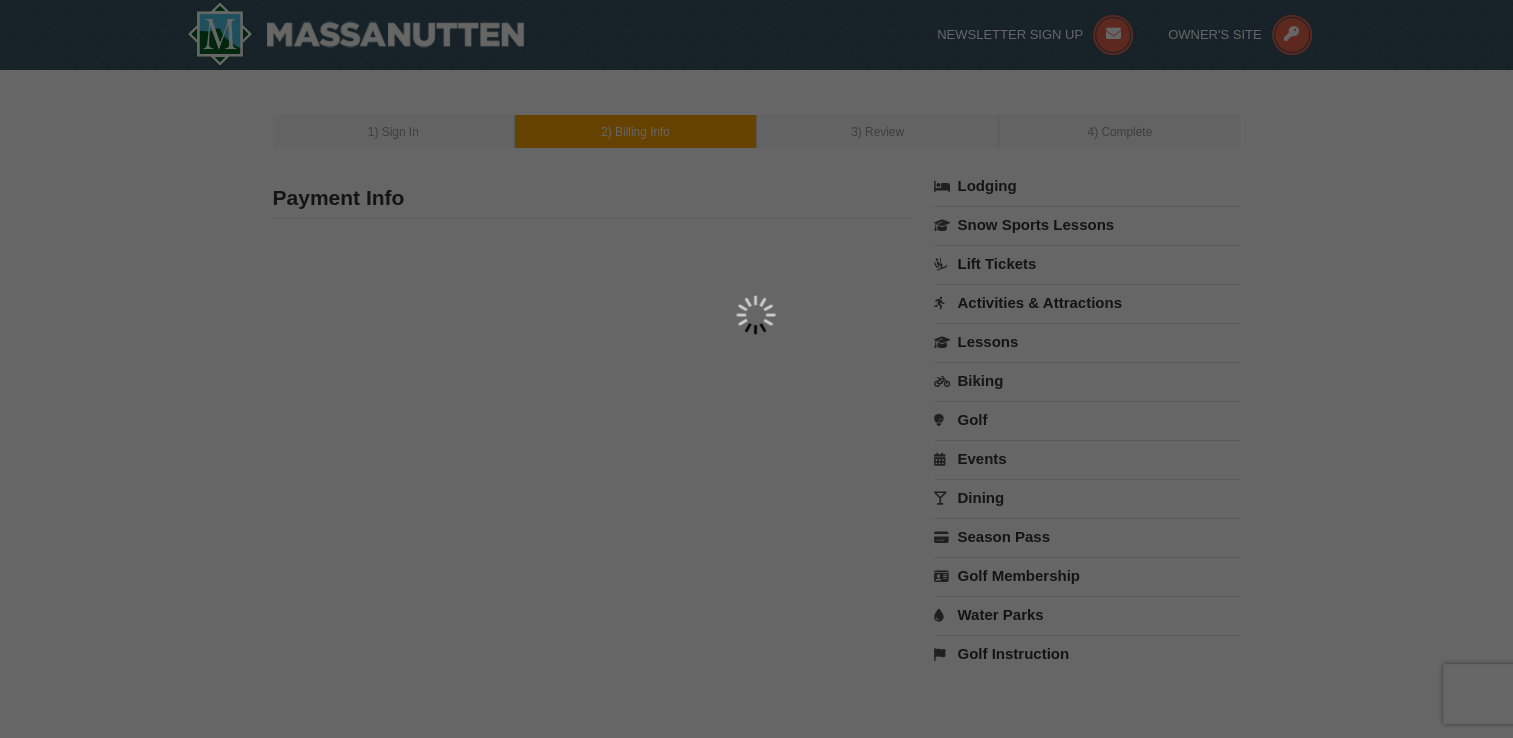 select on "8" 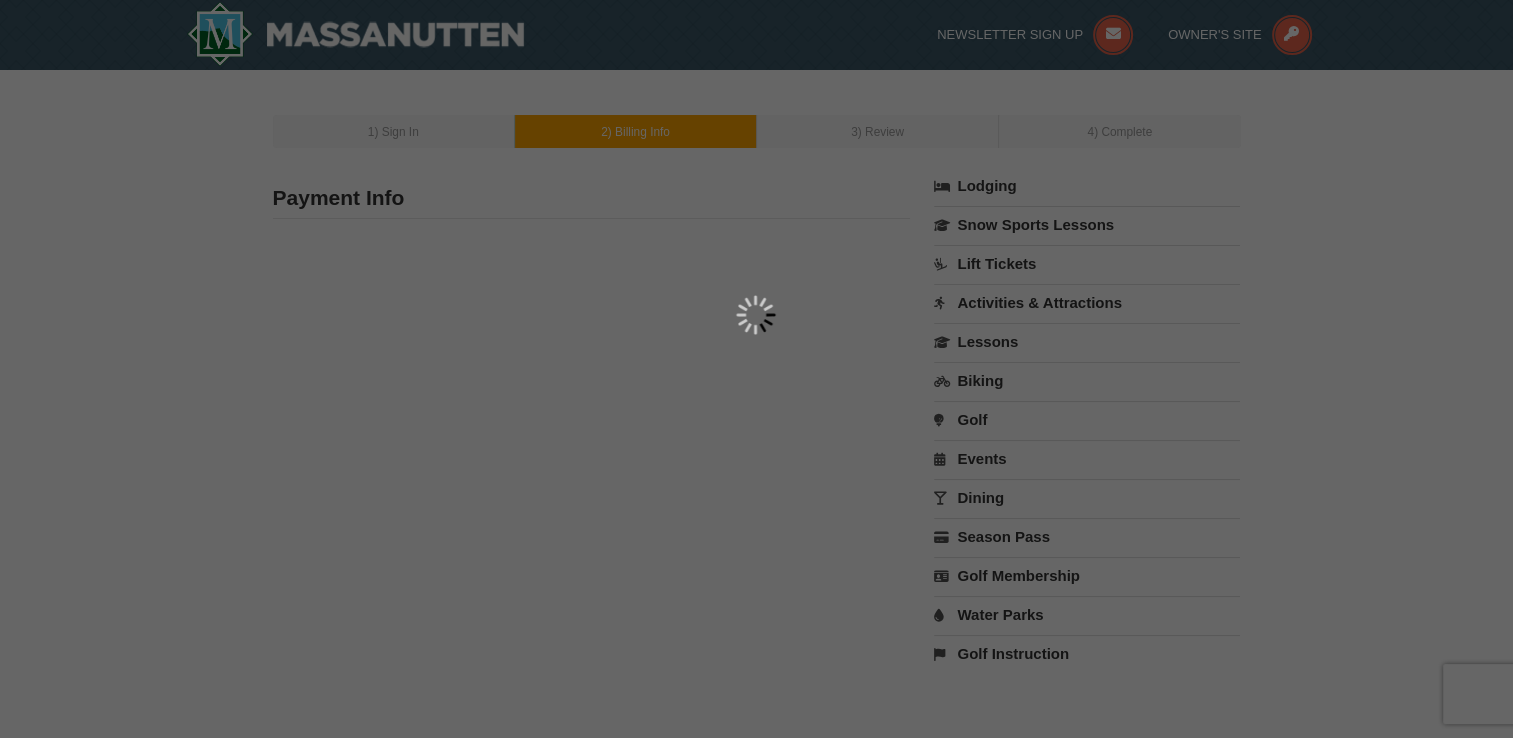 type on "[NUMBER] [STREET]" 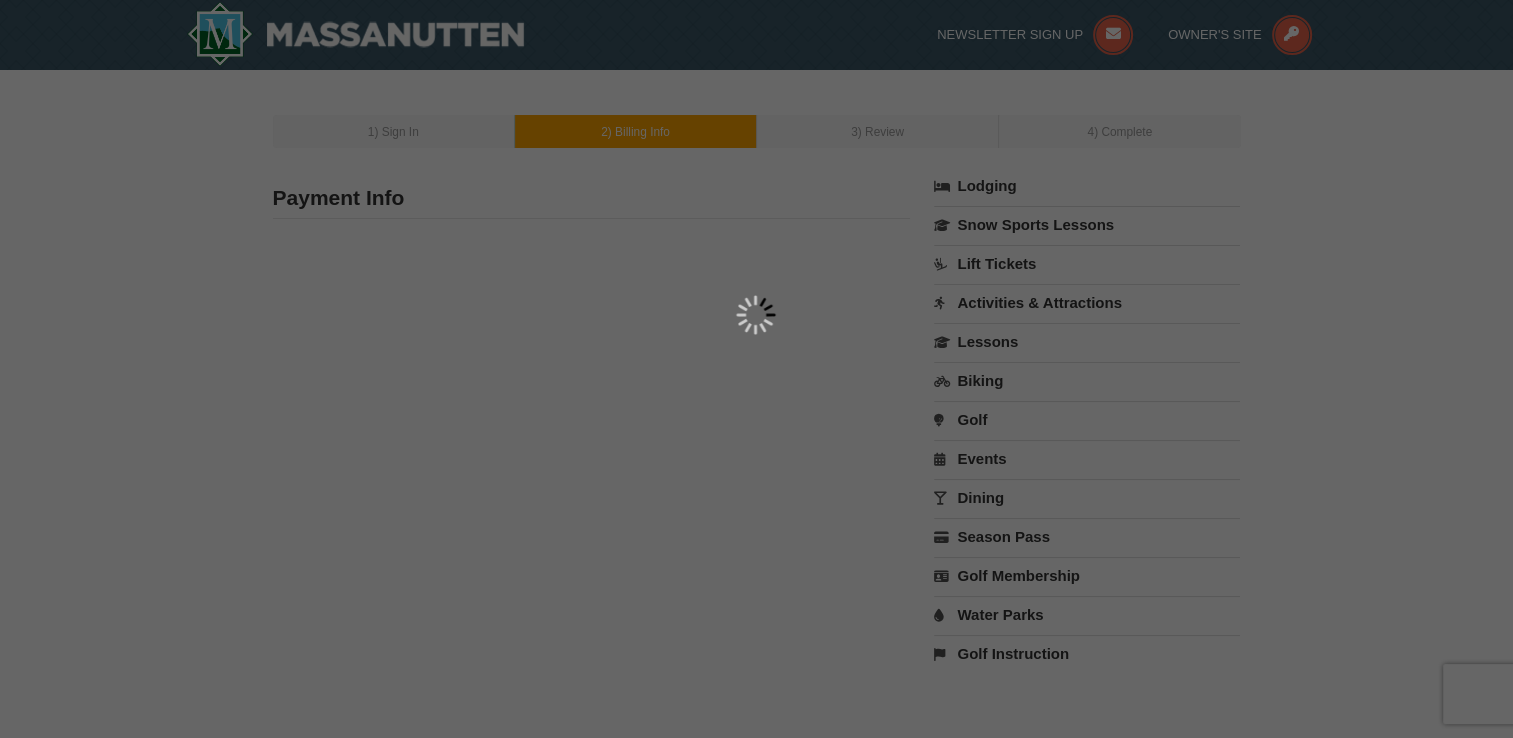 type on "Craigsville" 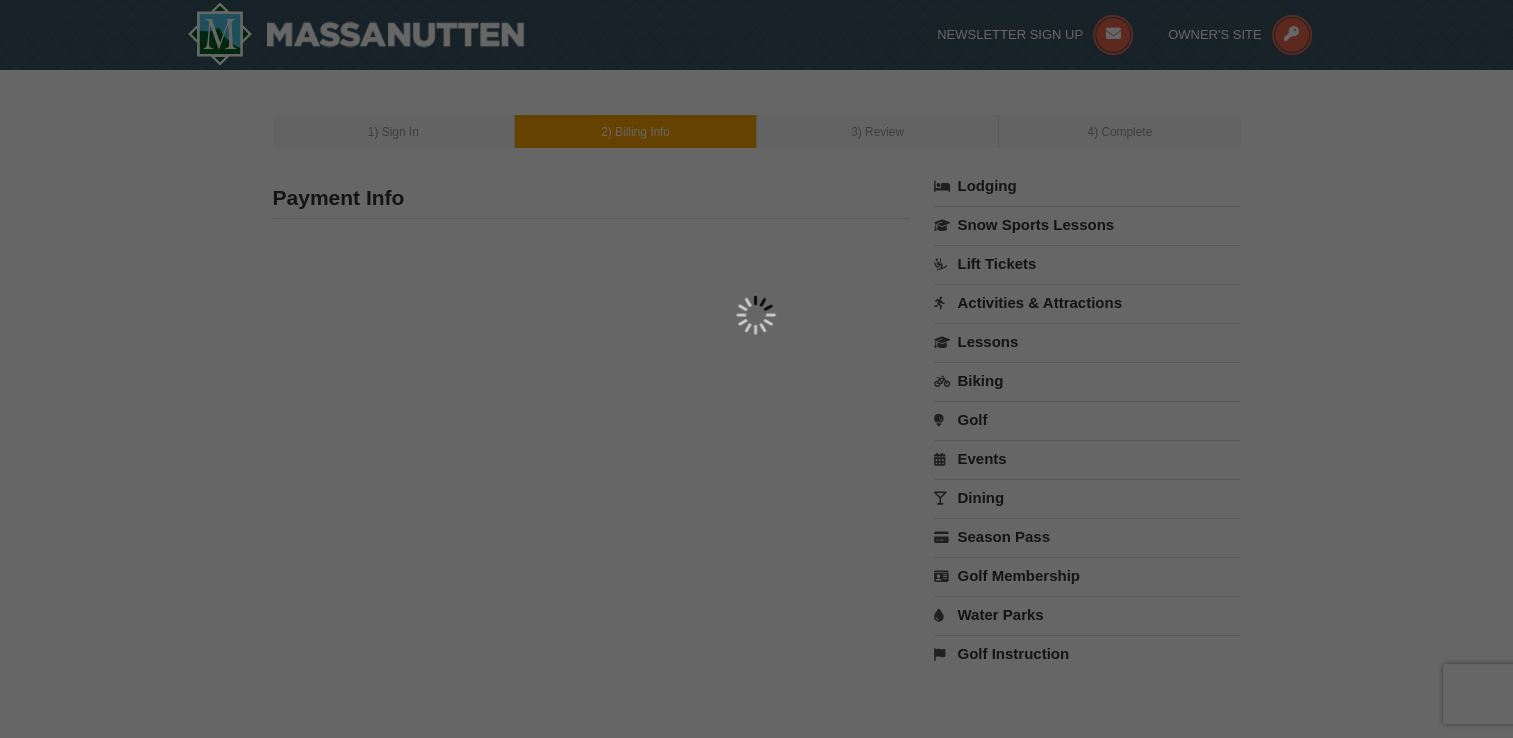 type on "26205" 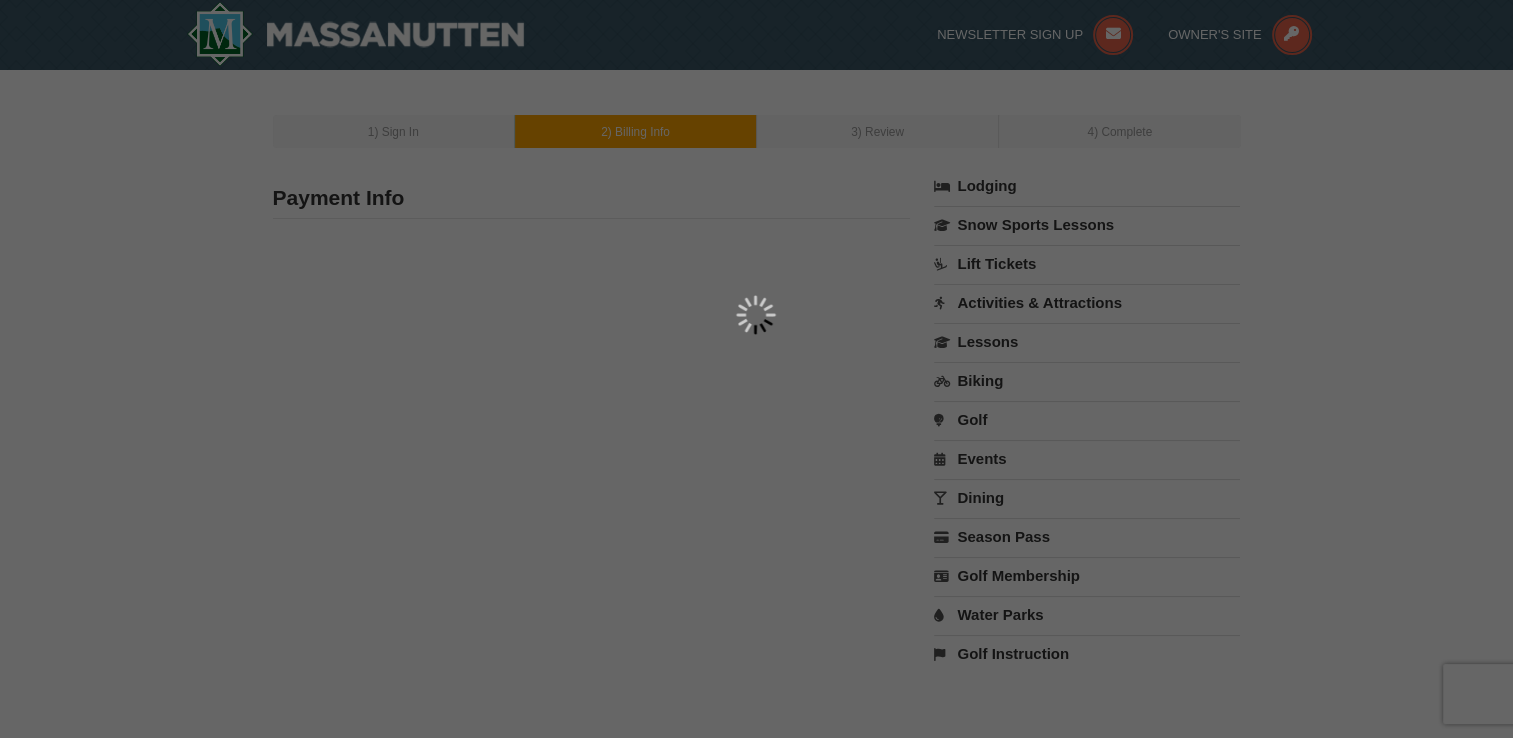 type on "304" 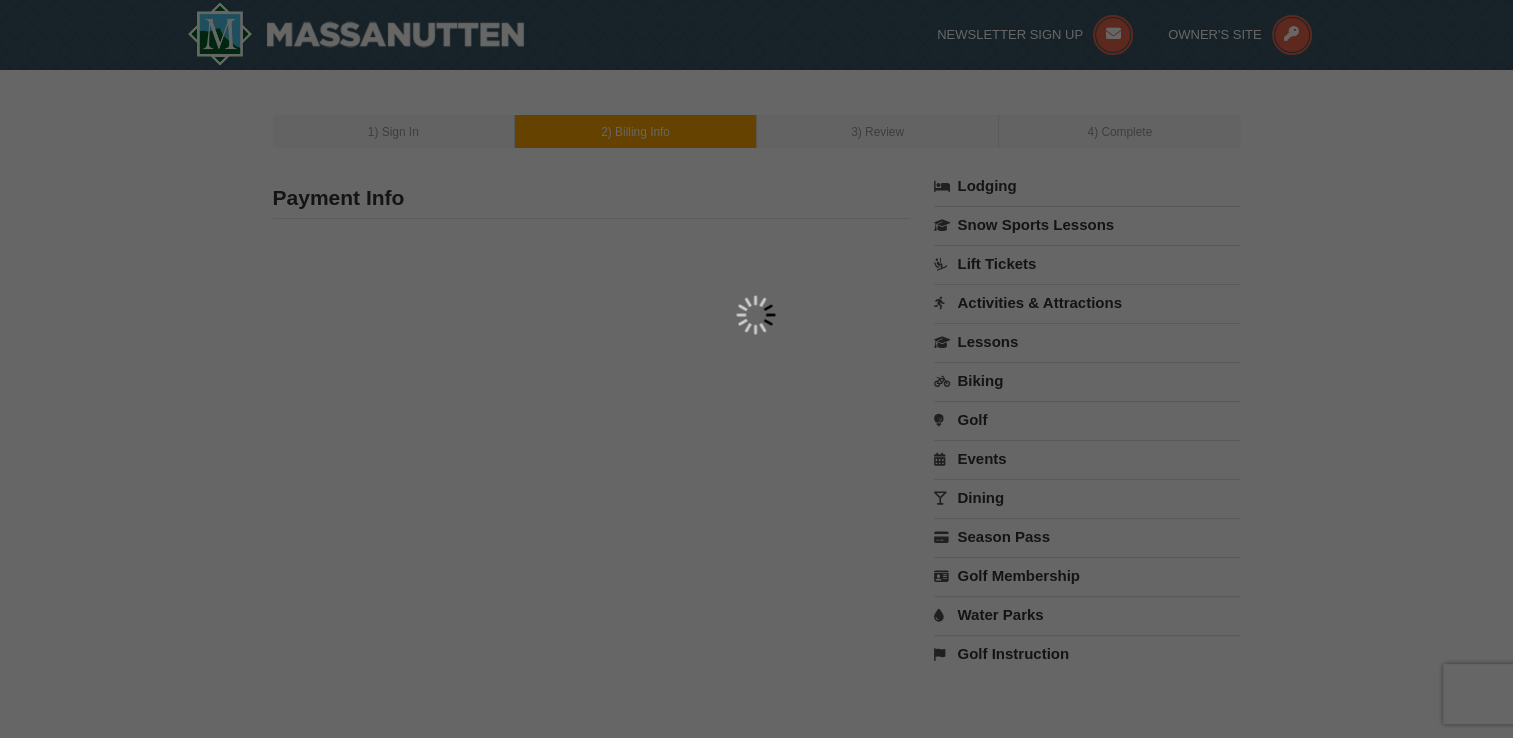 type on "880" 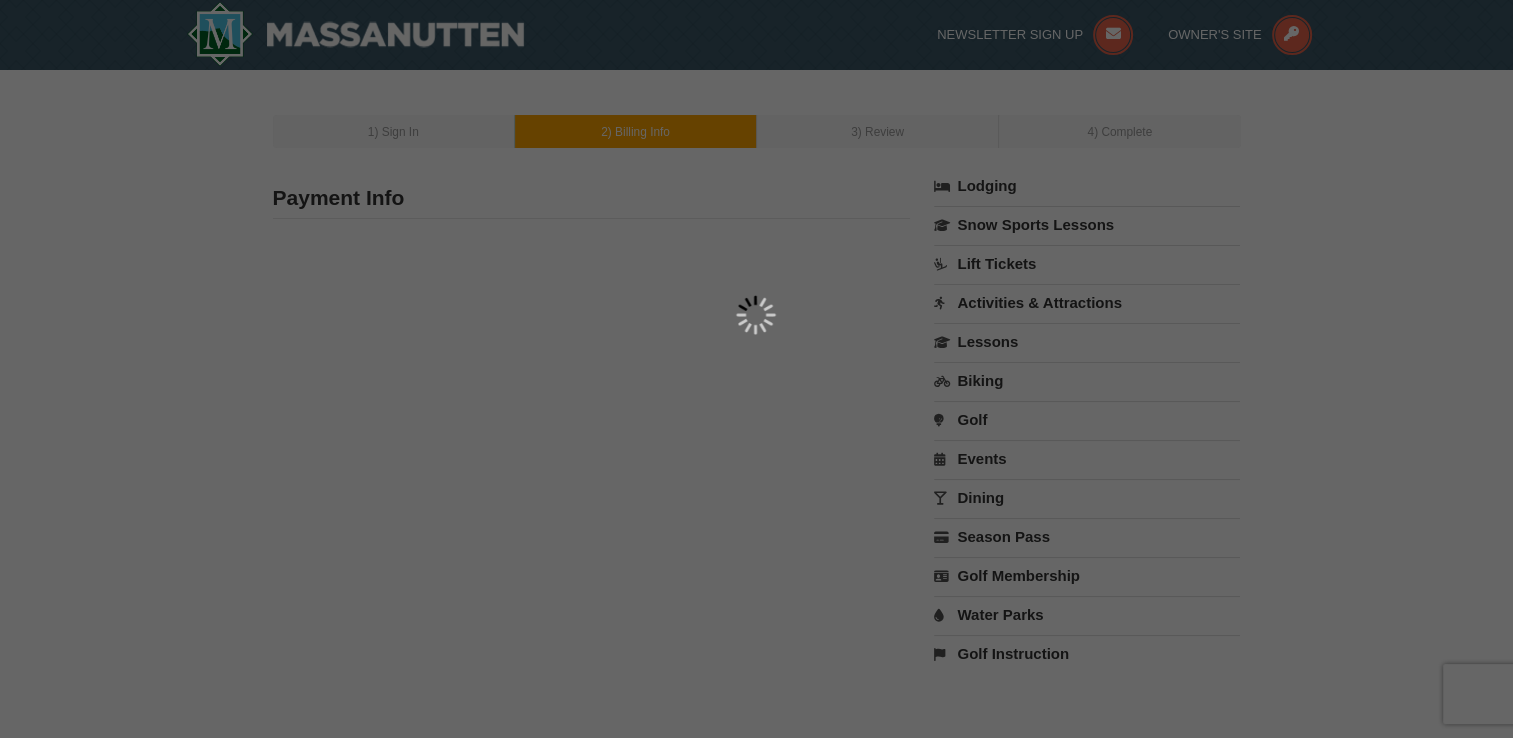 type on "4505" 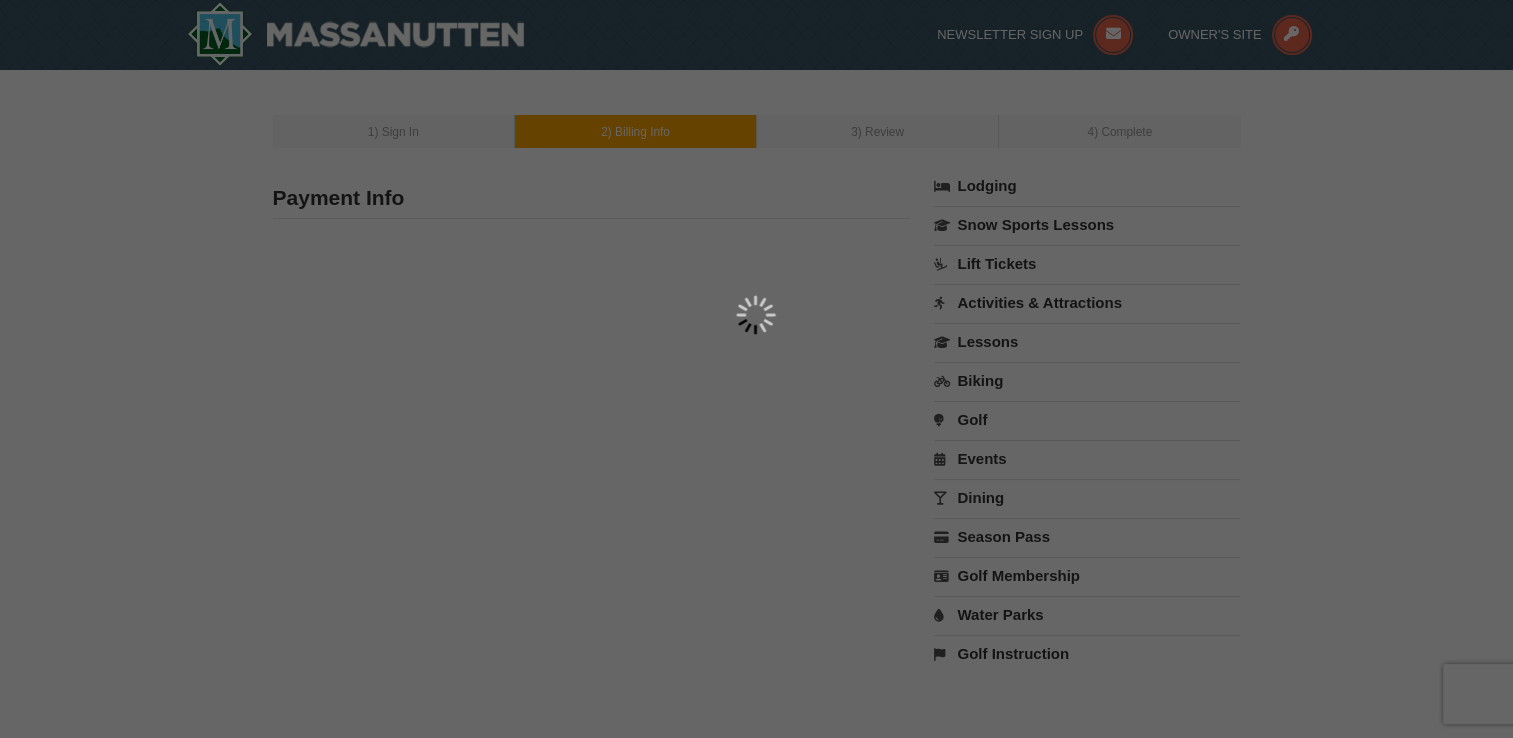 type on "[EMAIL]" 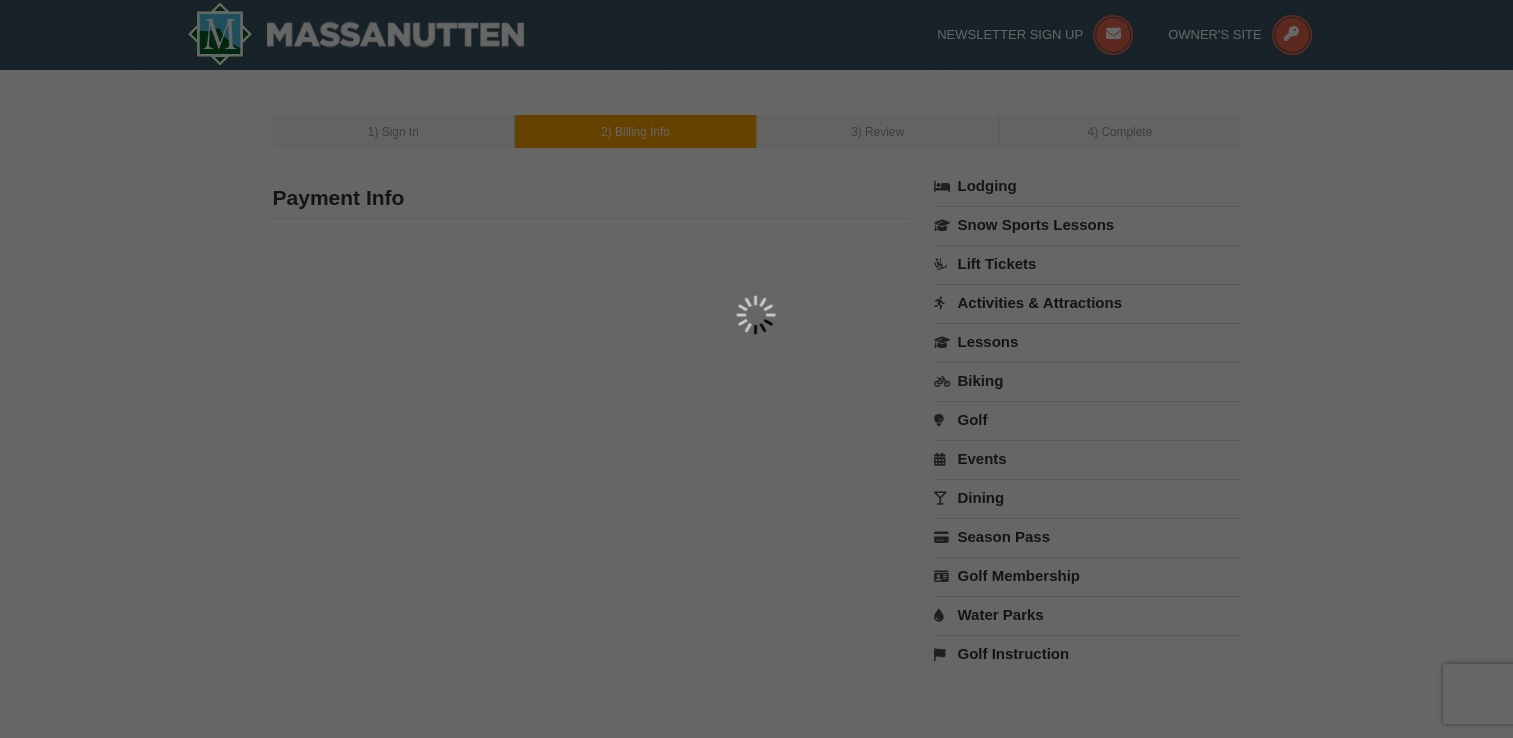 select on "WV" 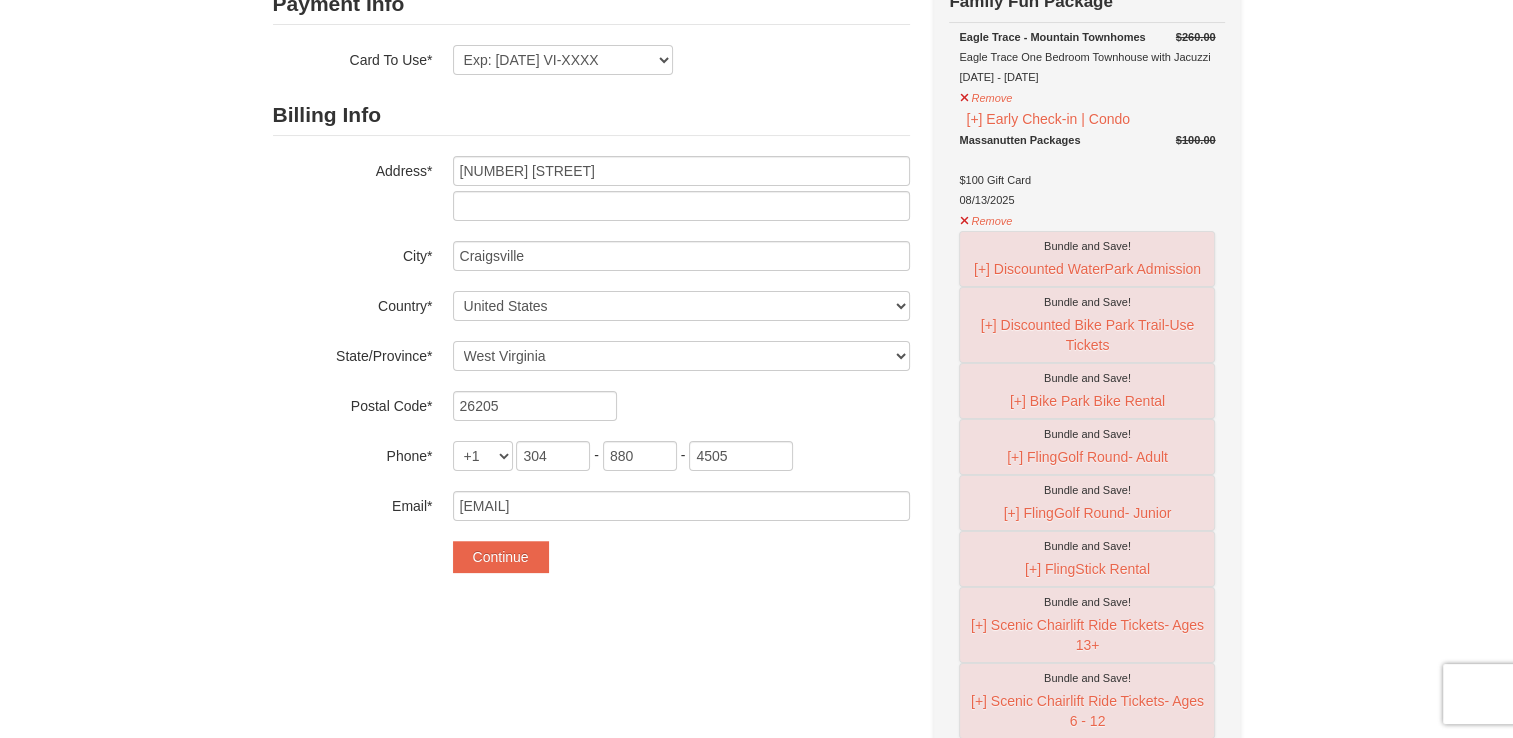 scroll, scrollTop: 0, scrollLeft: 0, axis: both 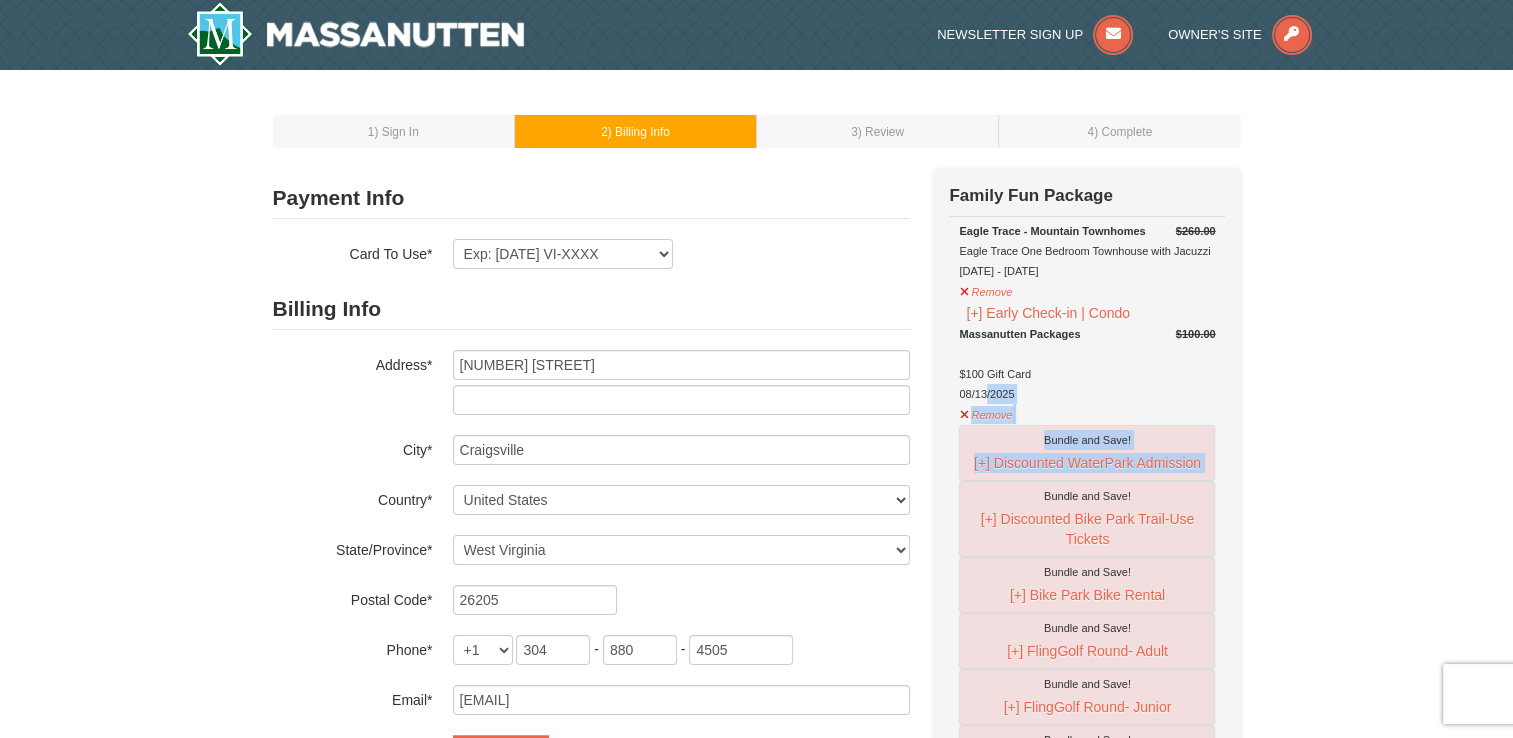 drag, startPoint x: 978, startPoint y: 394, endPoint x: 948, endPoint y: 497, distance: 107.28001 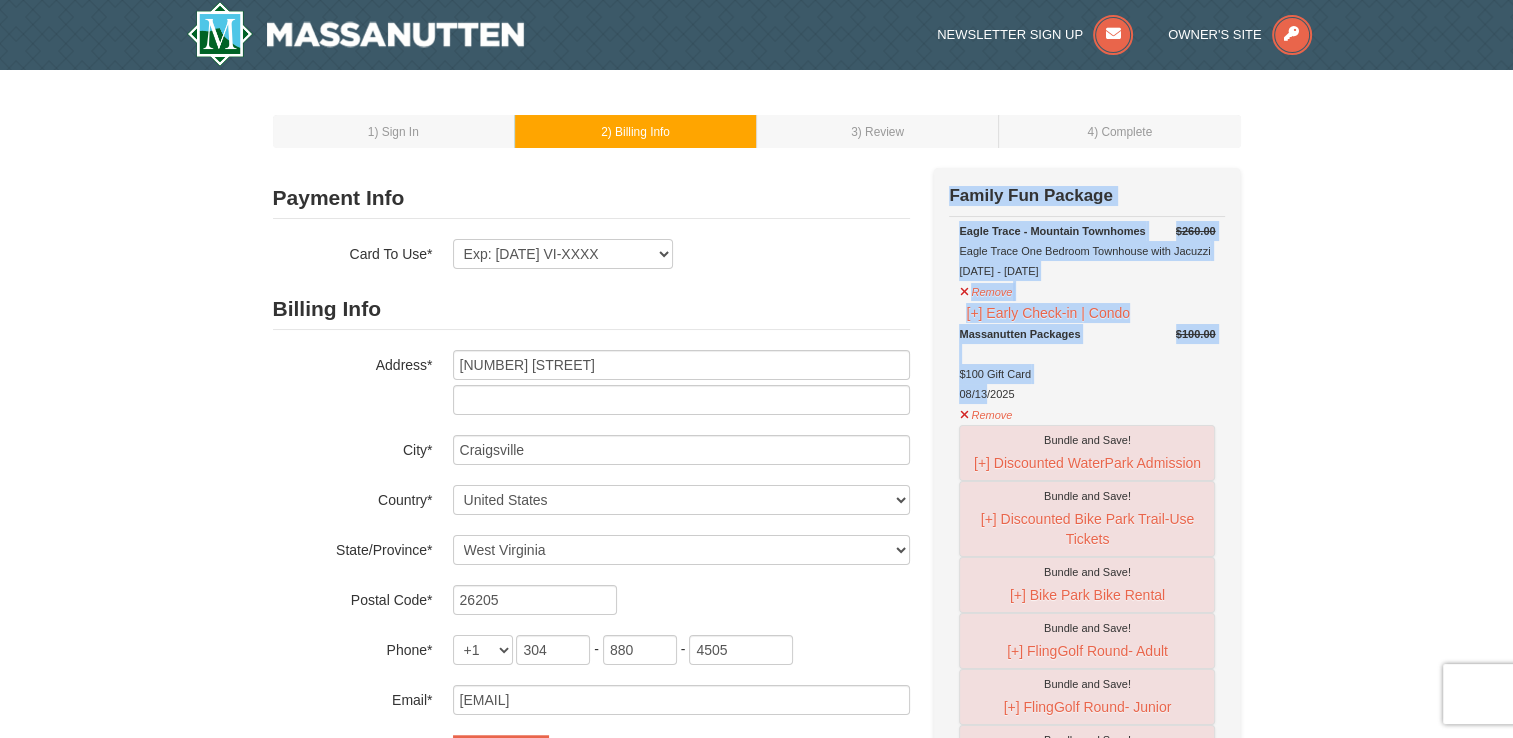 click on "1
) Sign In
2
) Billing Info
3
) Review
) Complete
×" at bounding box center [756, 1053] 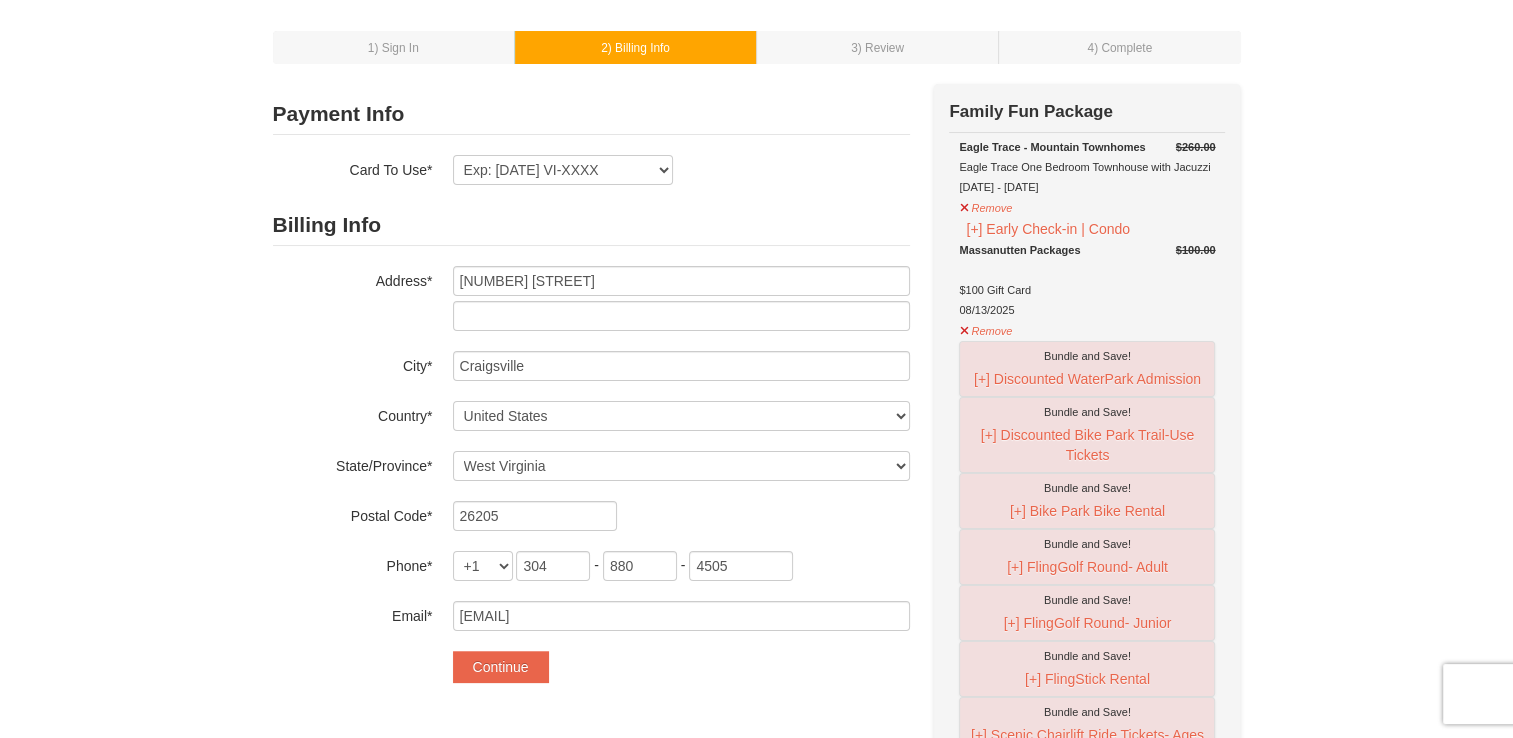scroll, scrollTop: 0, scrollLeft: 0, axis: both 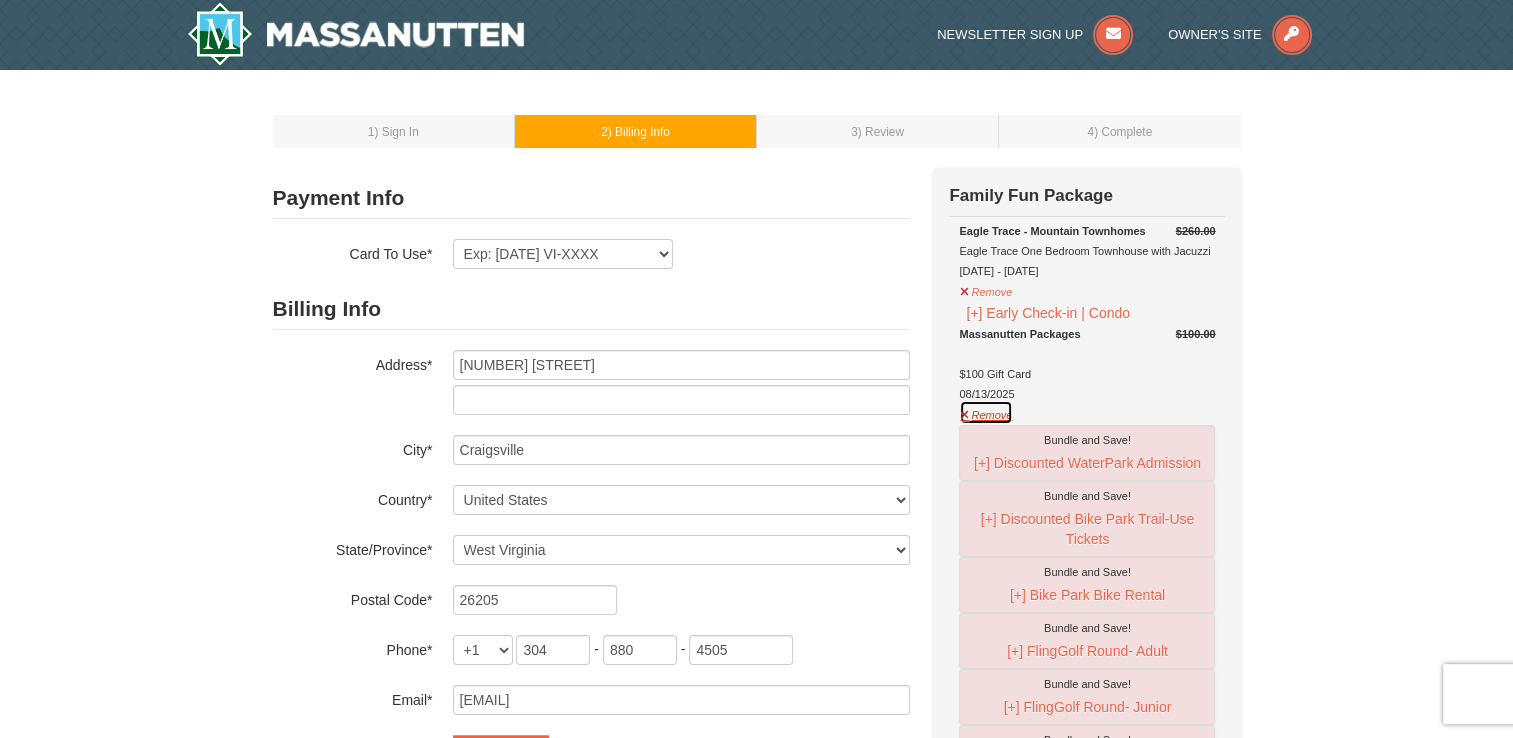 click on "Remove" at bounding box center (986, 412) 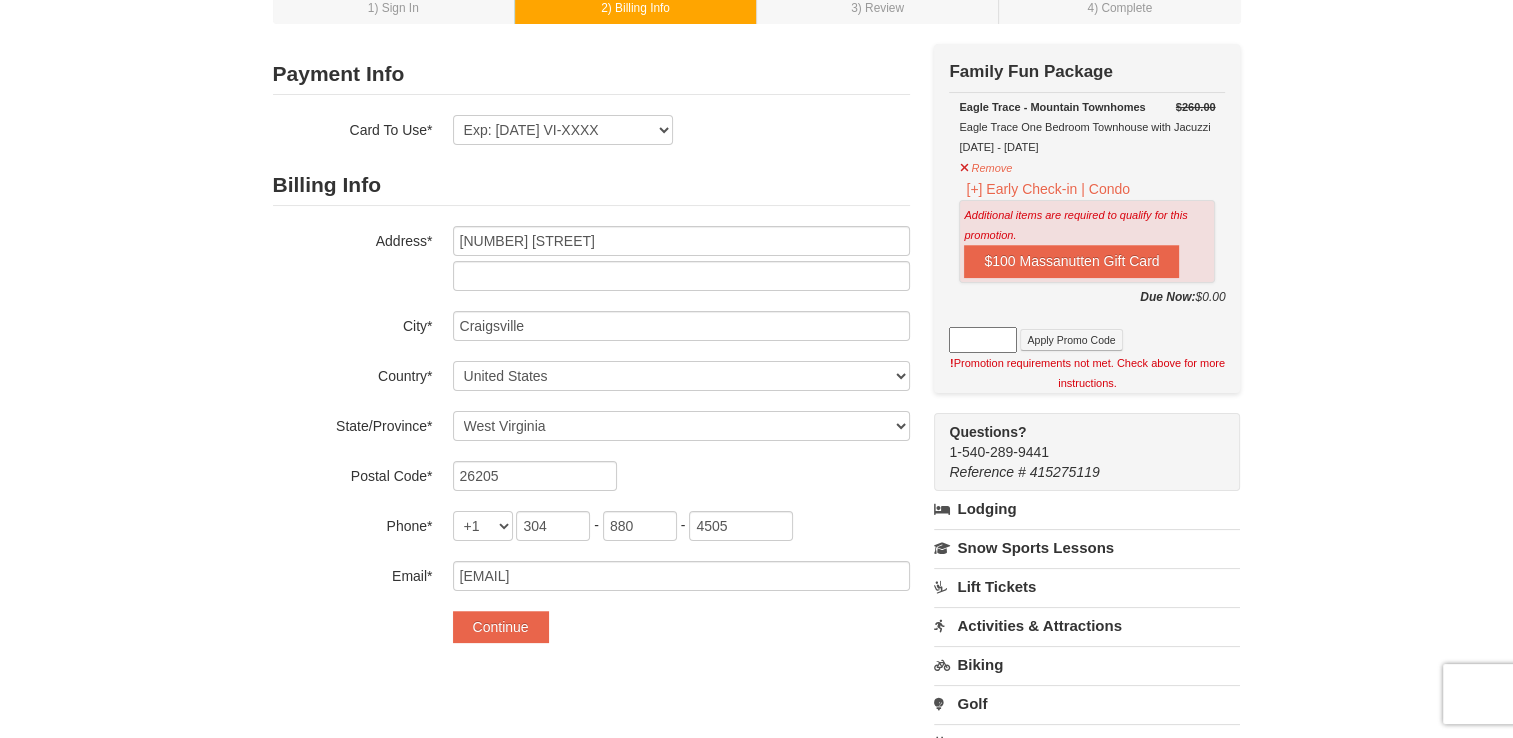 scroll, scrollTop: 124, scrollLeft: 0, axis: vertical 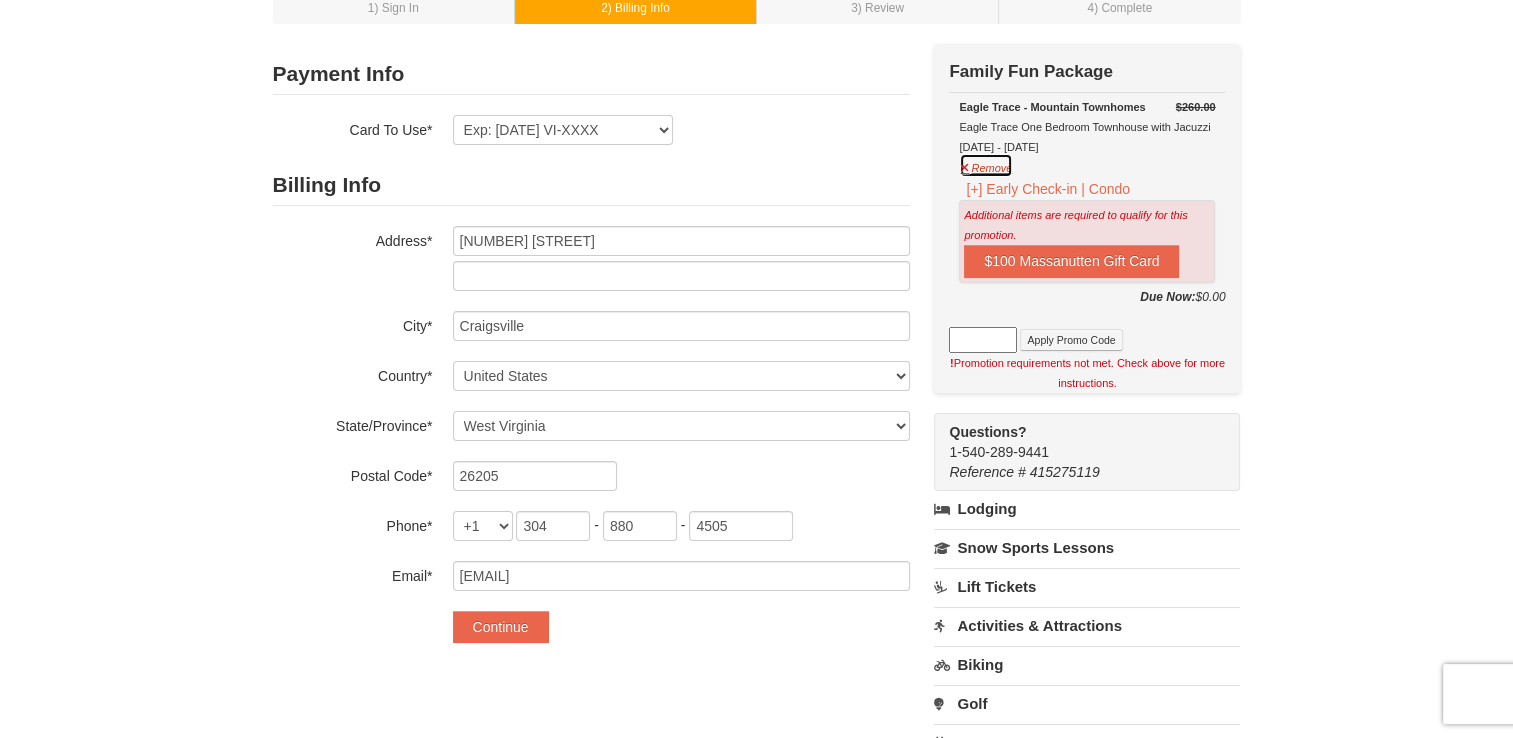 click on "Remove" at bounding box center (986, 165) 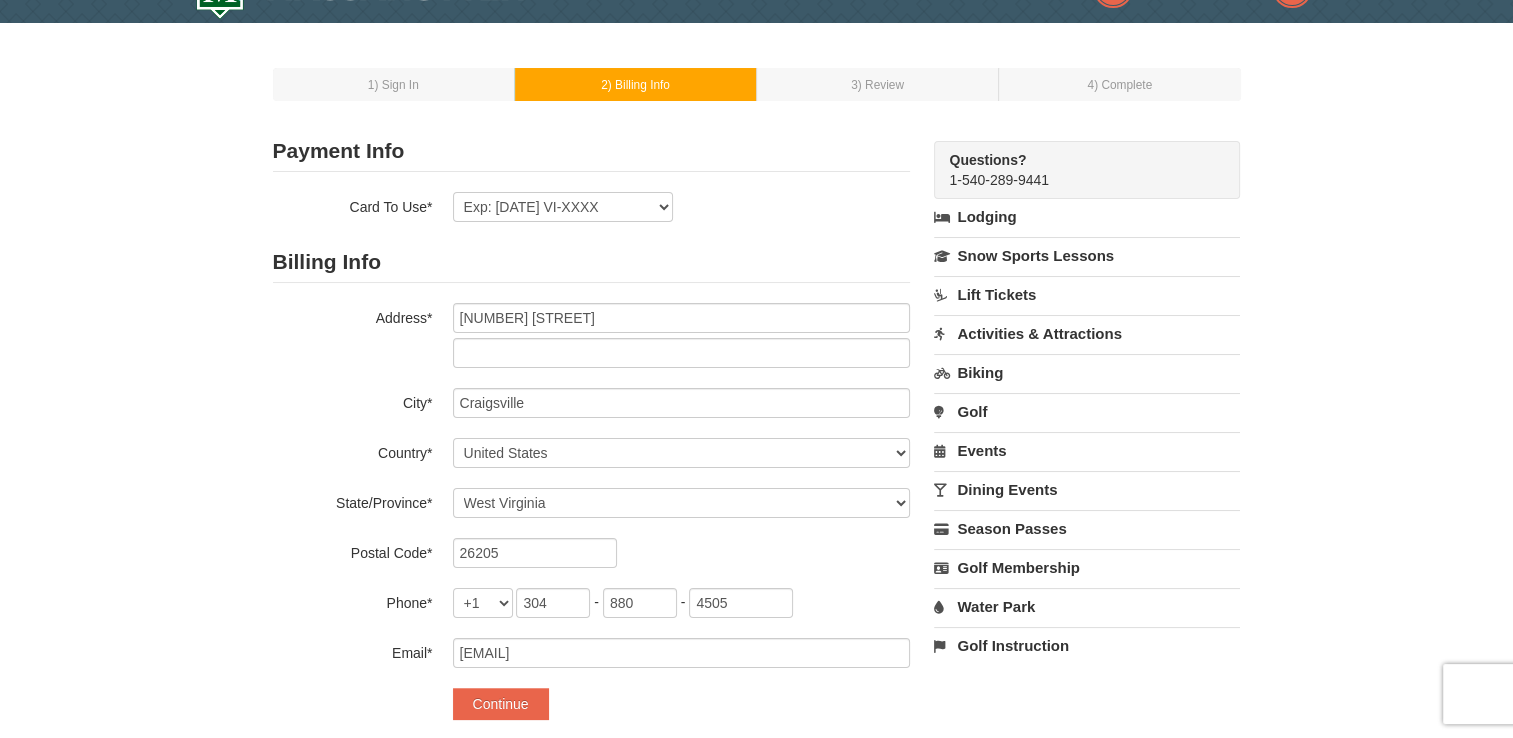 scroll, scrollTop: 0, scrollLeft: 0, axis: both 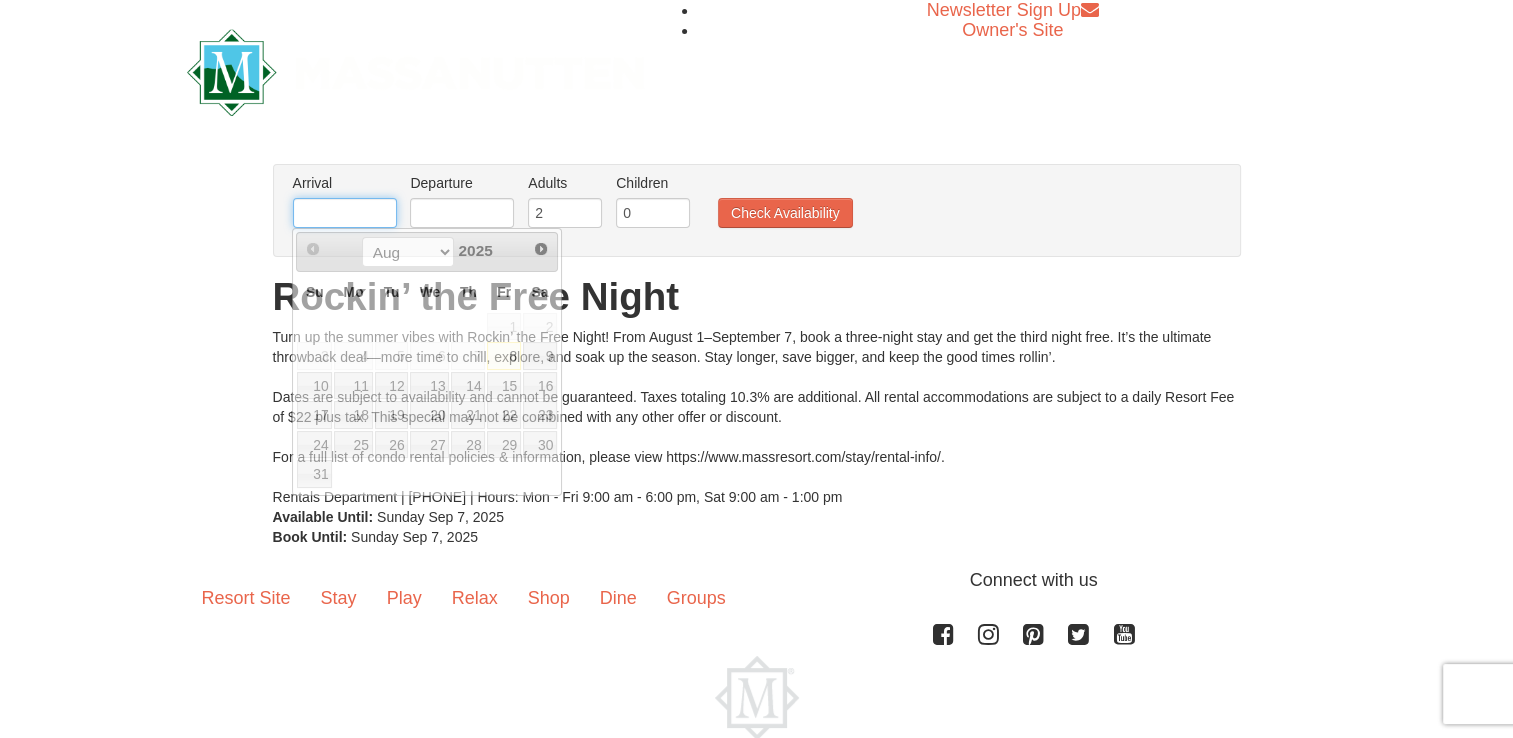 click at bounding box center (345, 213) 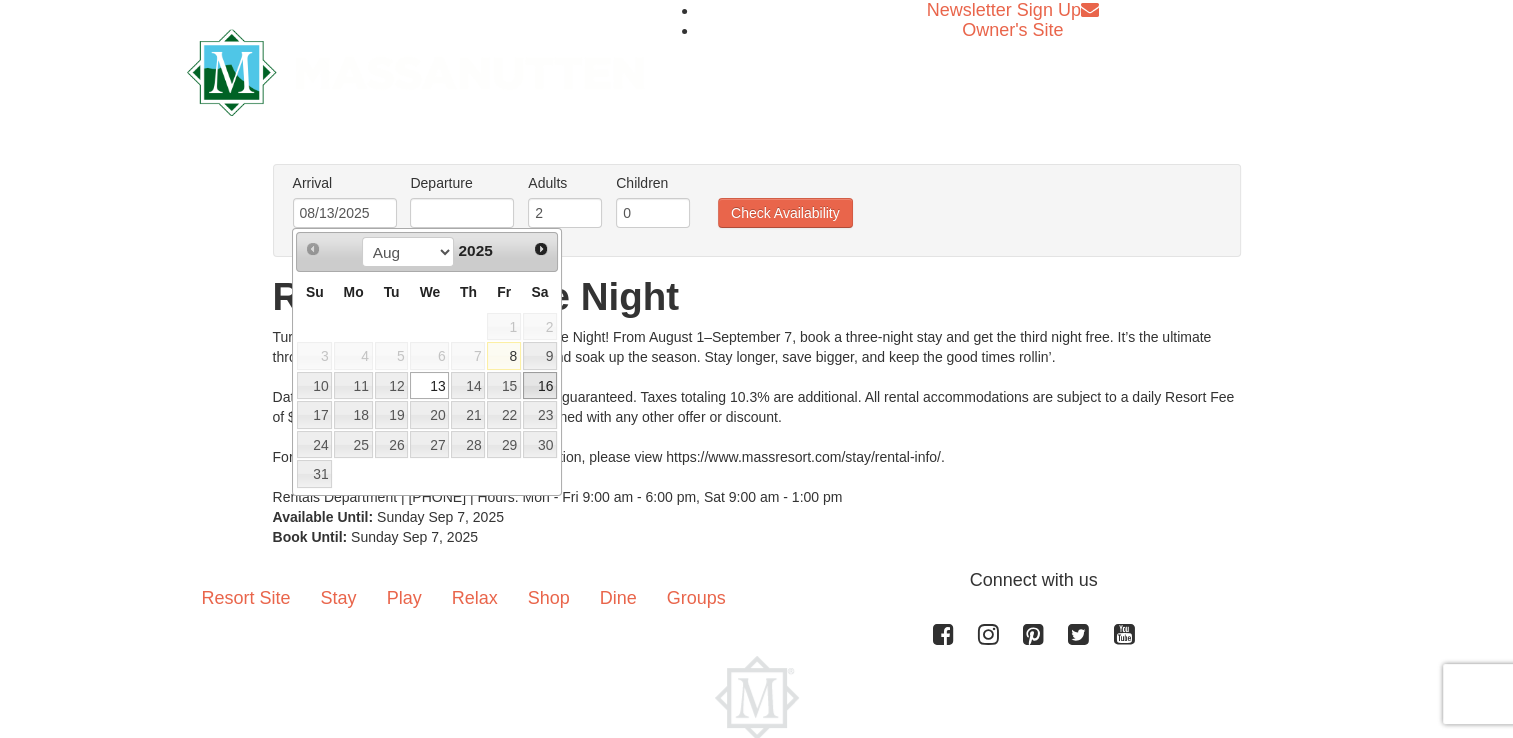 click on "16" at bounding box center (540, 386) 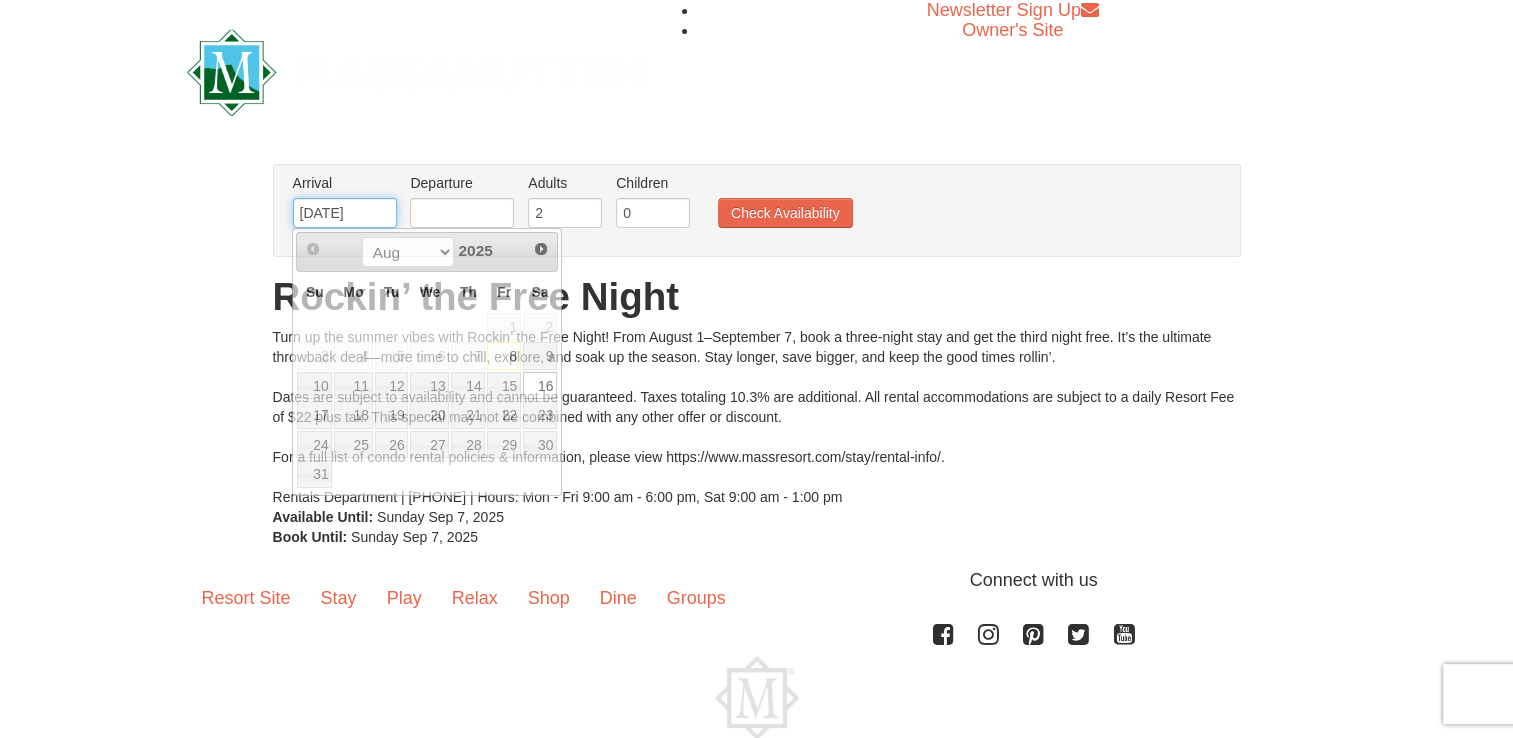 click on "[DATE]" at bounding box center (345, 213) 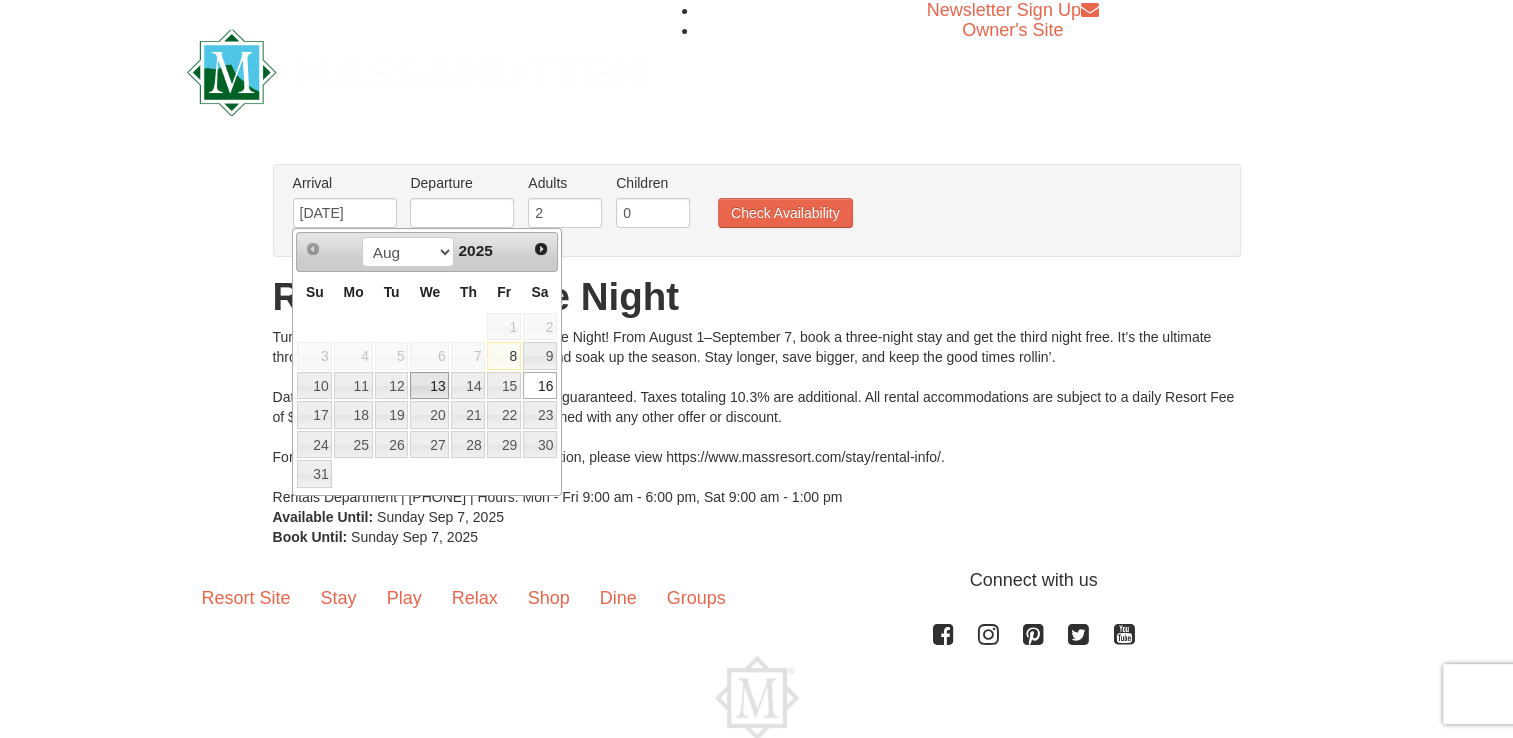 click on "13" at bounding box center (429, 386) 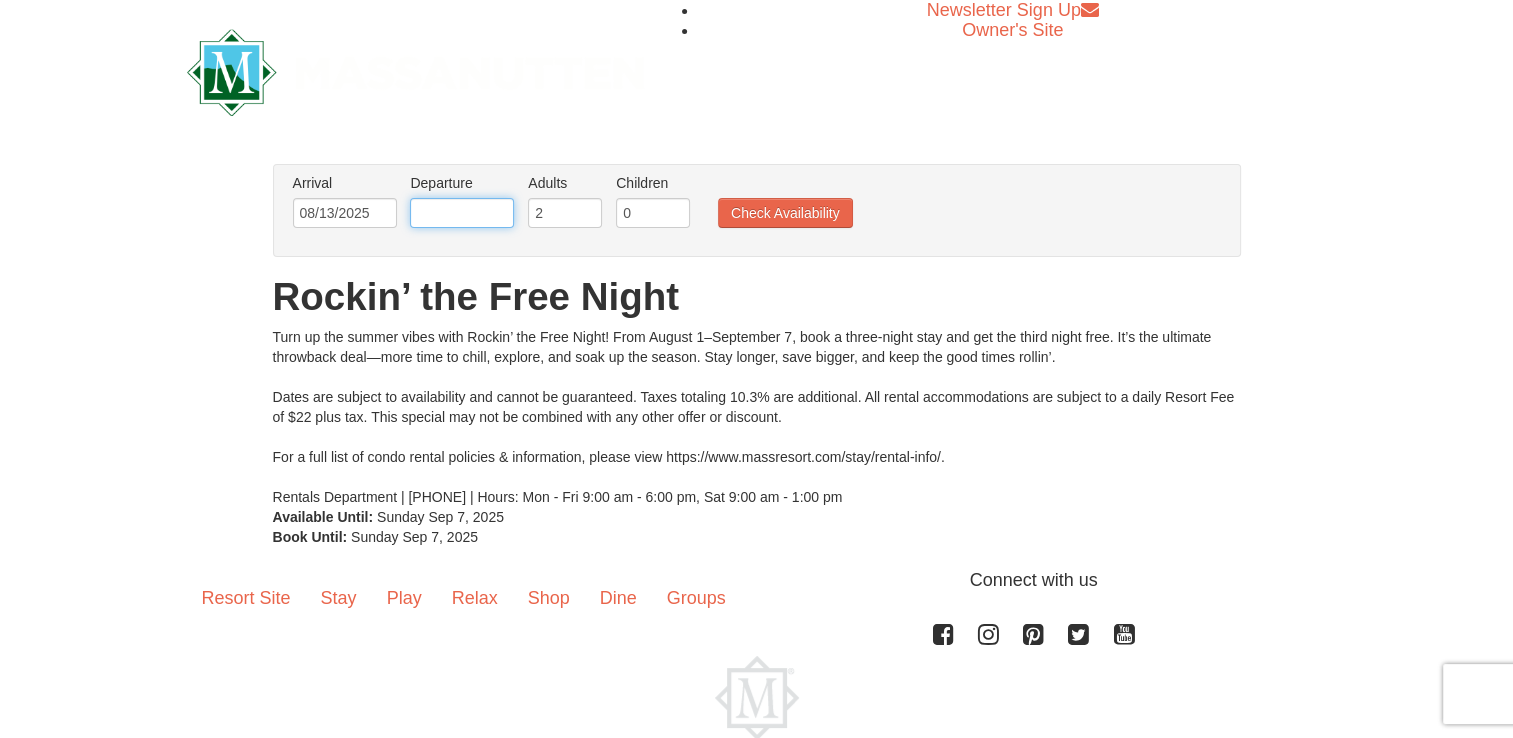 click at bounding box center (462, 213) 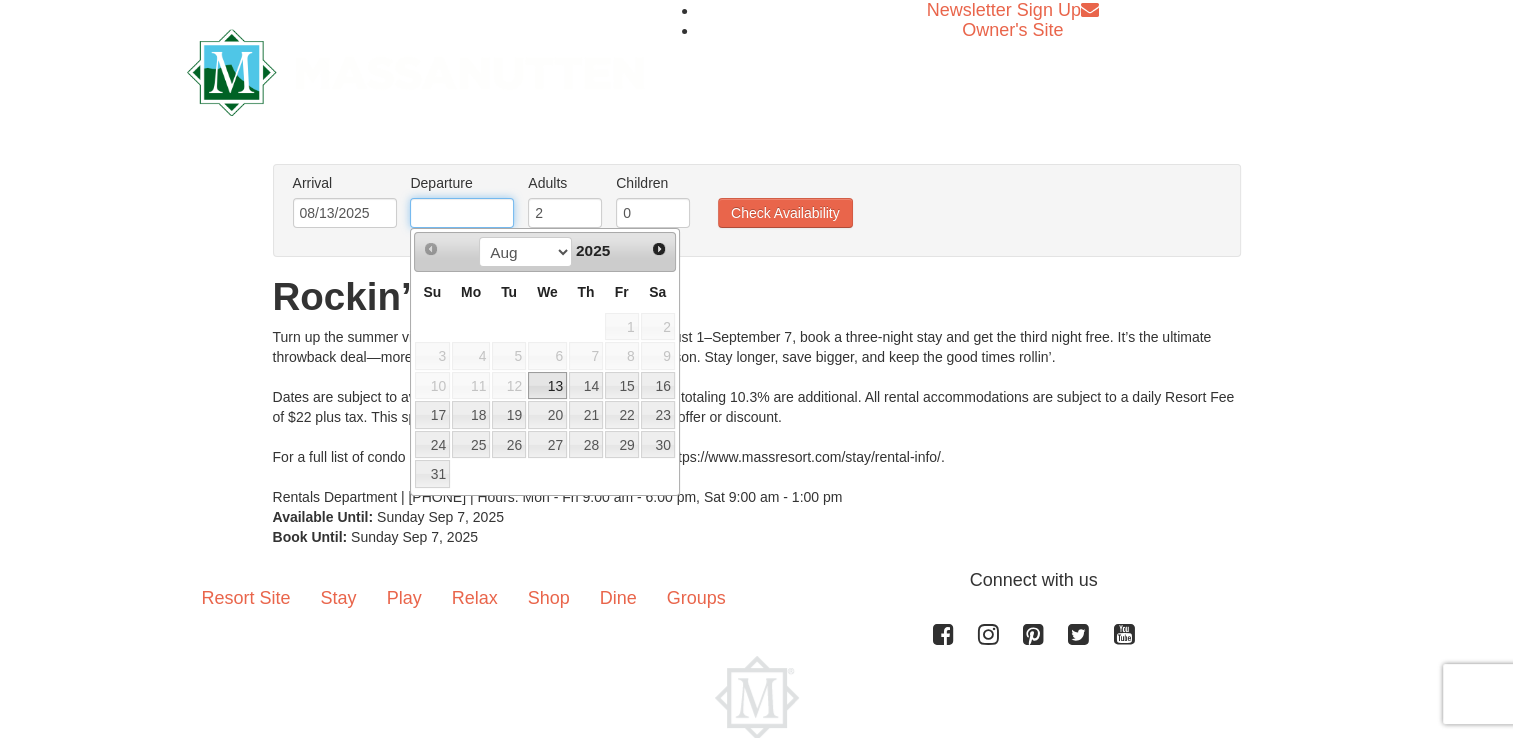 type on "[DATE]" 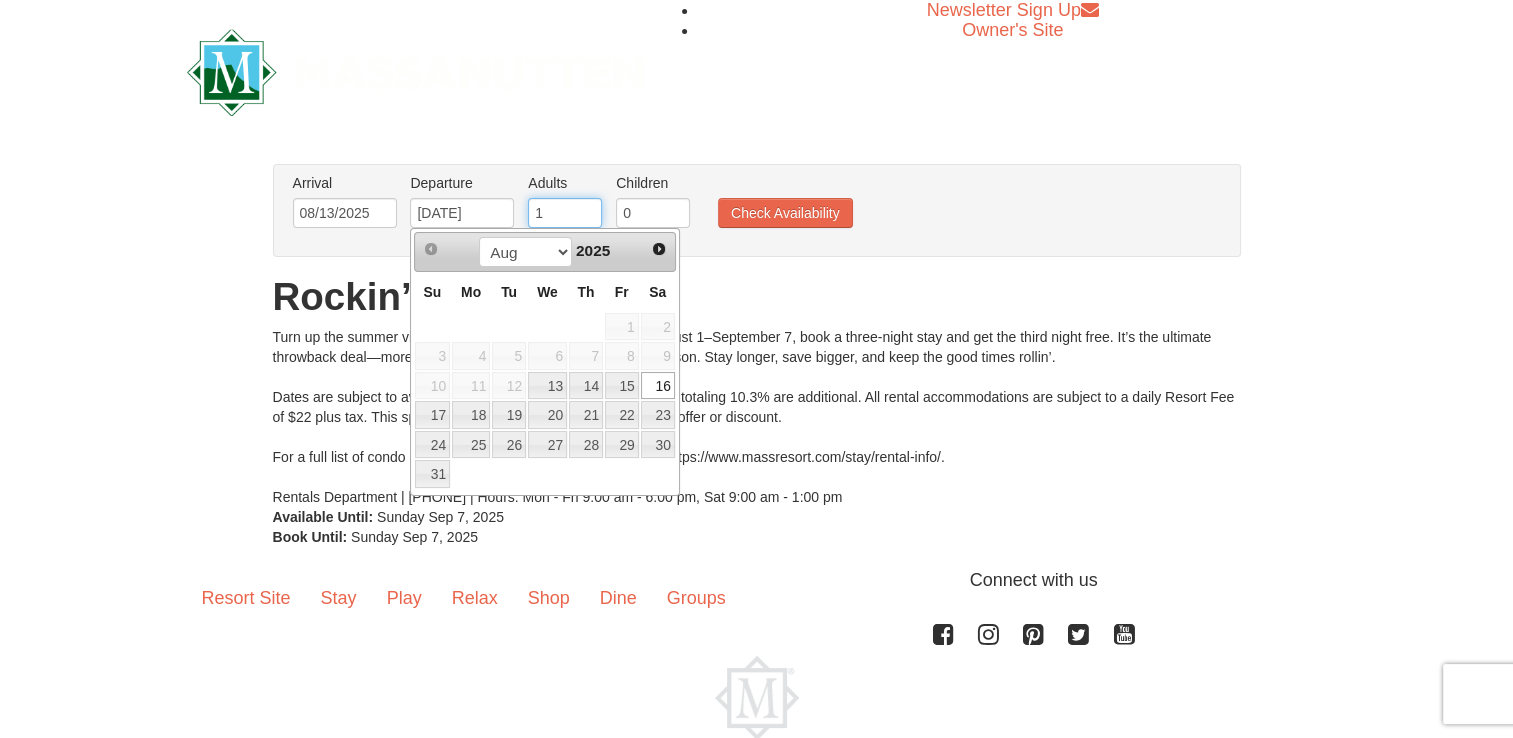 type on "1" 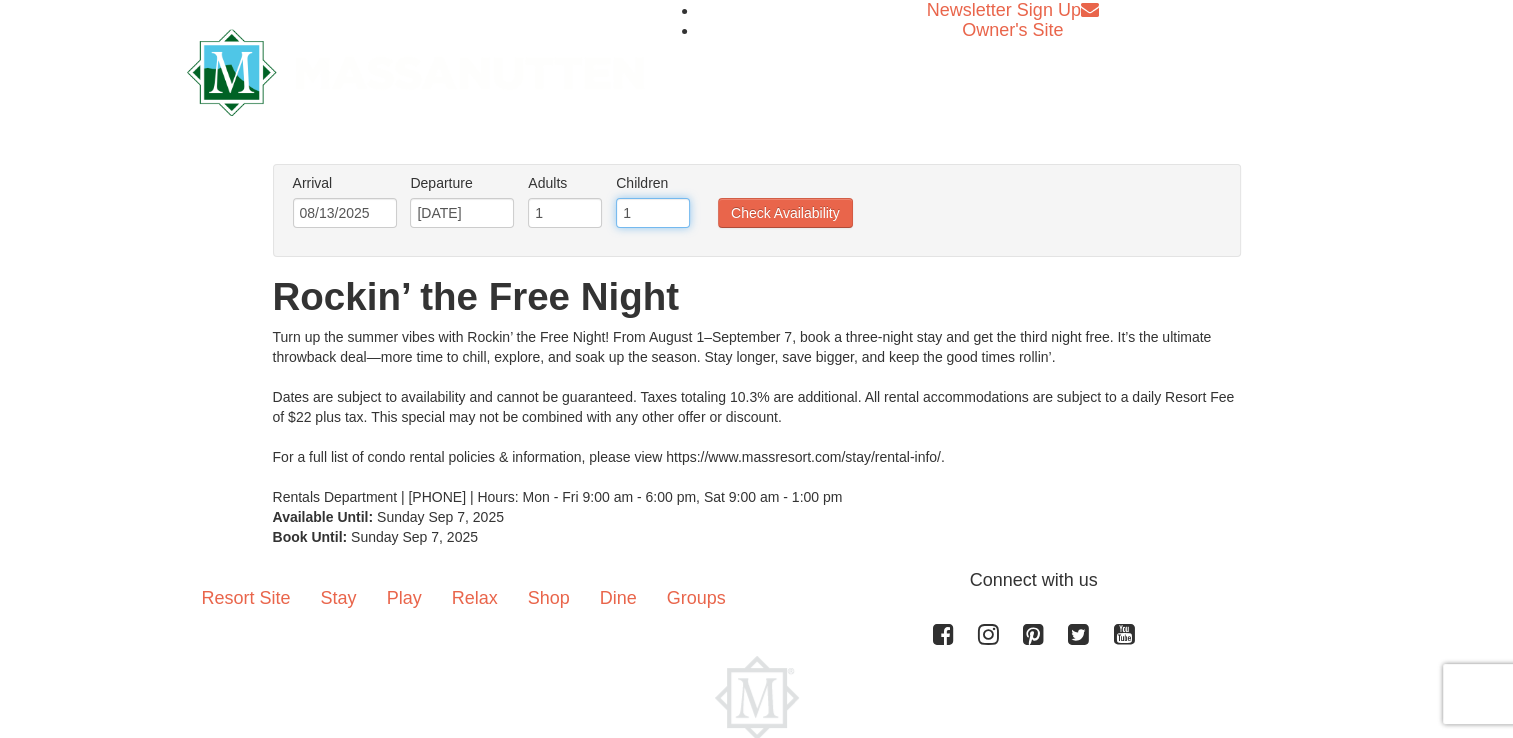 type on "1" 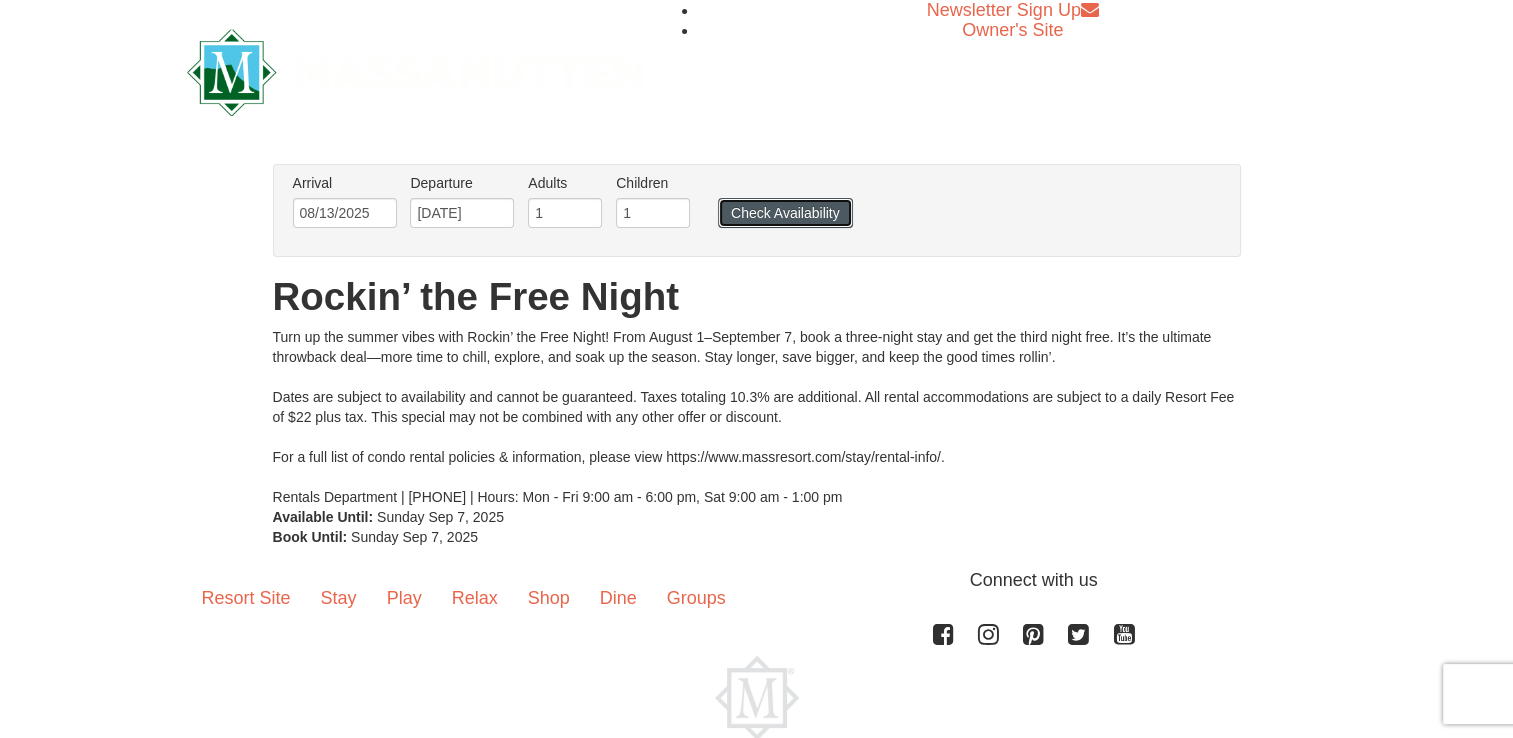 click on "Check Availability" at bounding box center (785, 213) 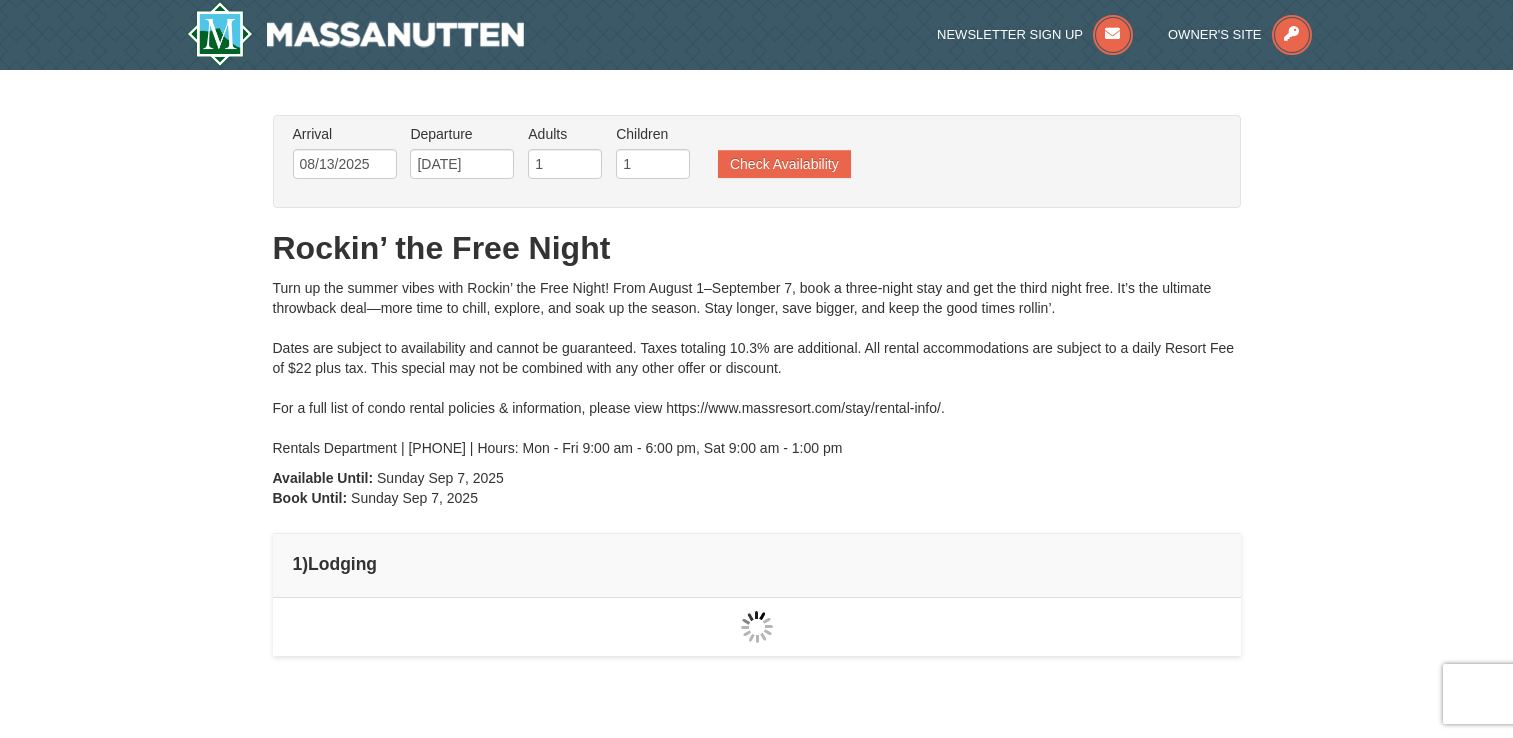 scroll, scrollTop: 0, scrollLeft: 0, axis: both 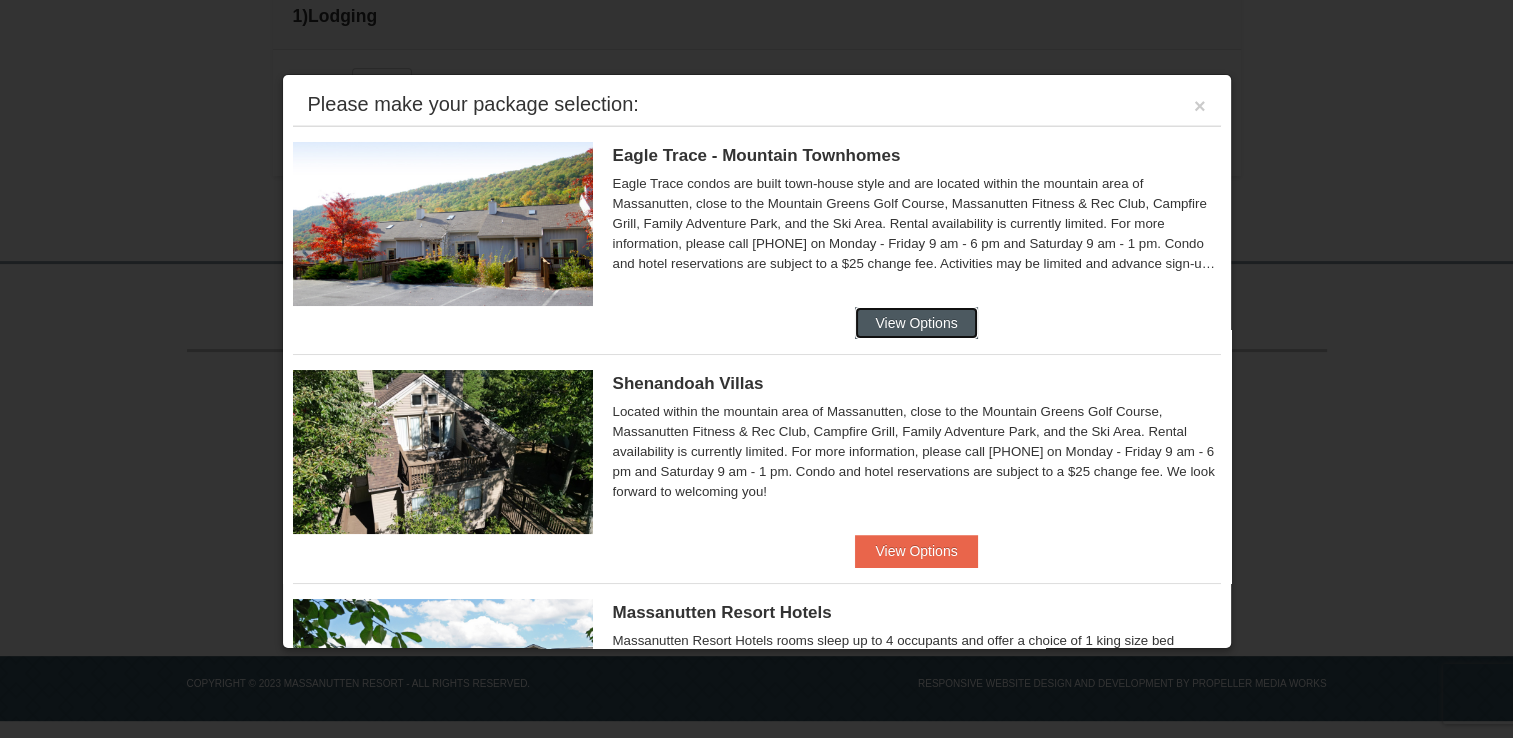 click on "View Options" at bounding box center [916, 323] 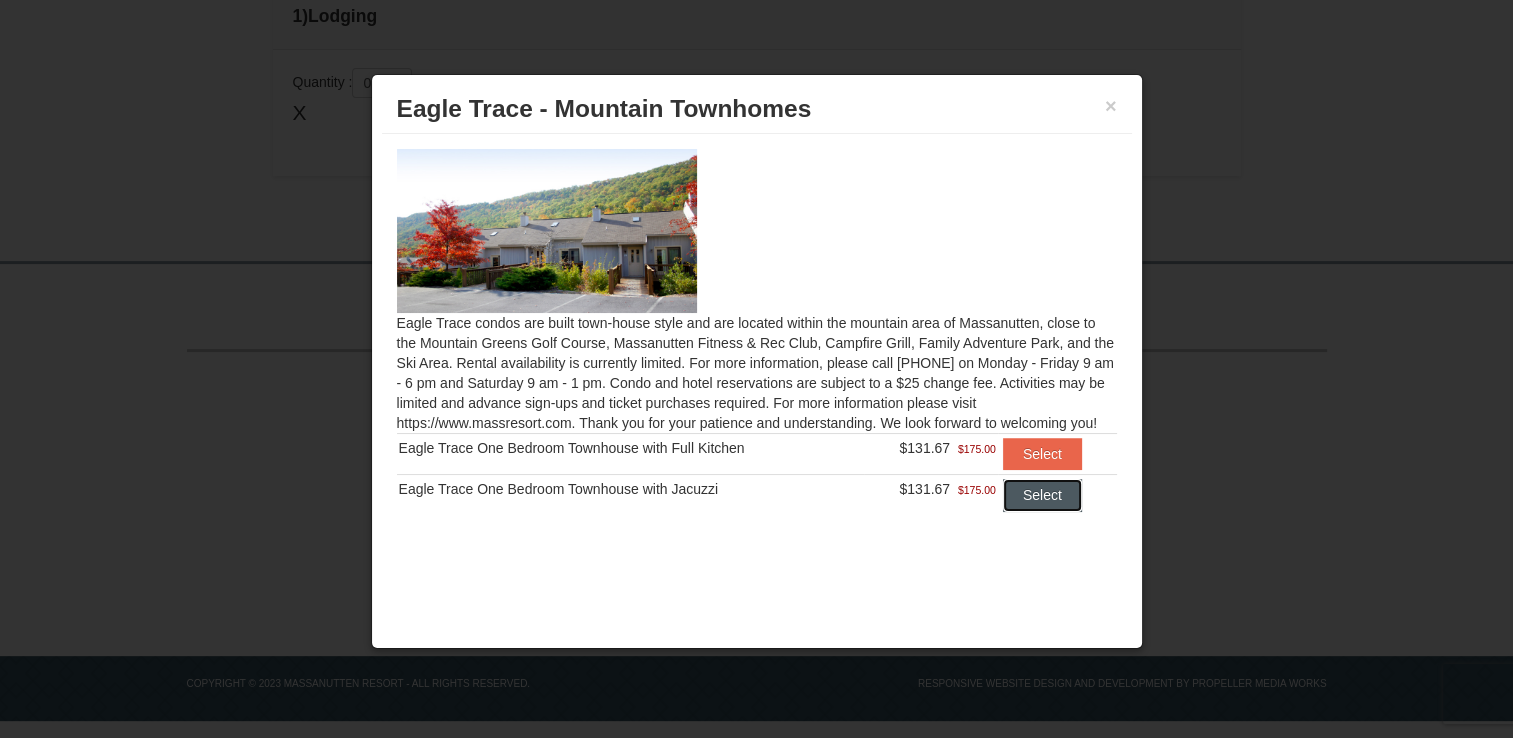 click on "Select" at bounding box center [1042, 495] 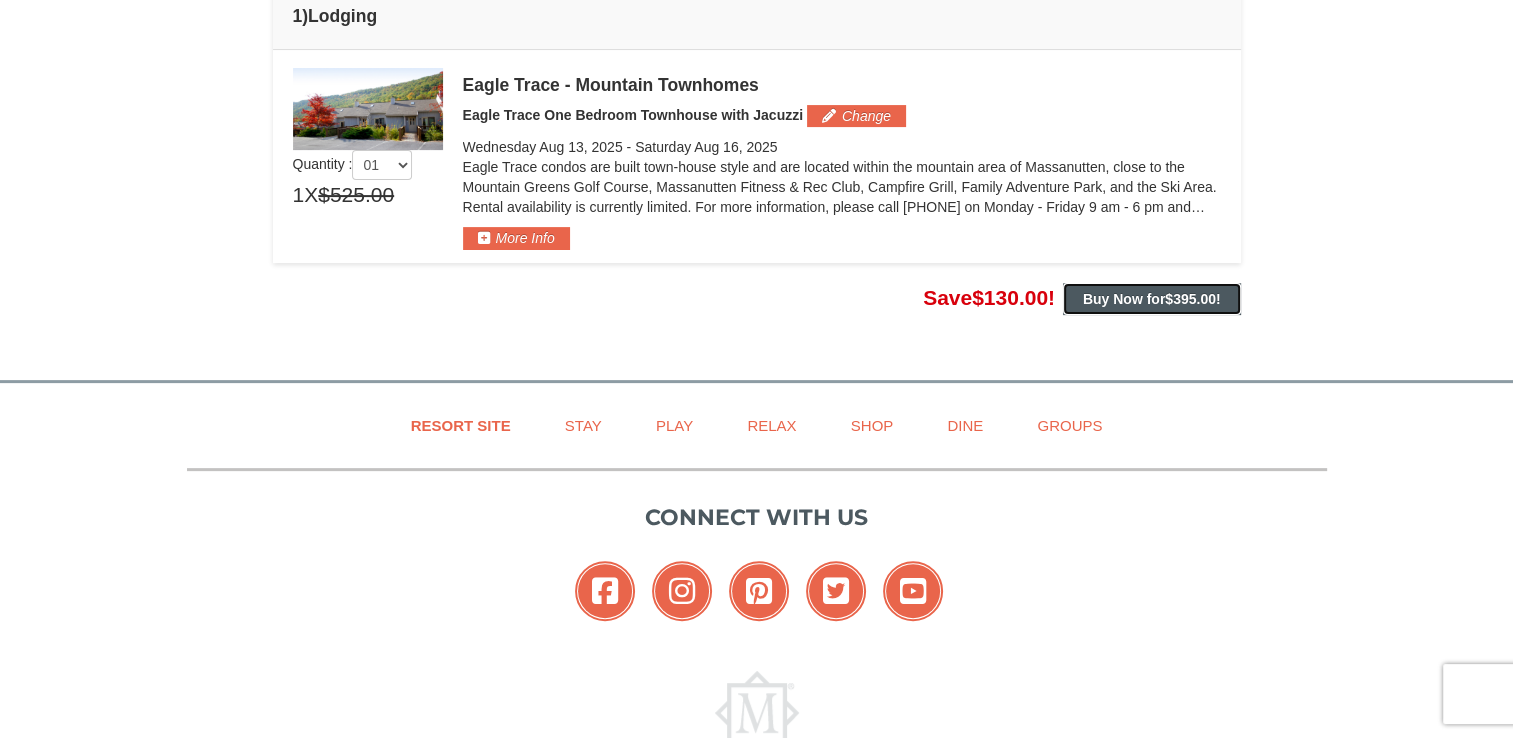 click on "Buy Now for
$395.00 !" at bounding box center [1152, 299] 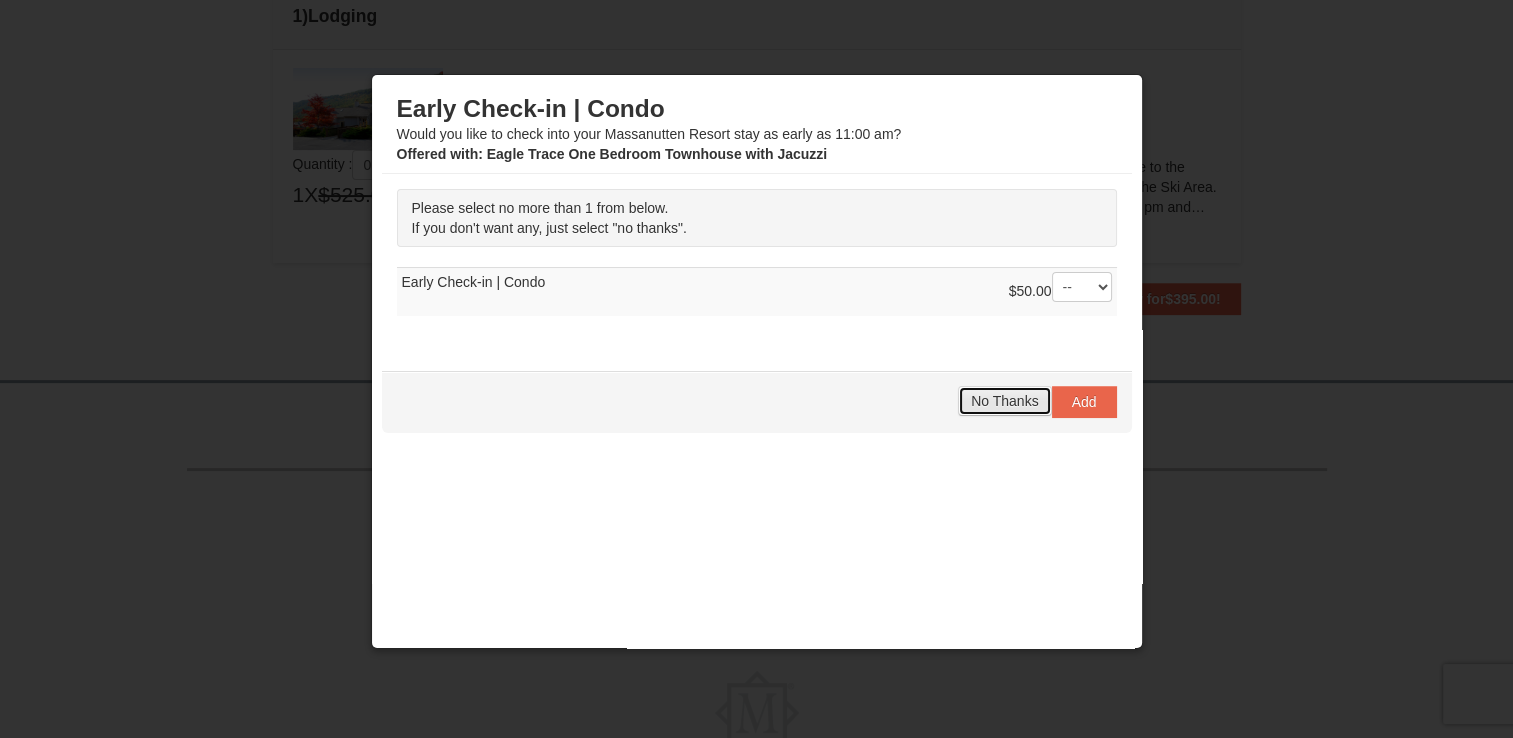 click on "No Thanks" at bounding box center [1004, 401] 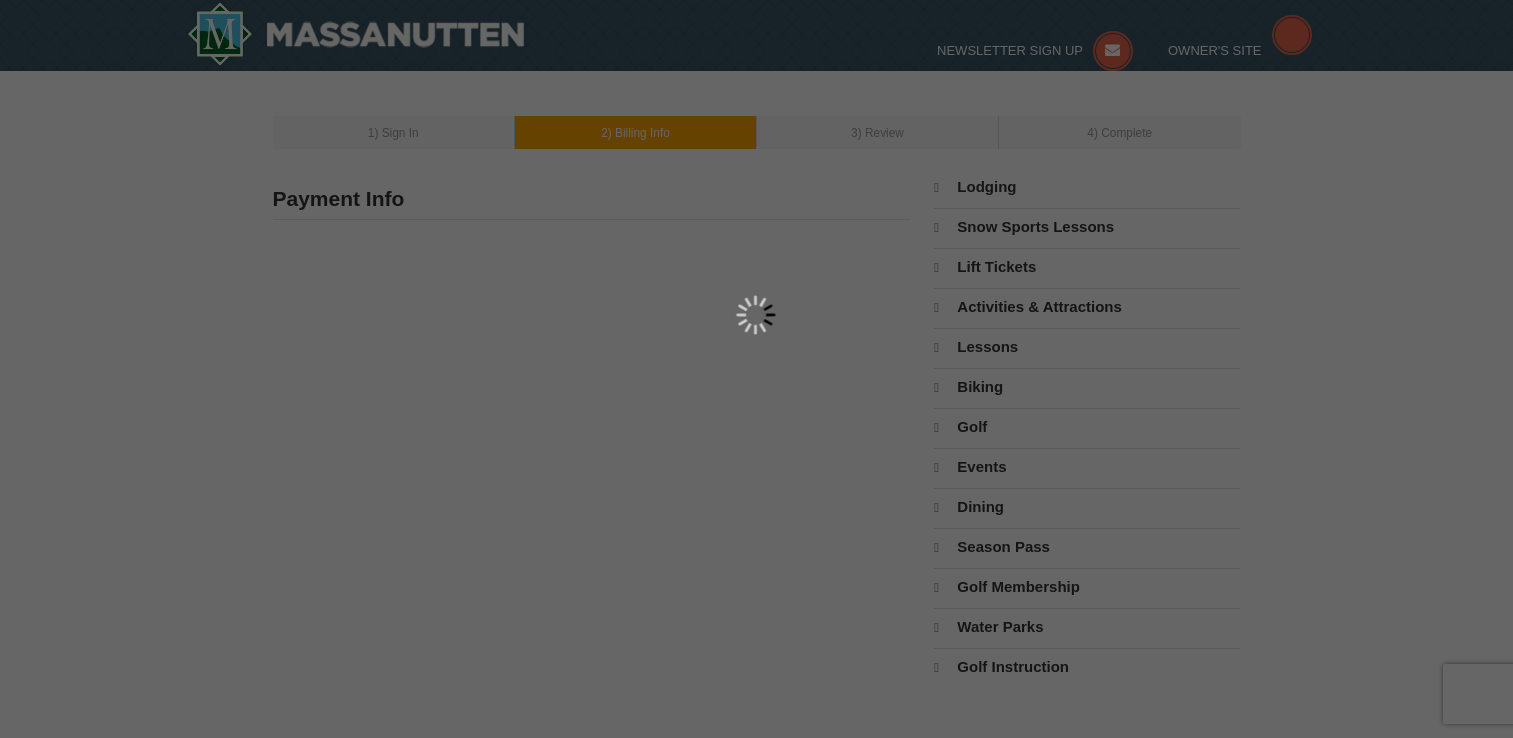 scroll, scrollTop: 0, scrollLeft: 0, axis: both 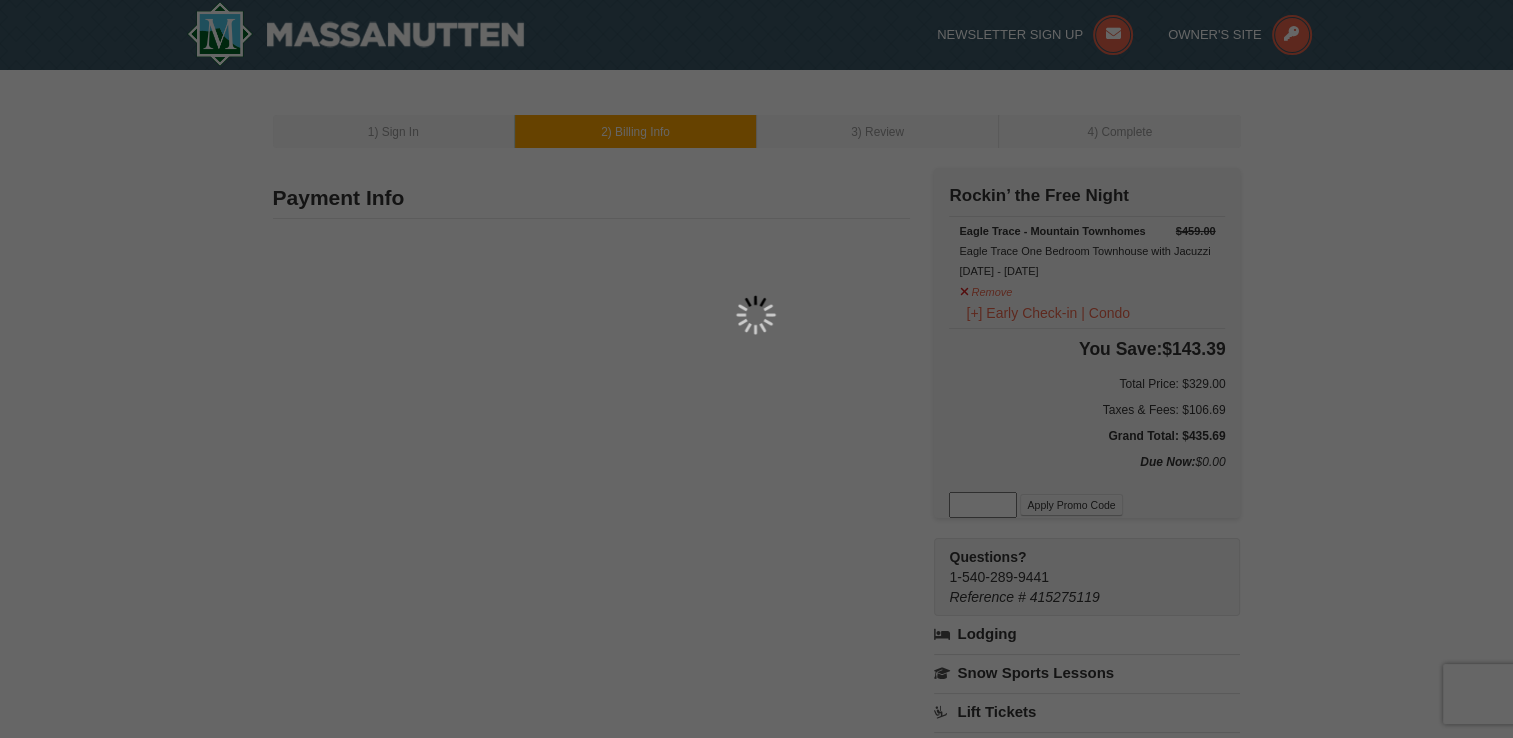 type on "1502 Woodbine Rd" 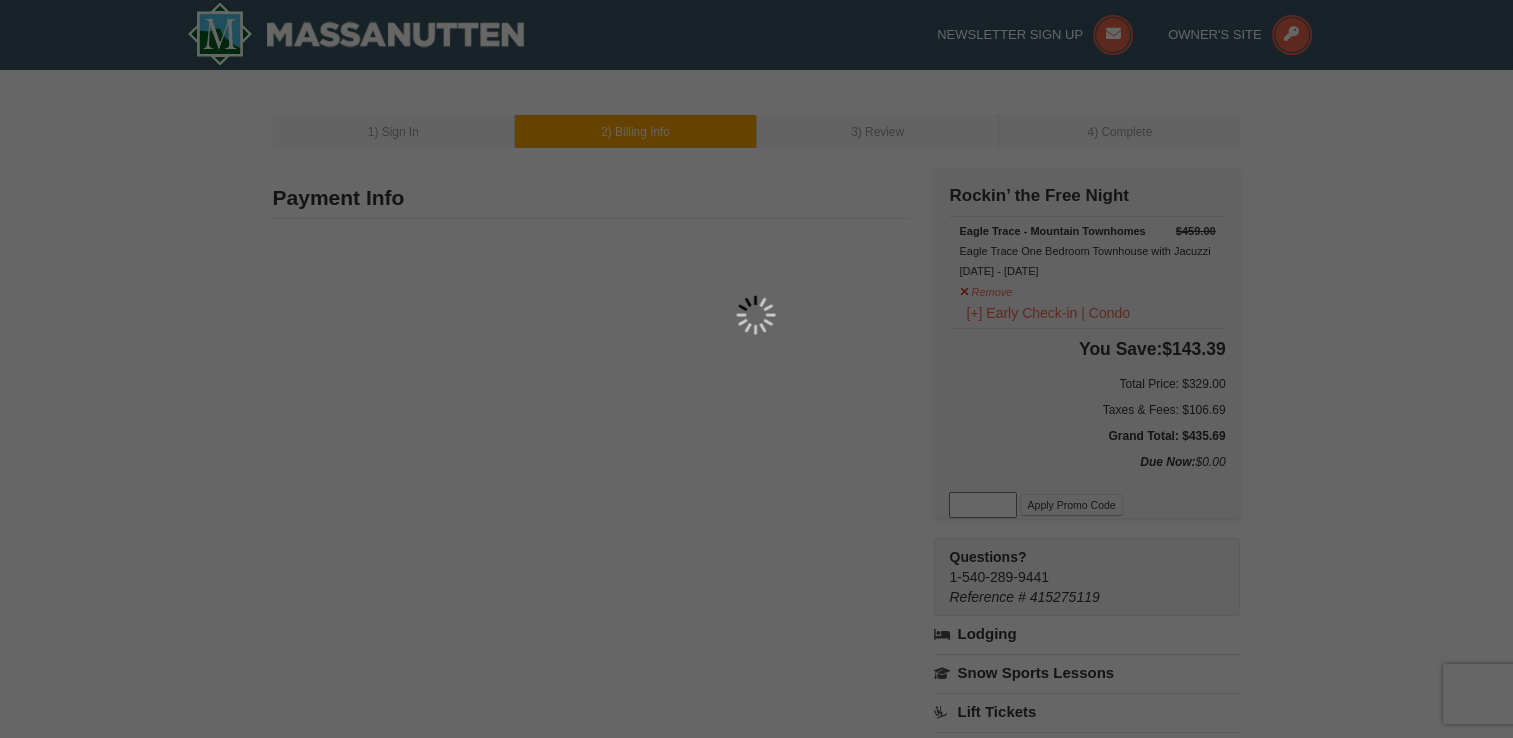 type on "Craigsville" 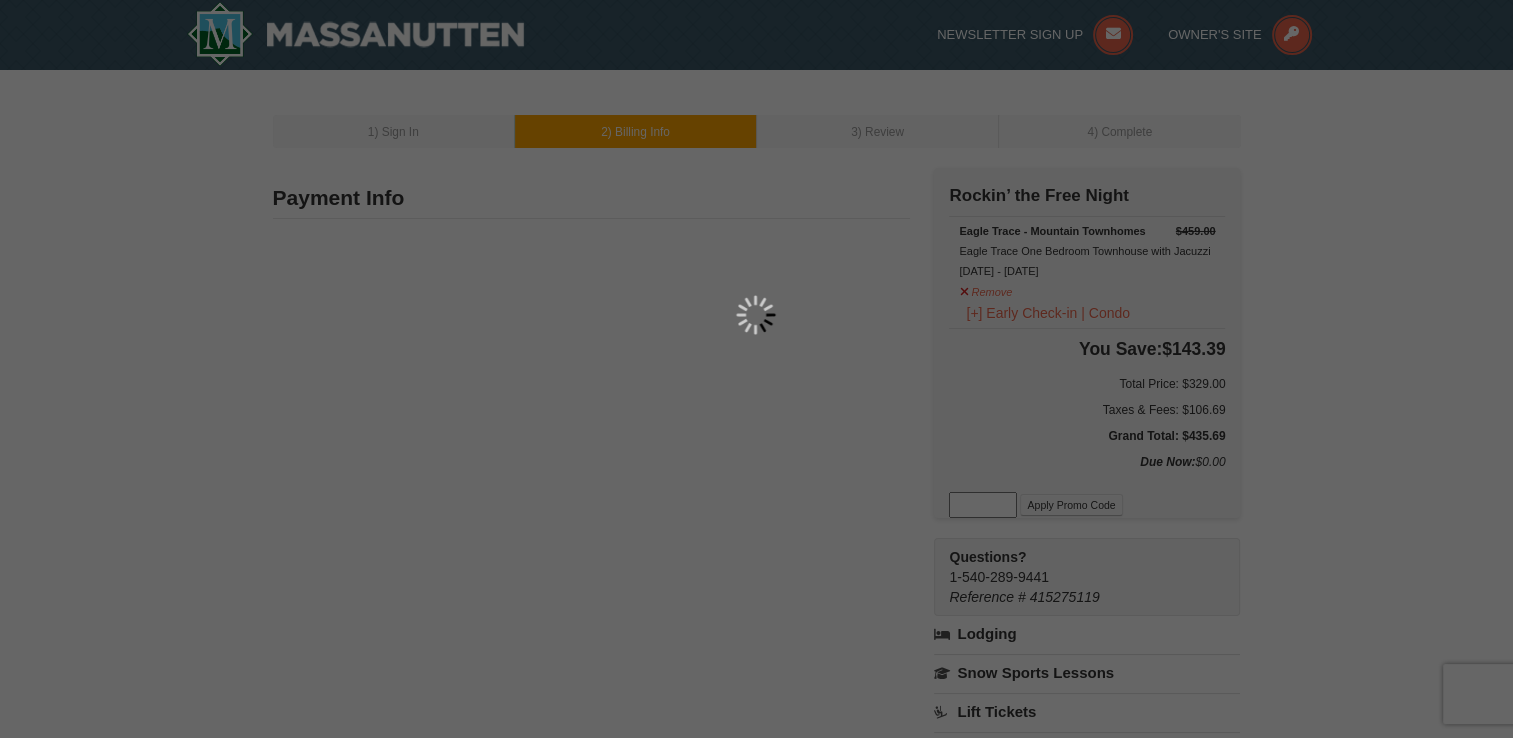 type on "26205" 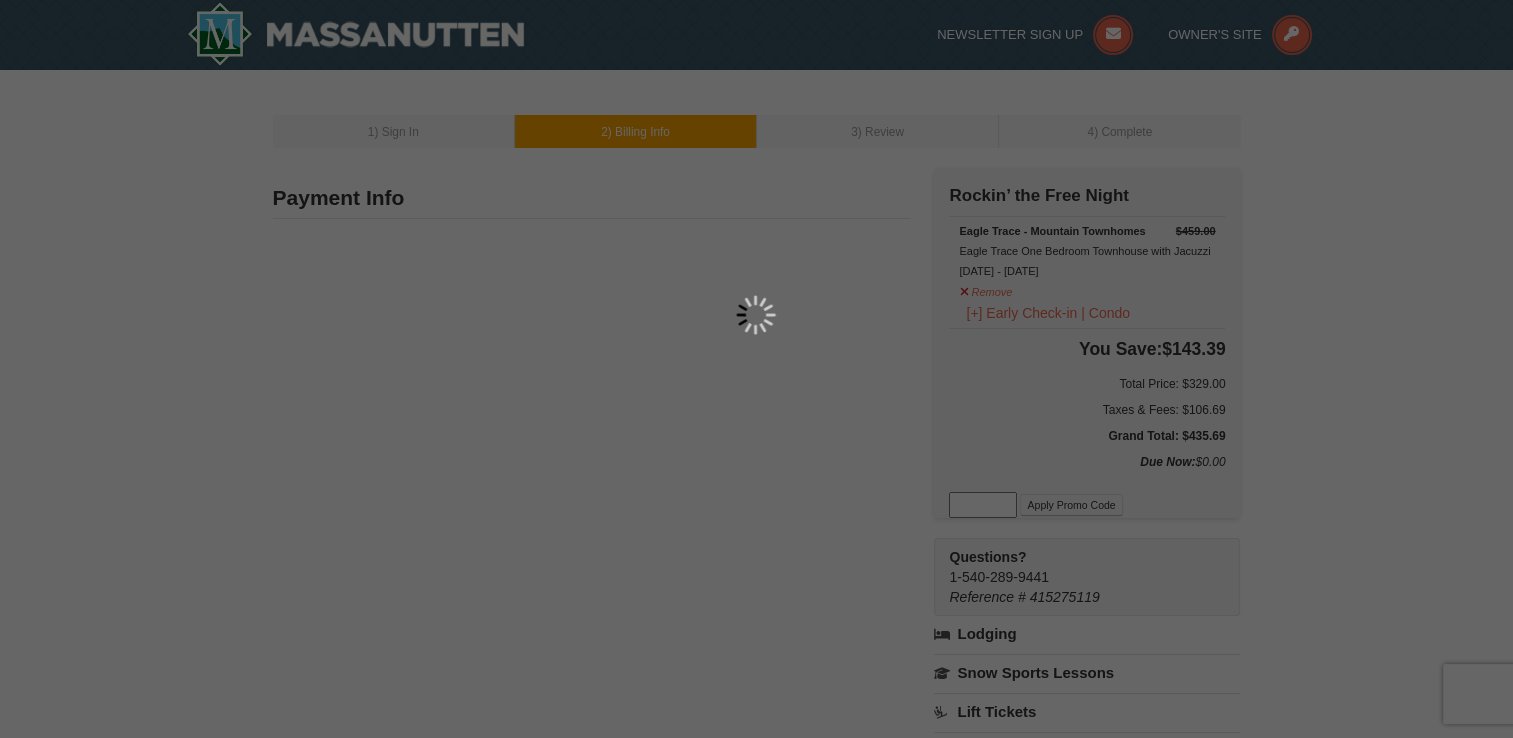 type on "304" 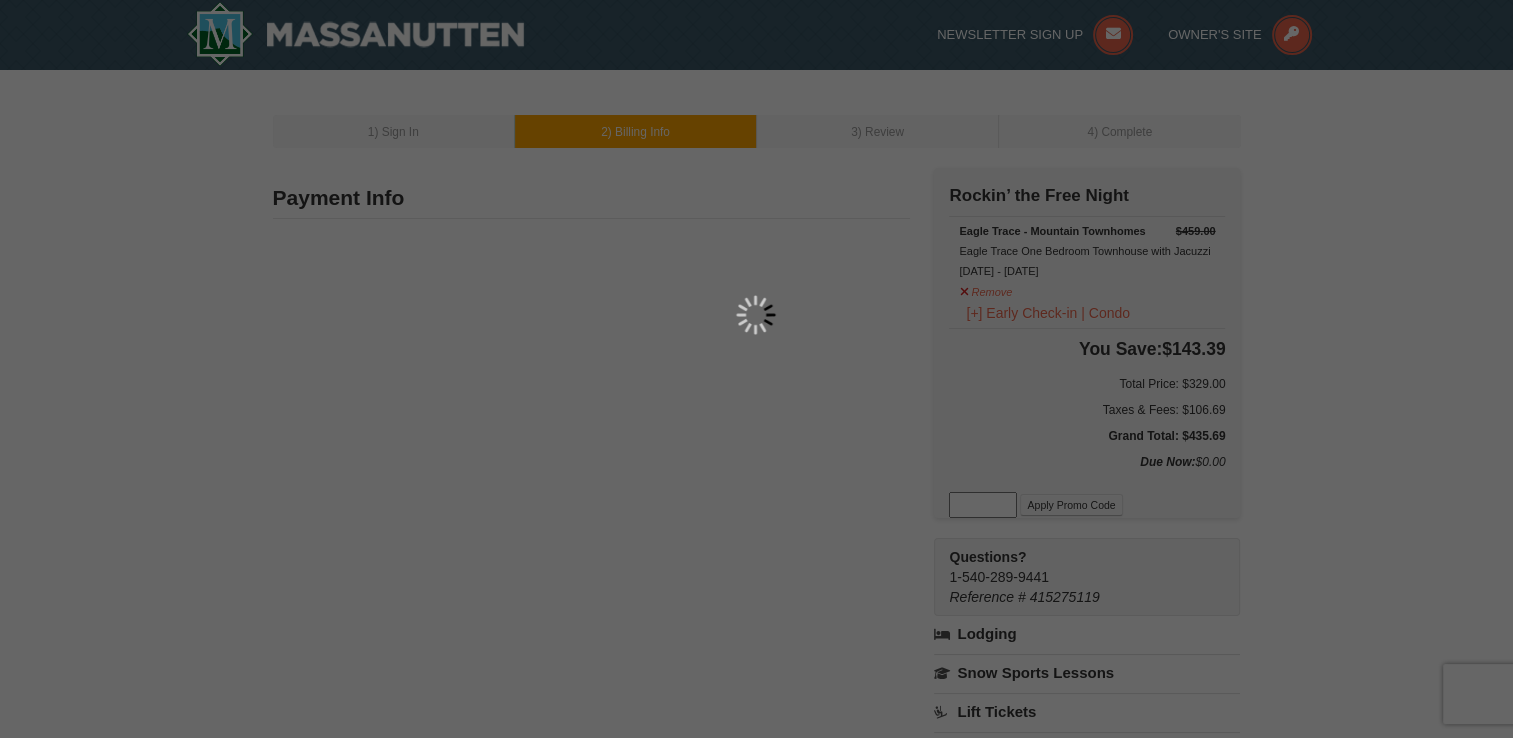 type on "880" 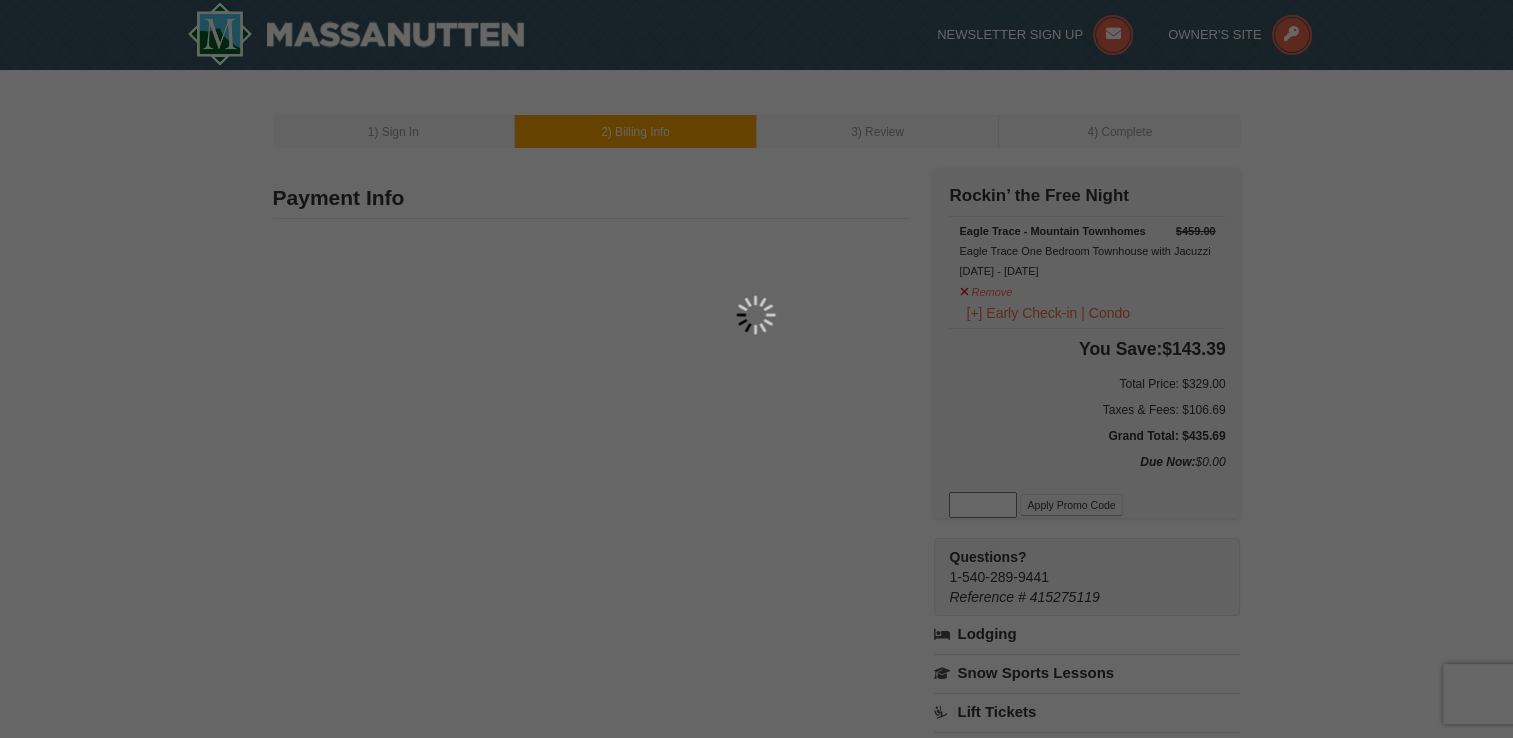 type on "4505" 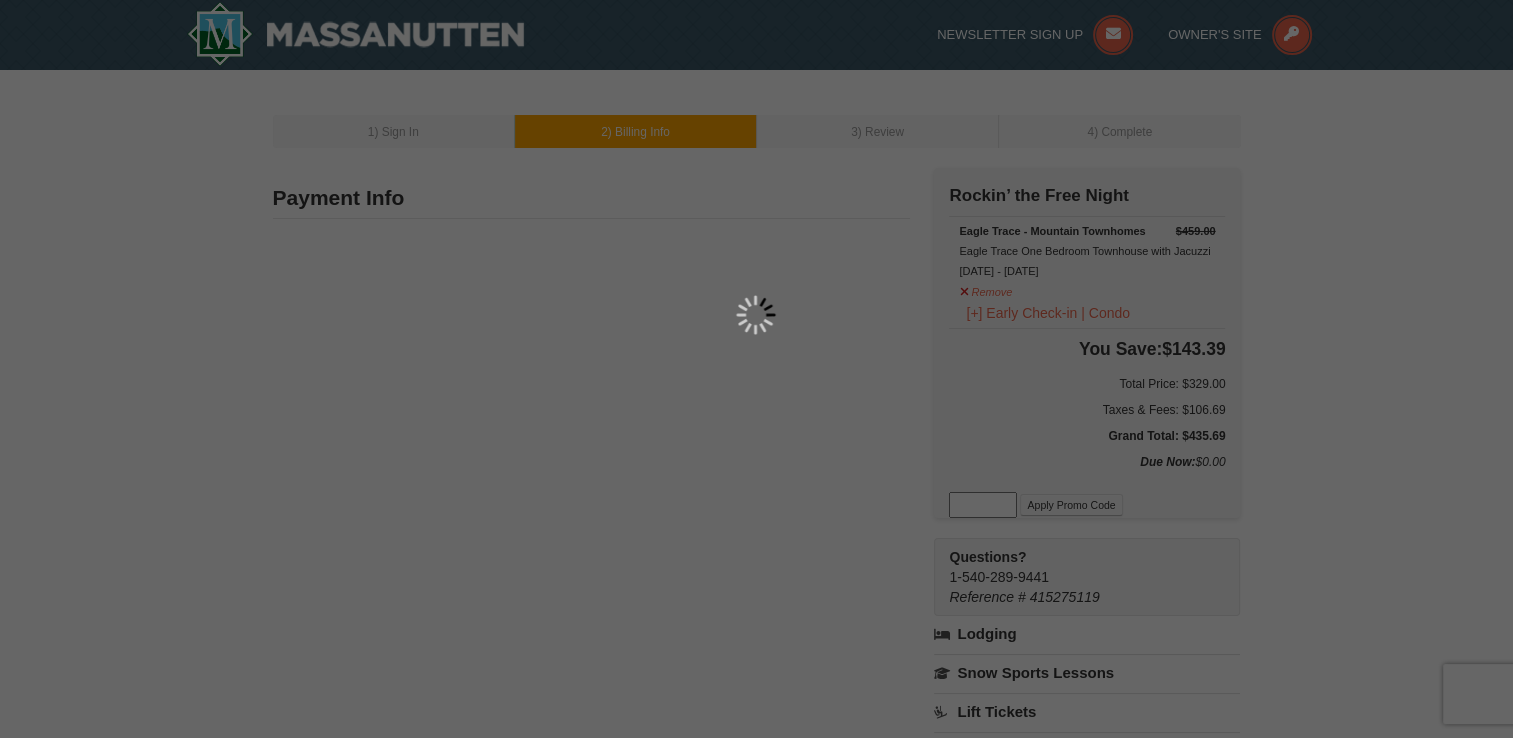 type on "Every_little_thing@yahoo.com" 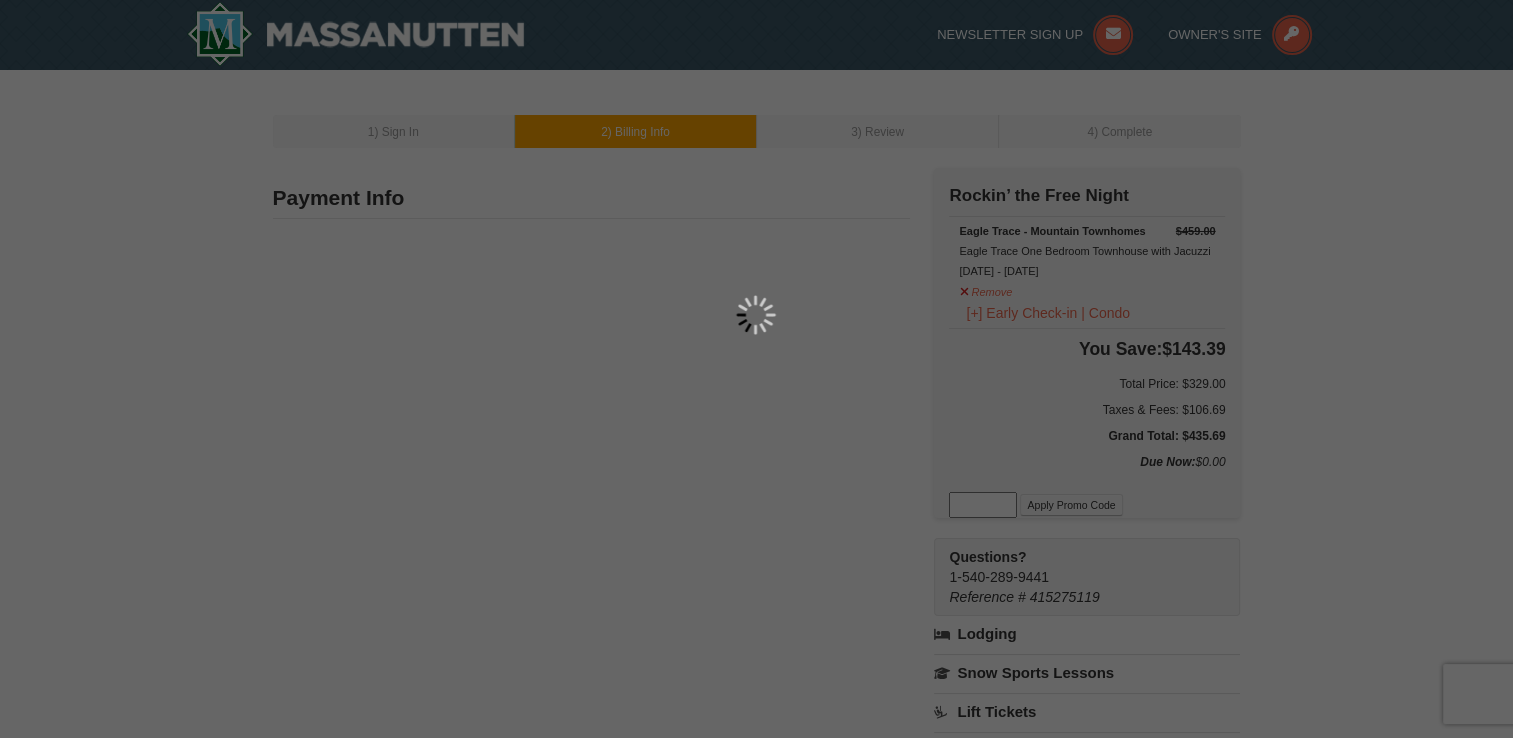 select on "WV" 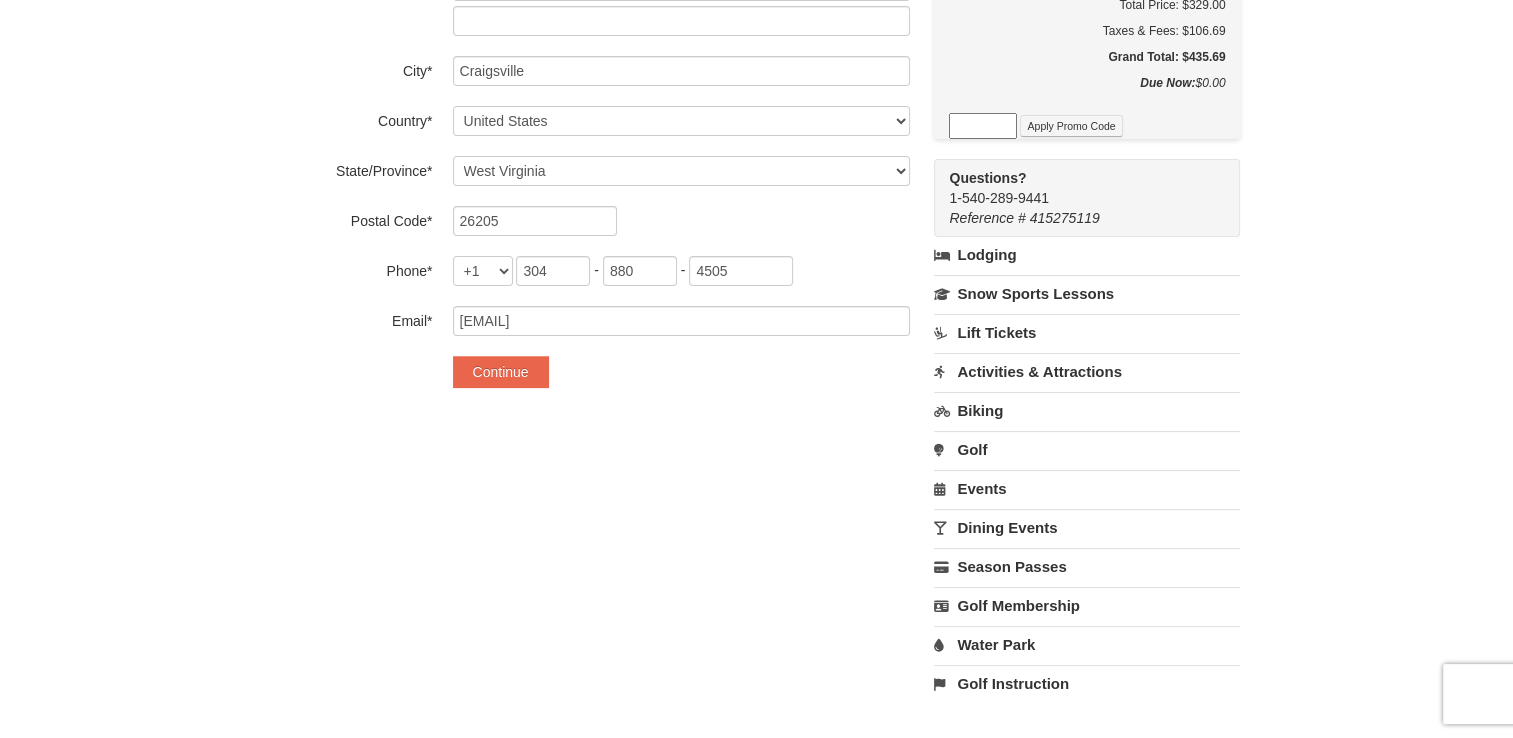 scroll, scrollTop: 401, scrollLeft: 0, axis: vertical 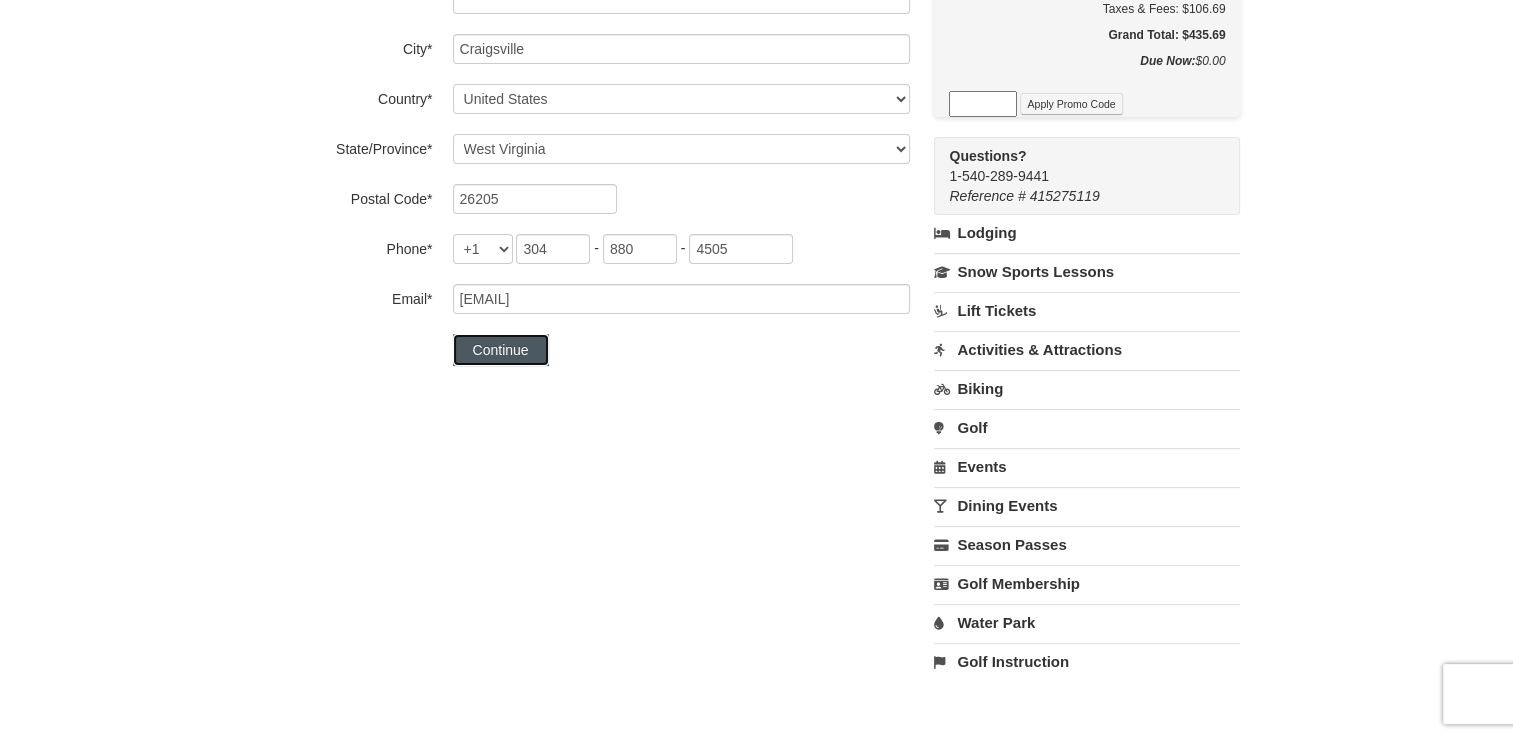 click on "Continue" at bounding box center [501, 350] 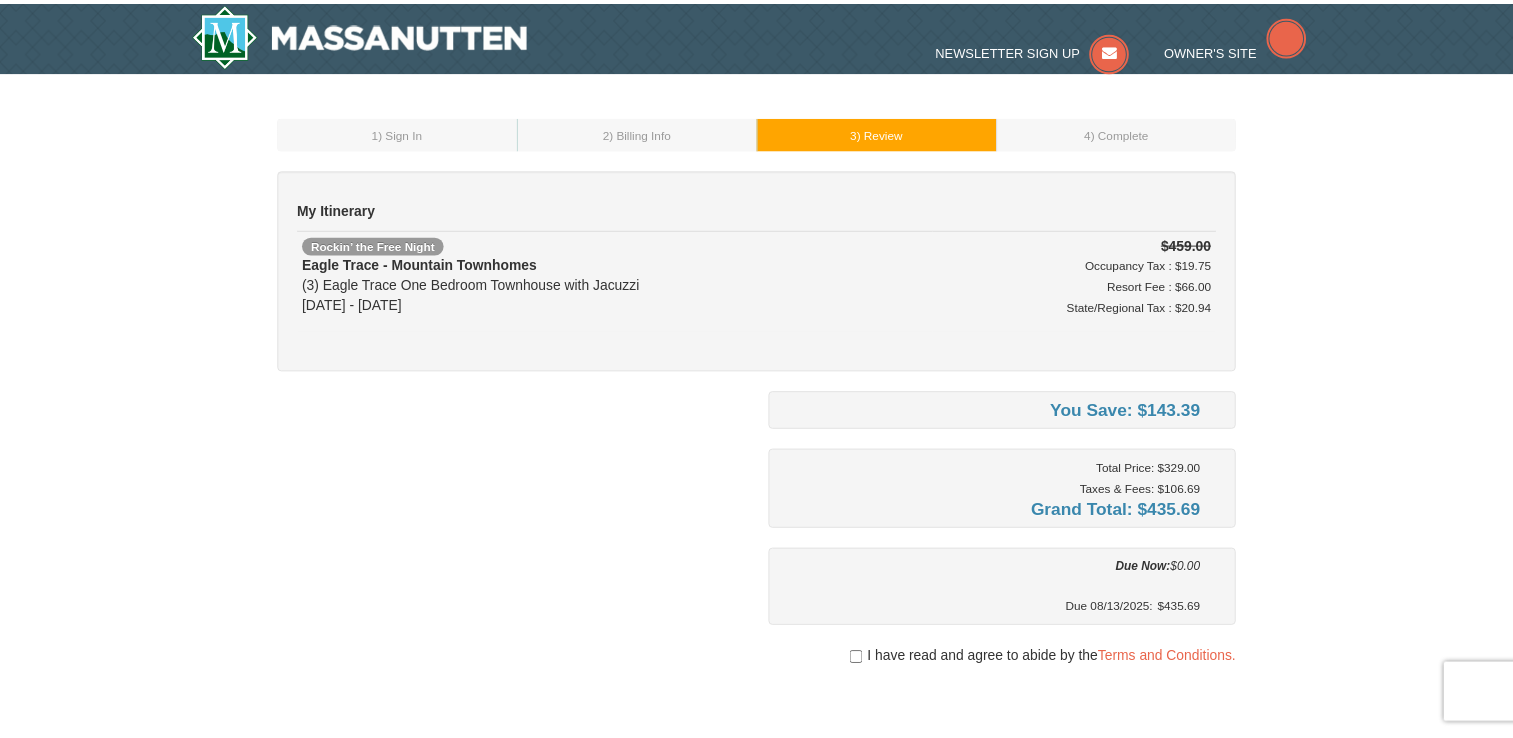 scroll, scrollTop: 0, scrollLeft: 0, axis: both 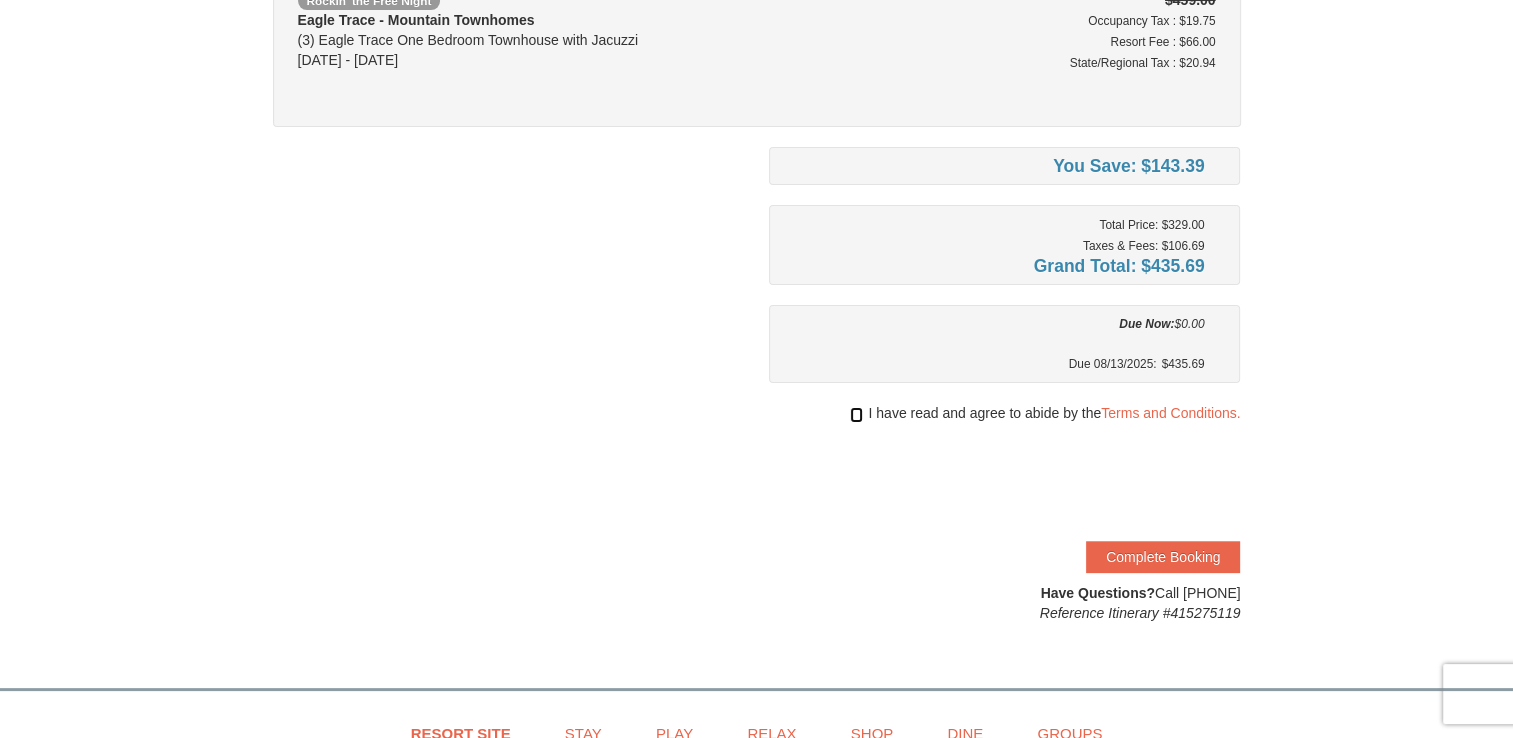 click at bounding box center (856, 415) 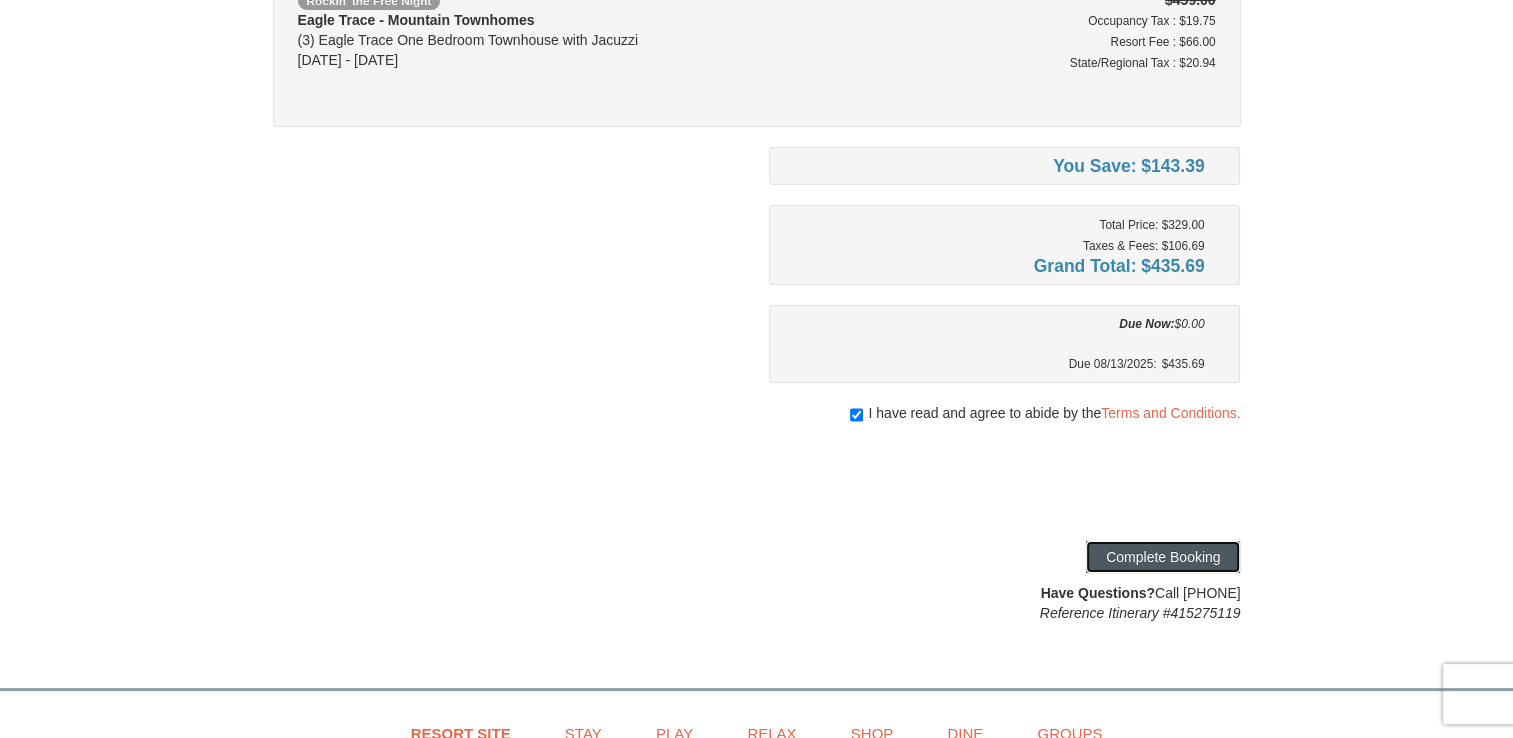 click on "Complete Booking" at bounding box center [1163, 557] 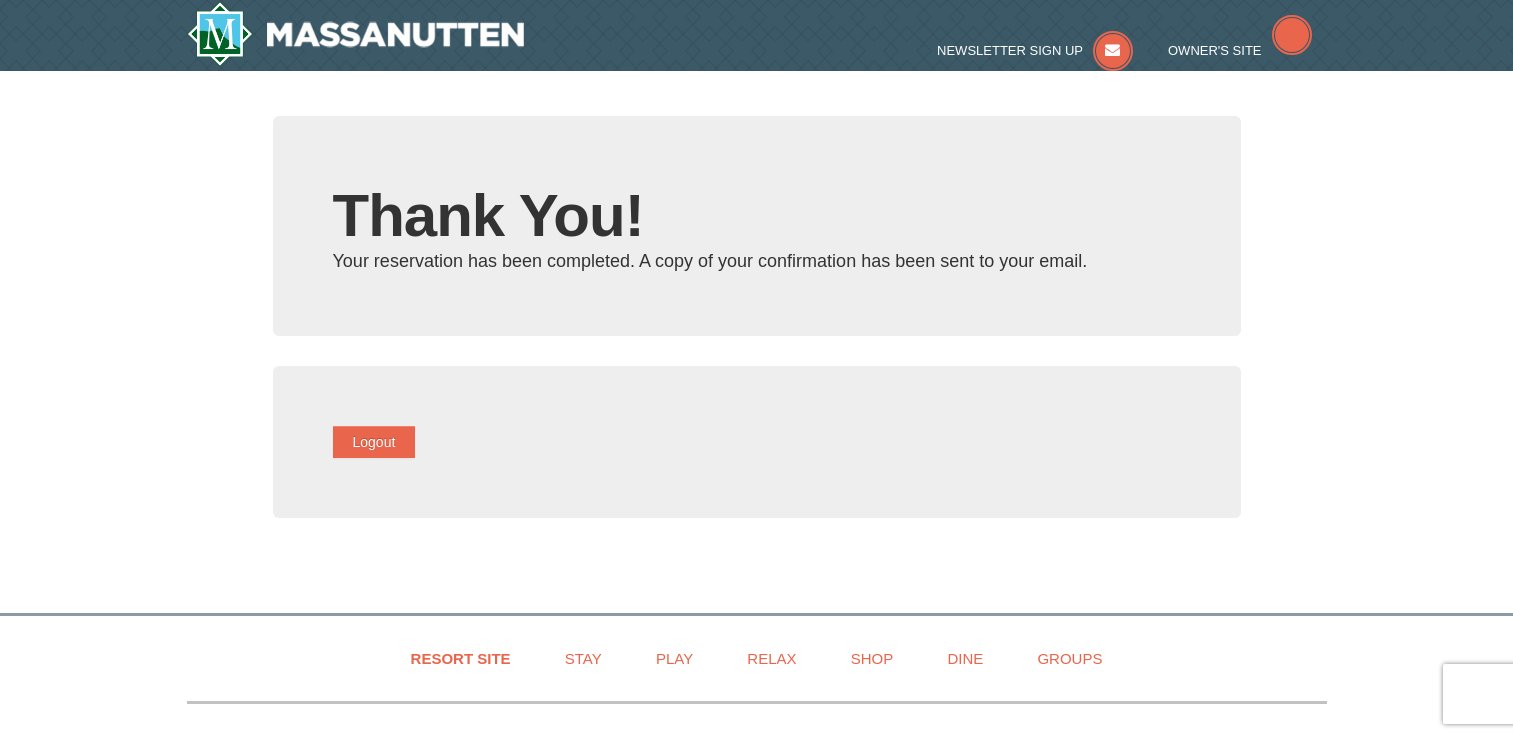 scroll, scrollTop: 0, scrollLeft: 0, axis: both 